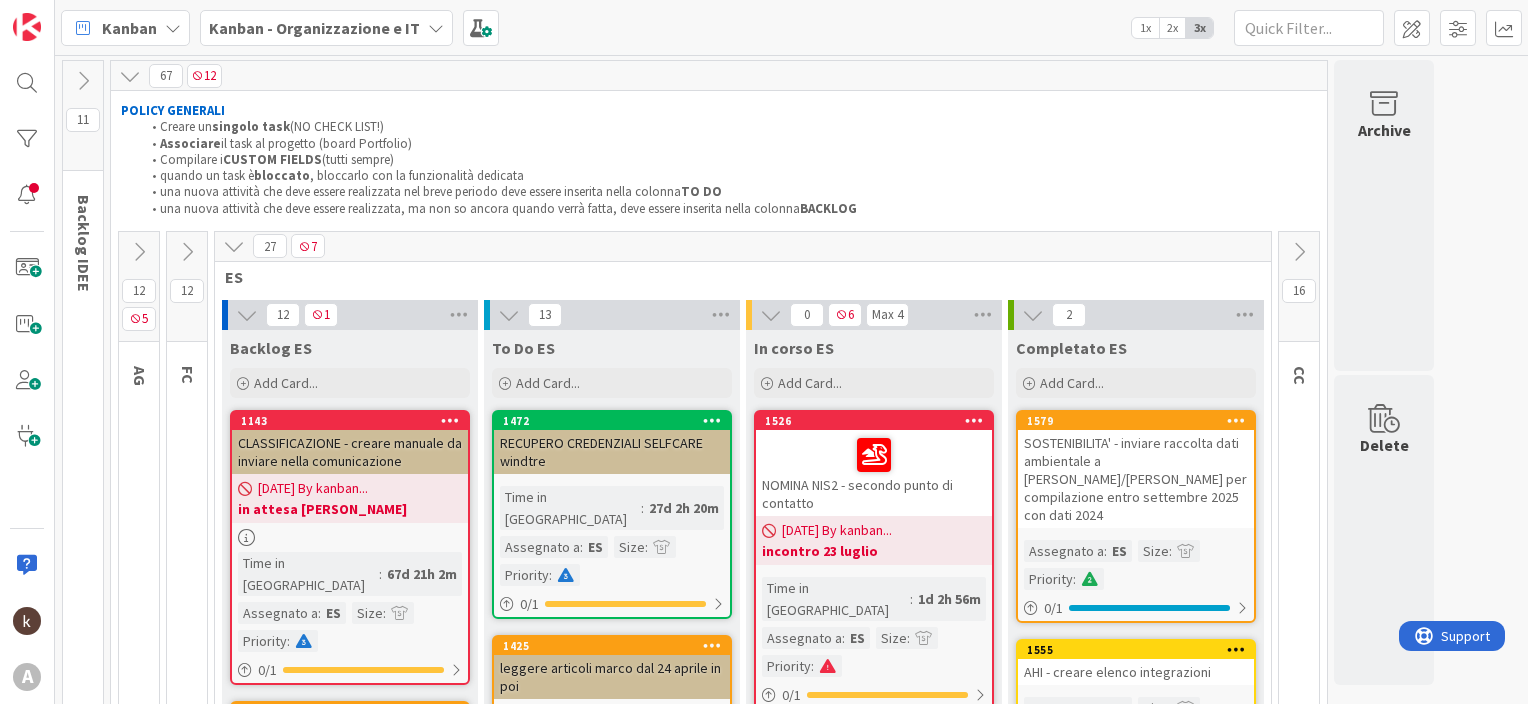 scroll, scrollTop: 0, scrollLeft: 0, axis: both 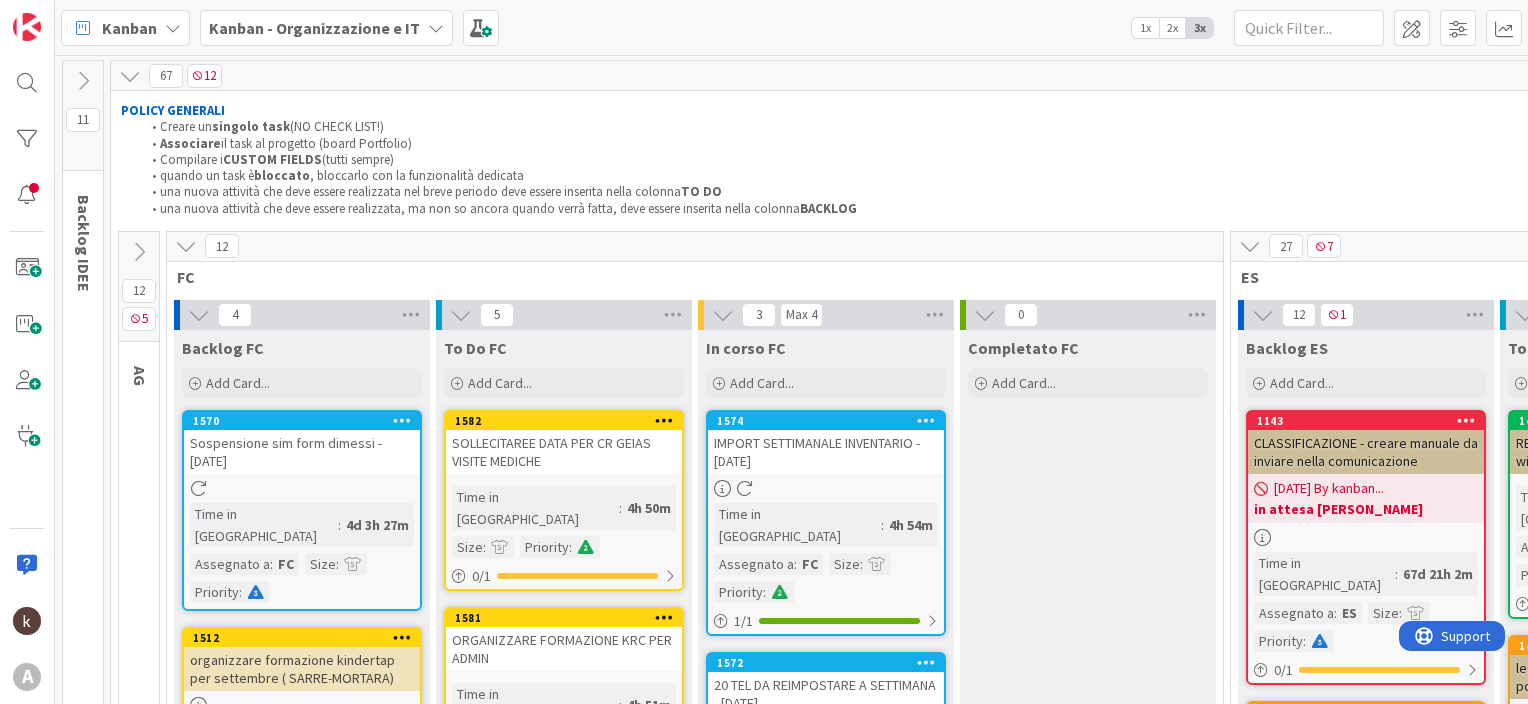 click at bounding box center (1250, 246) 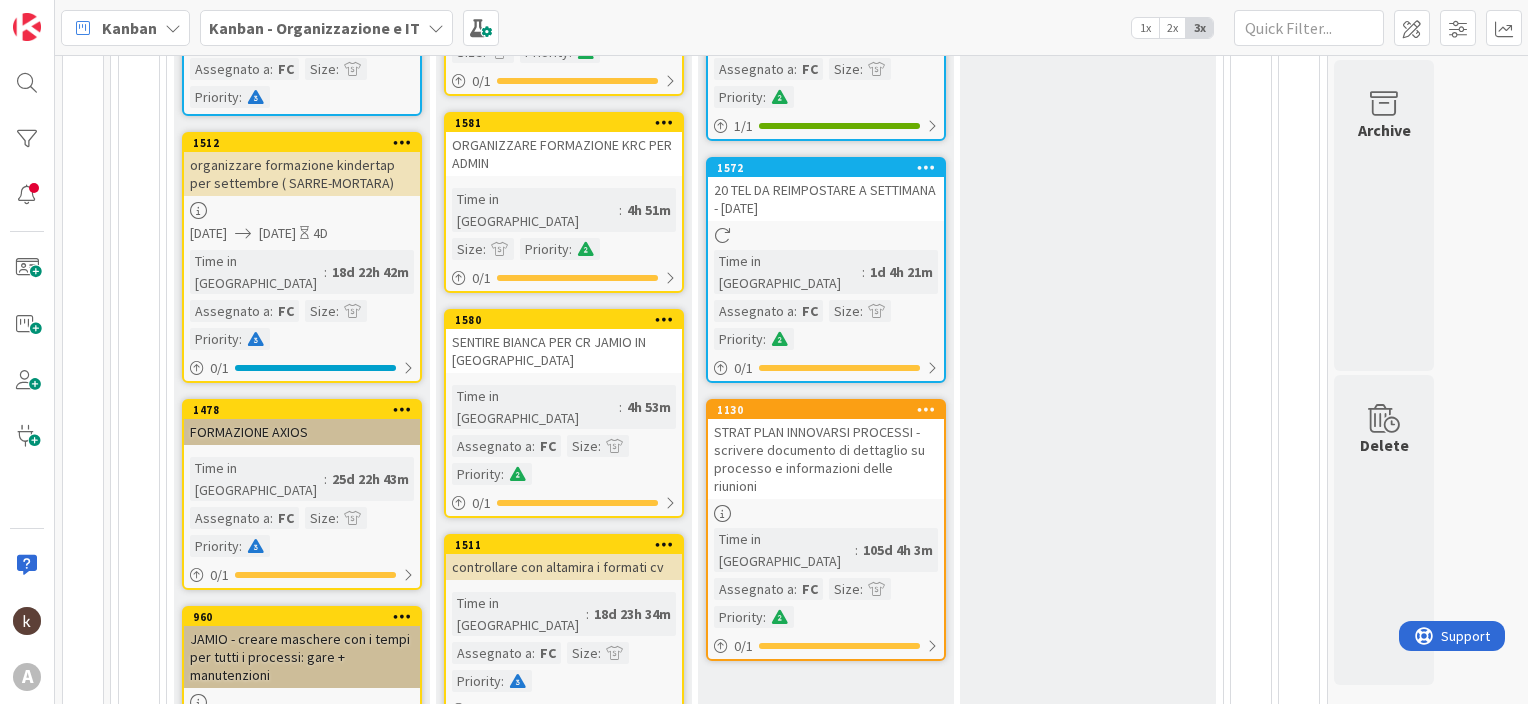 scroll, scrollTop: 500, scrollLeft: 0, axis: vertical 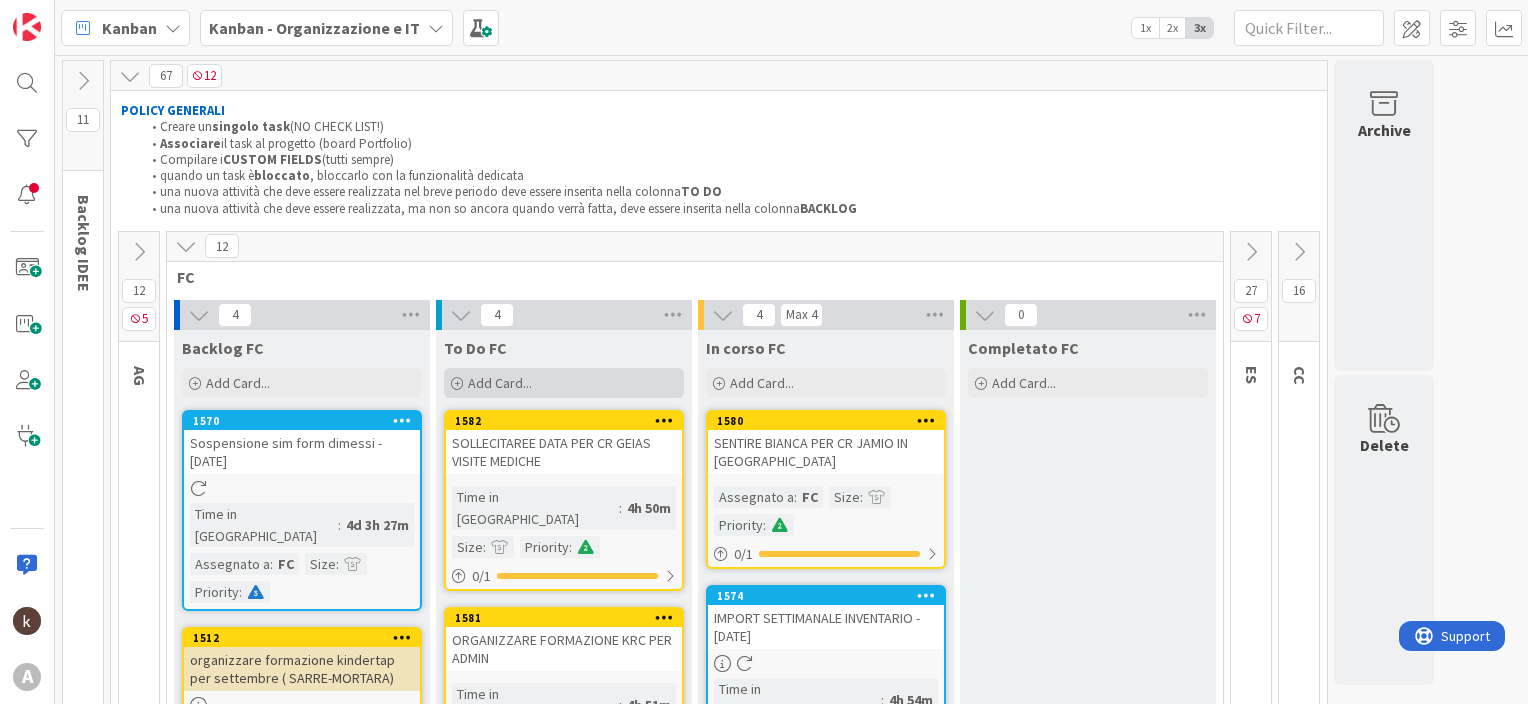 click on "Add Card..." at bounding box center [564, 383] 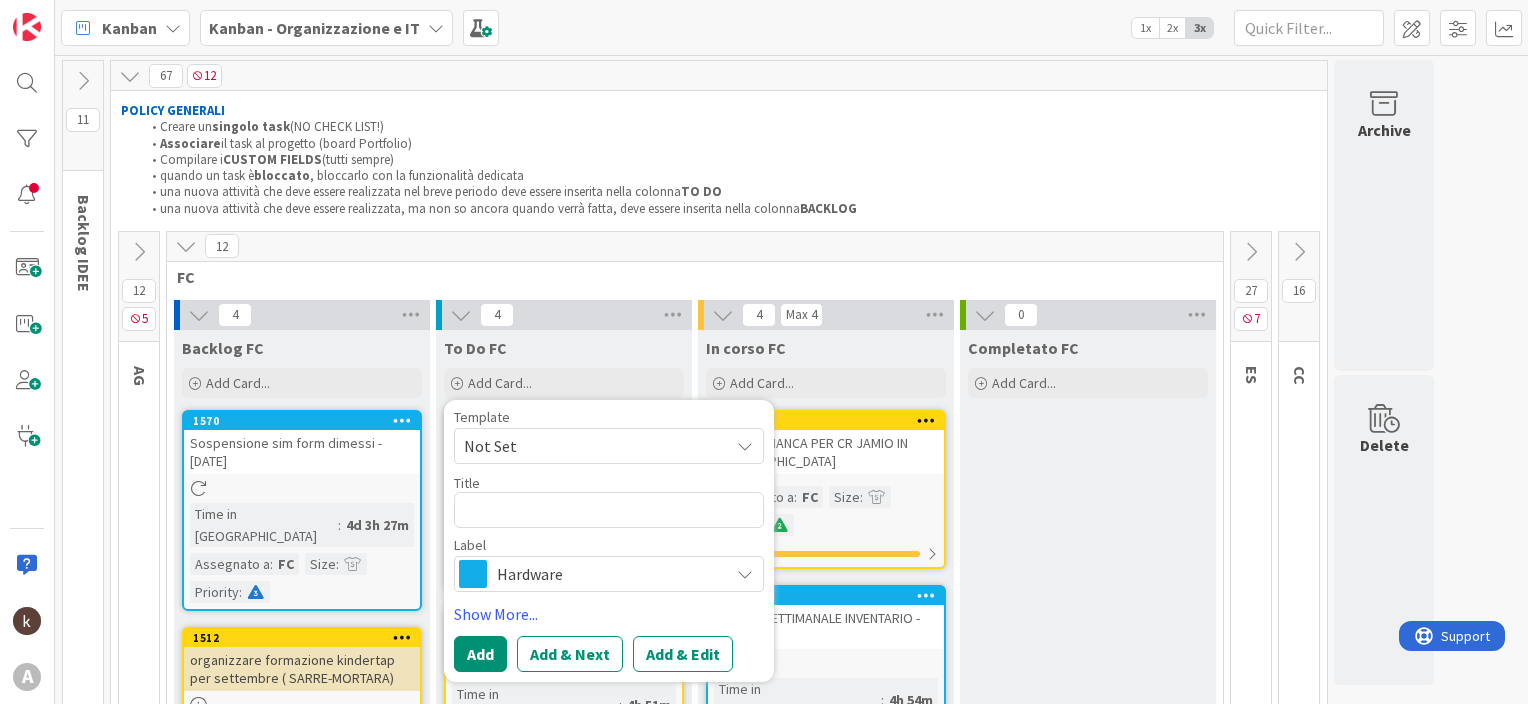 type on "x" 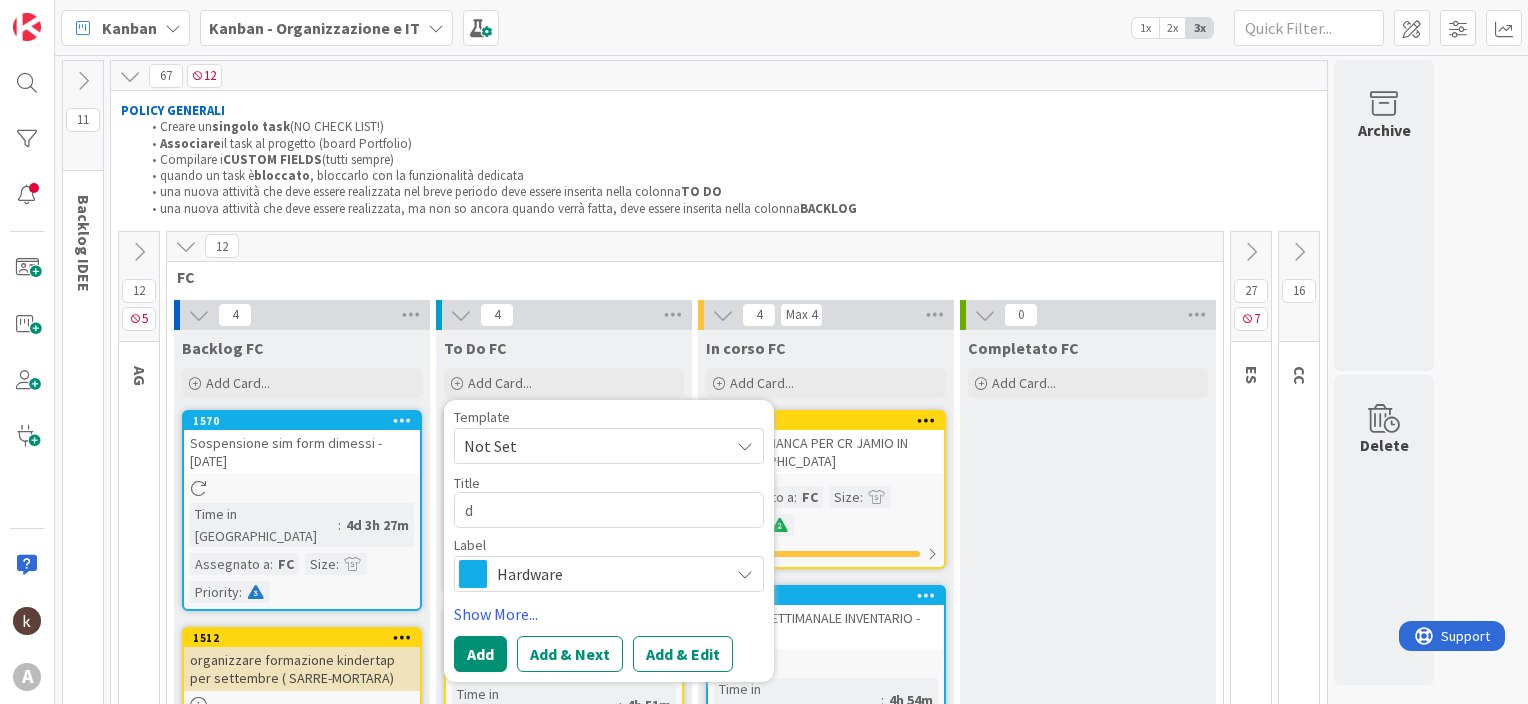 type on "x" 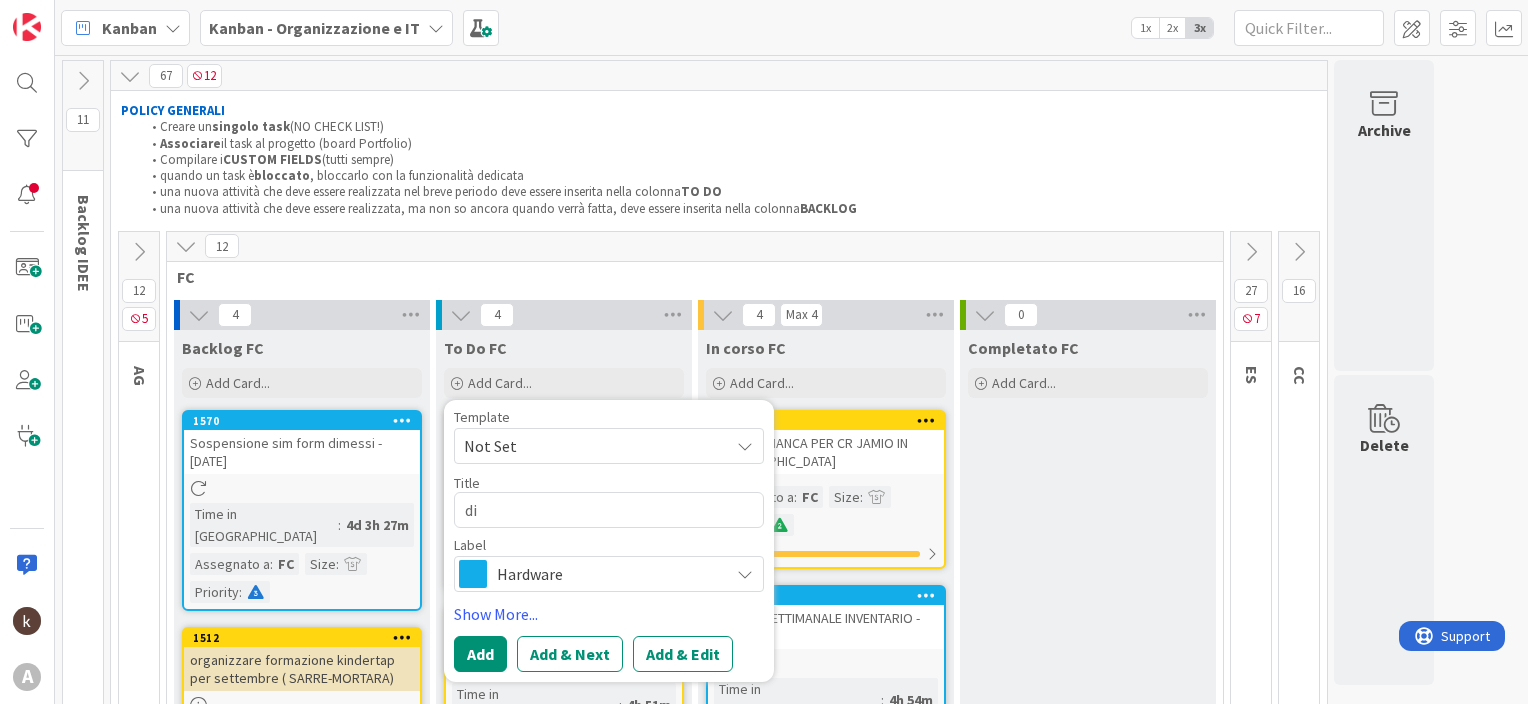 type on "x" 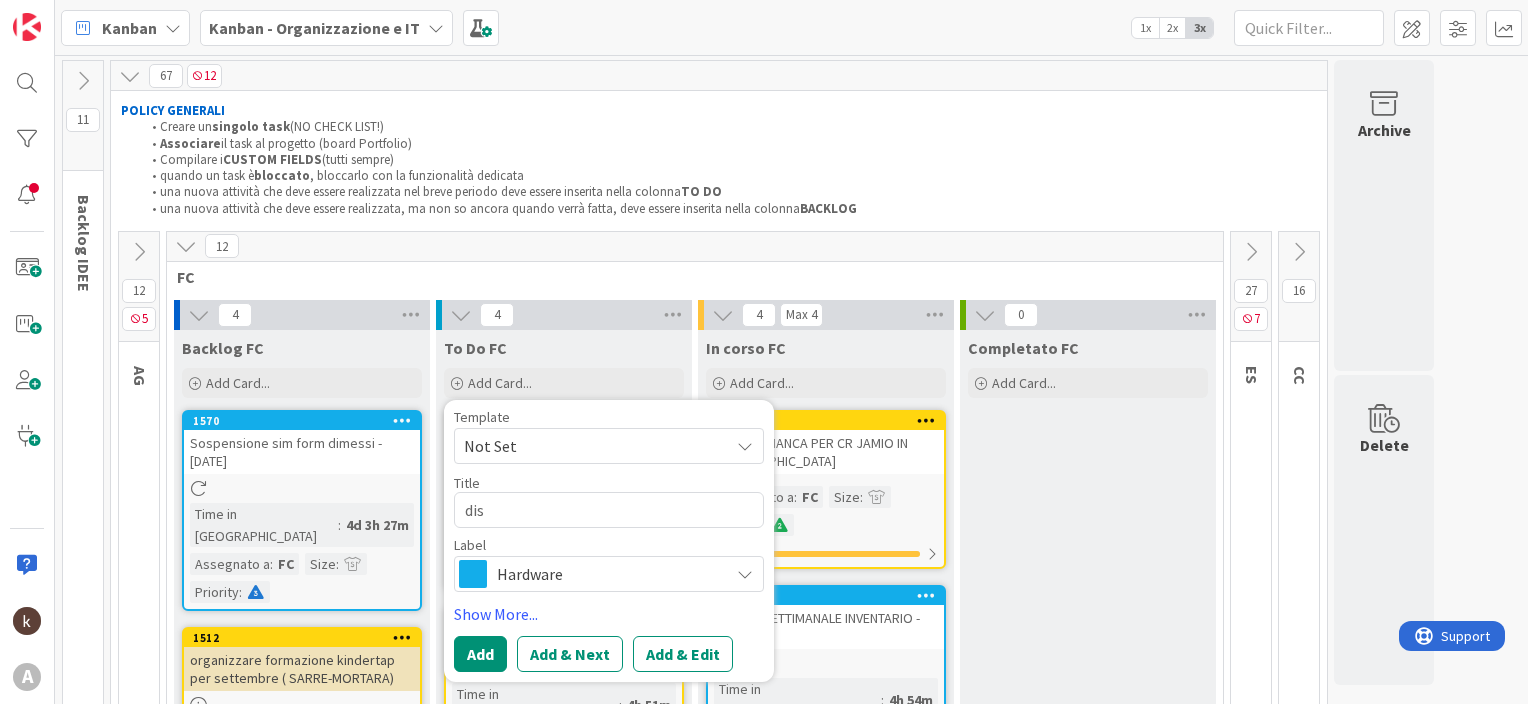 type on "x" 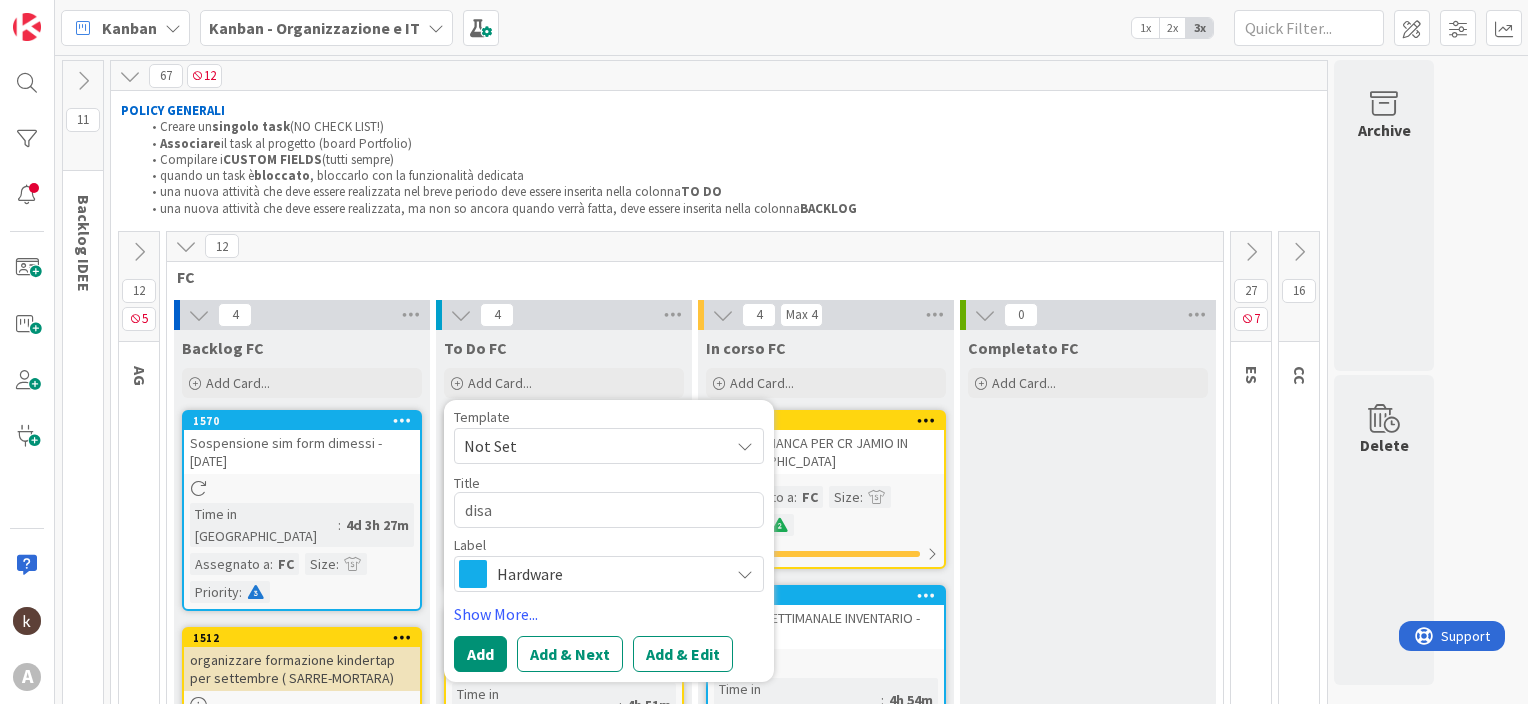 type on "x" 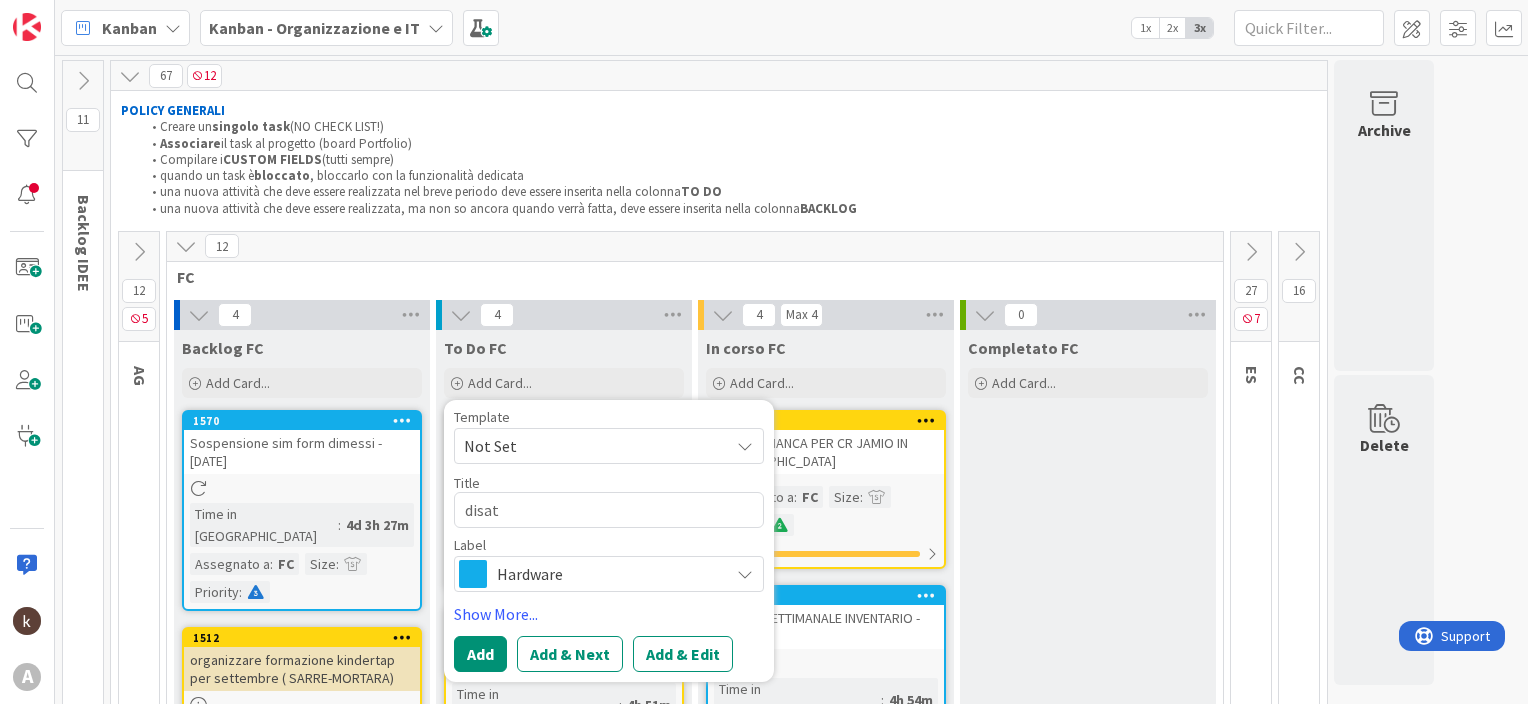 type on "x" 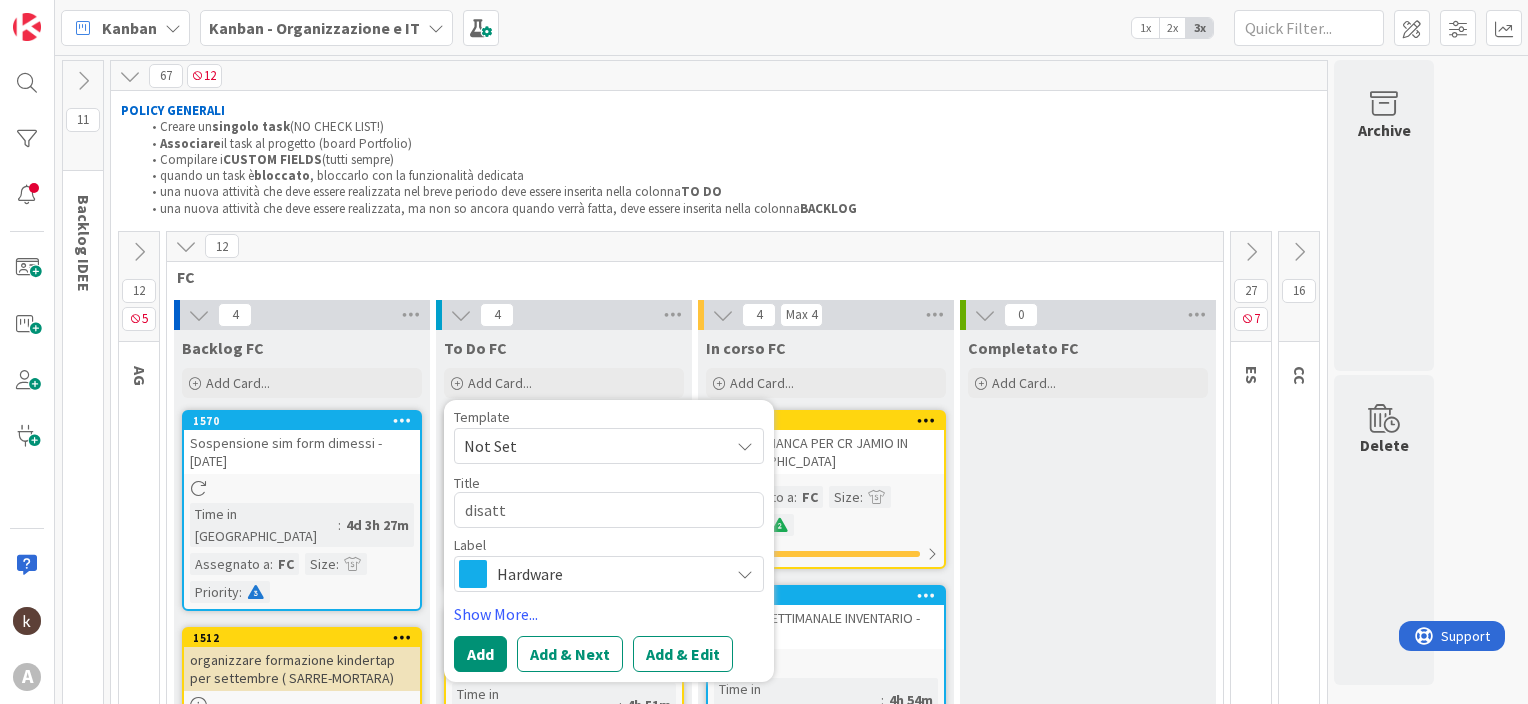 type on "x" 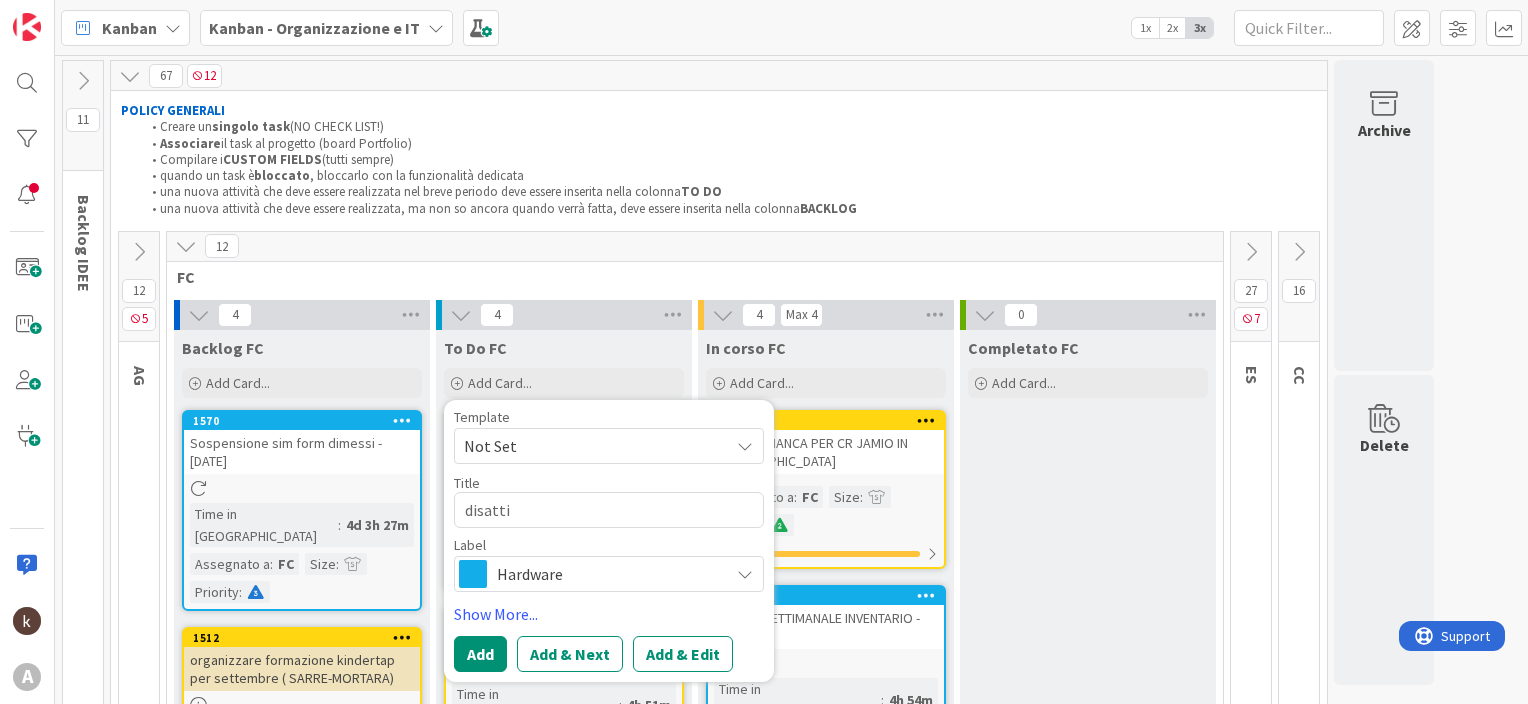type on "x" 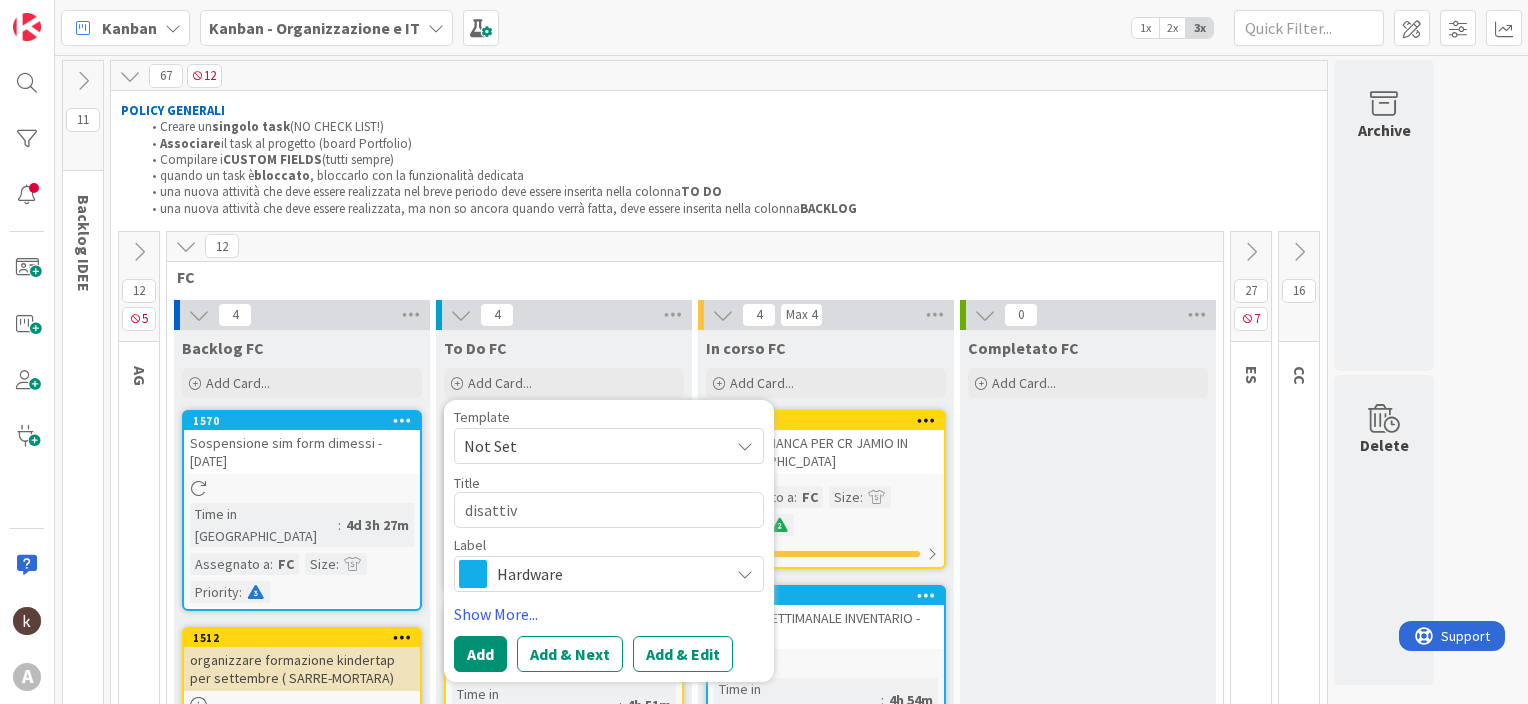type on "x" 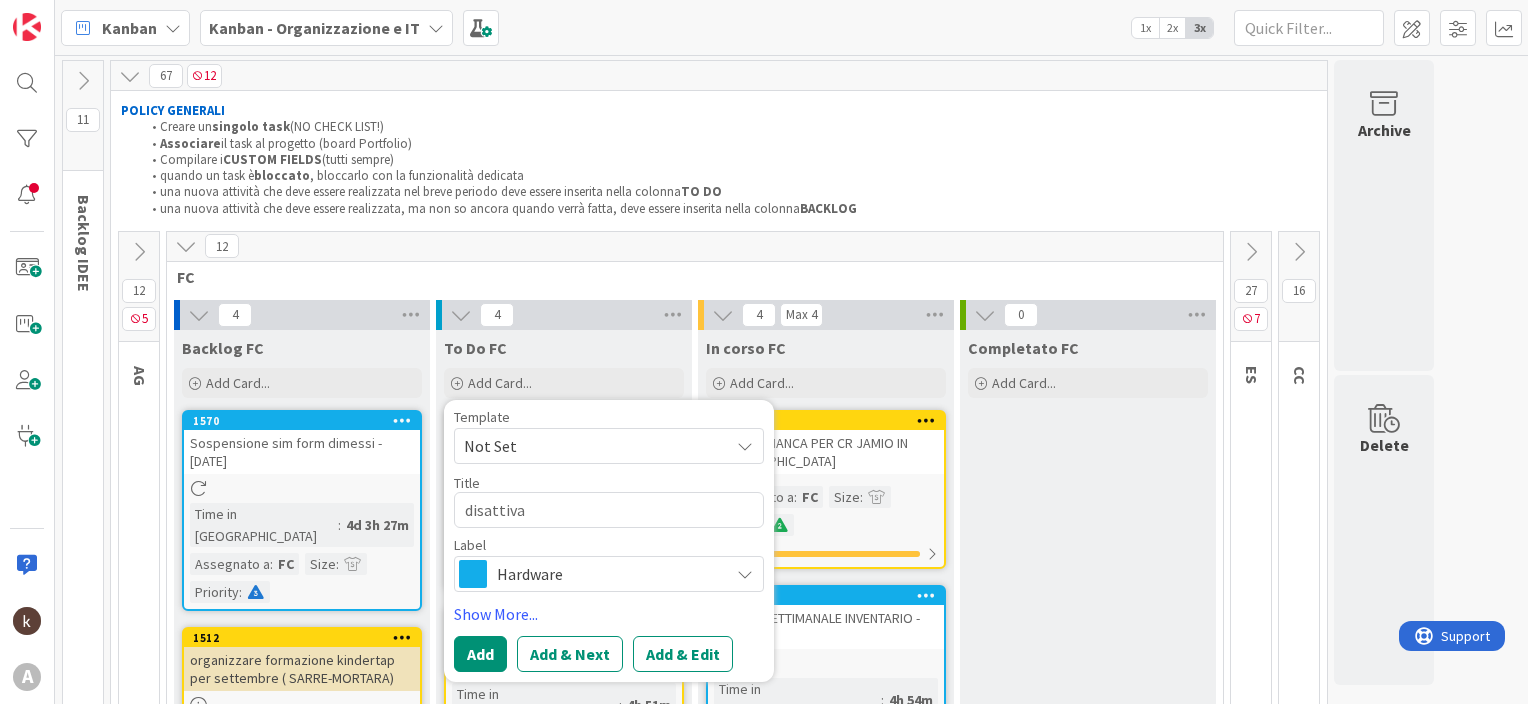 type on "x" 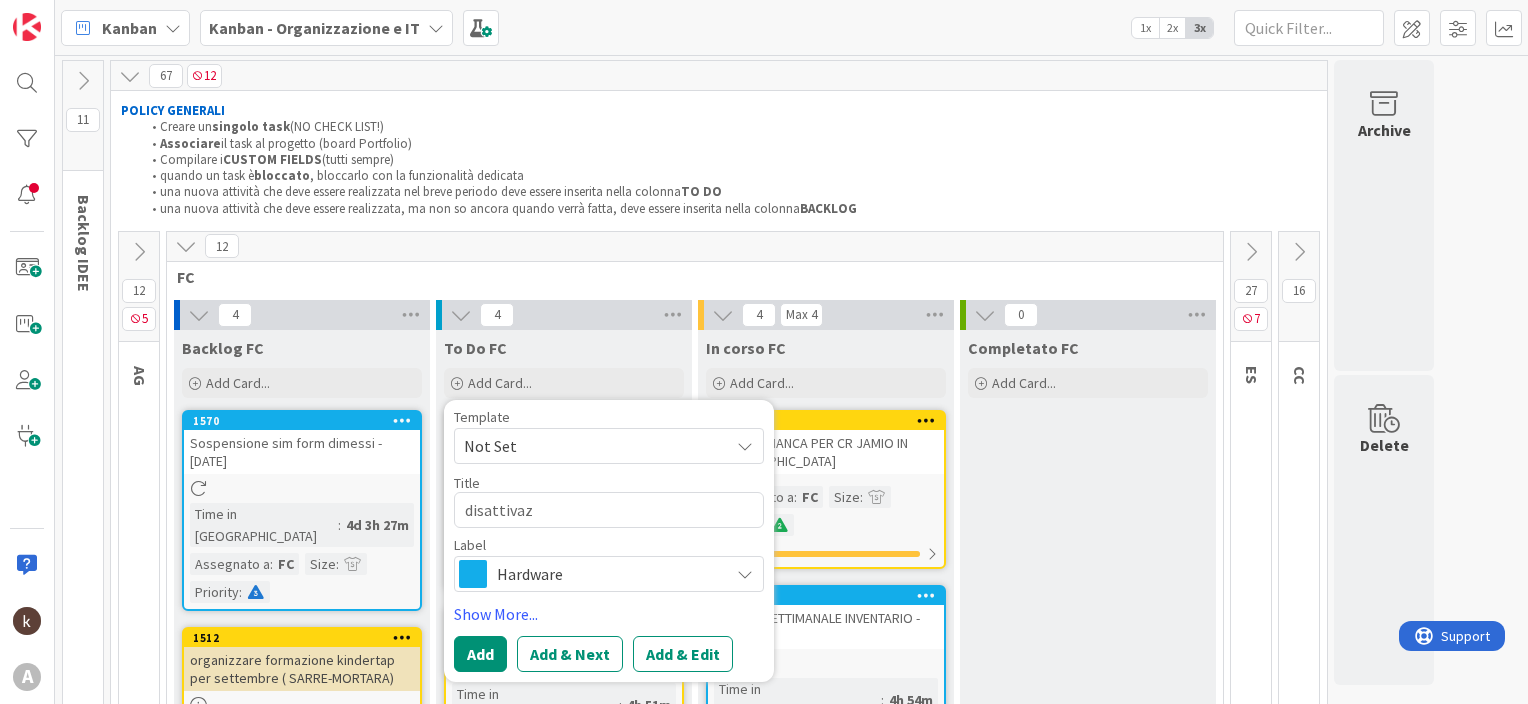type on "x" 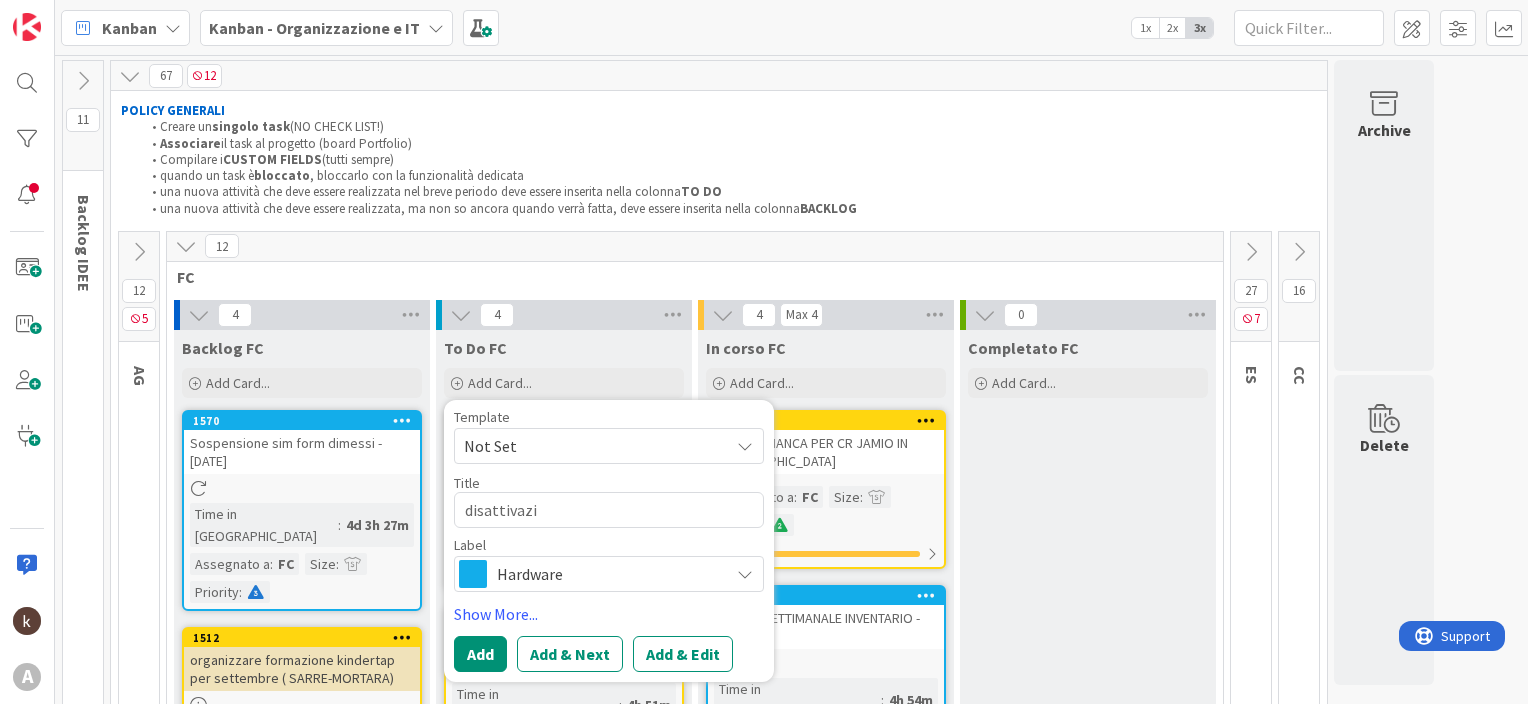 type on "x" 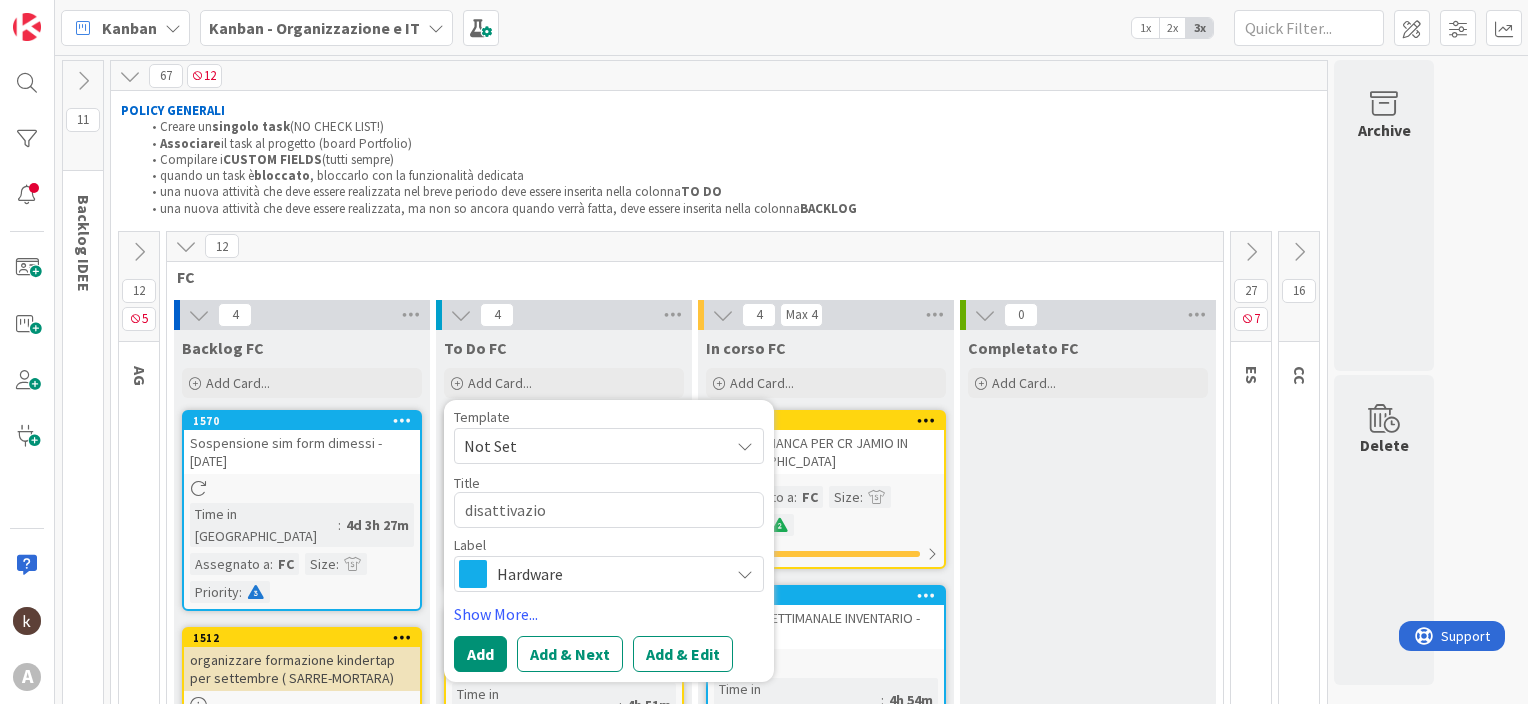 type on "x" 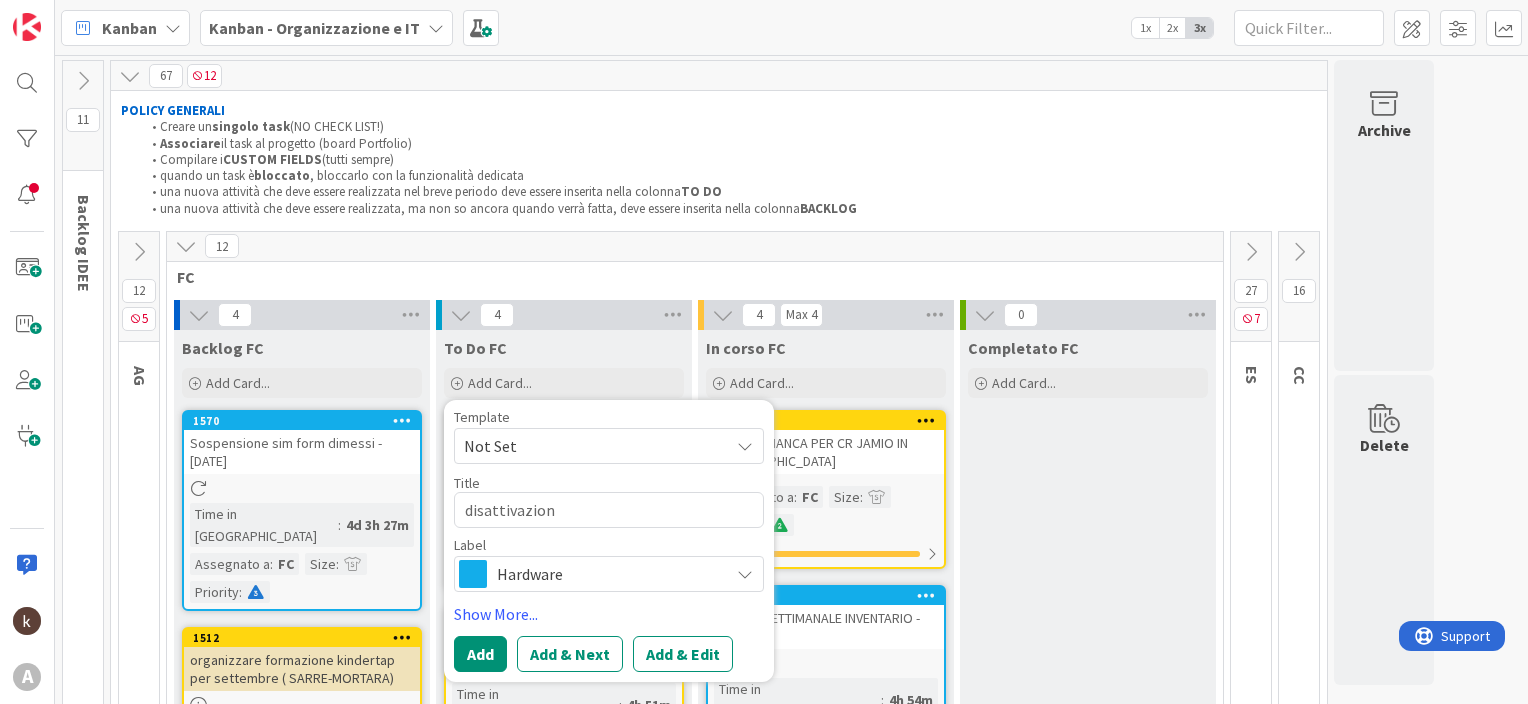 type on "x" 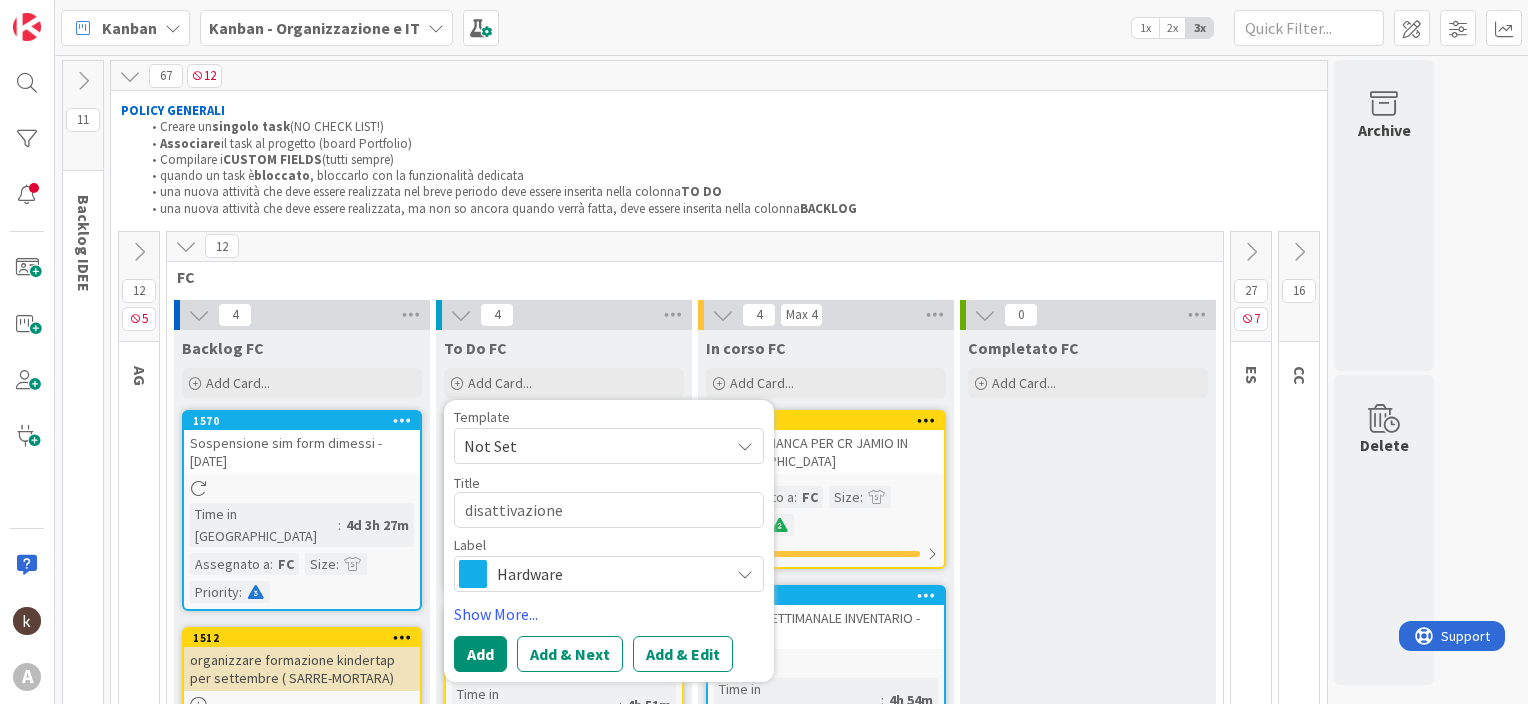 type on "x" 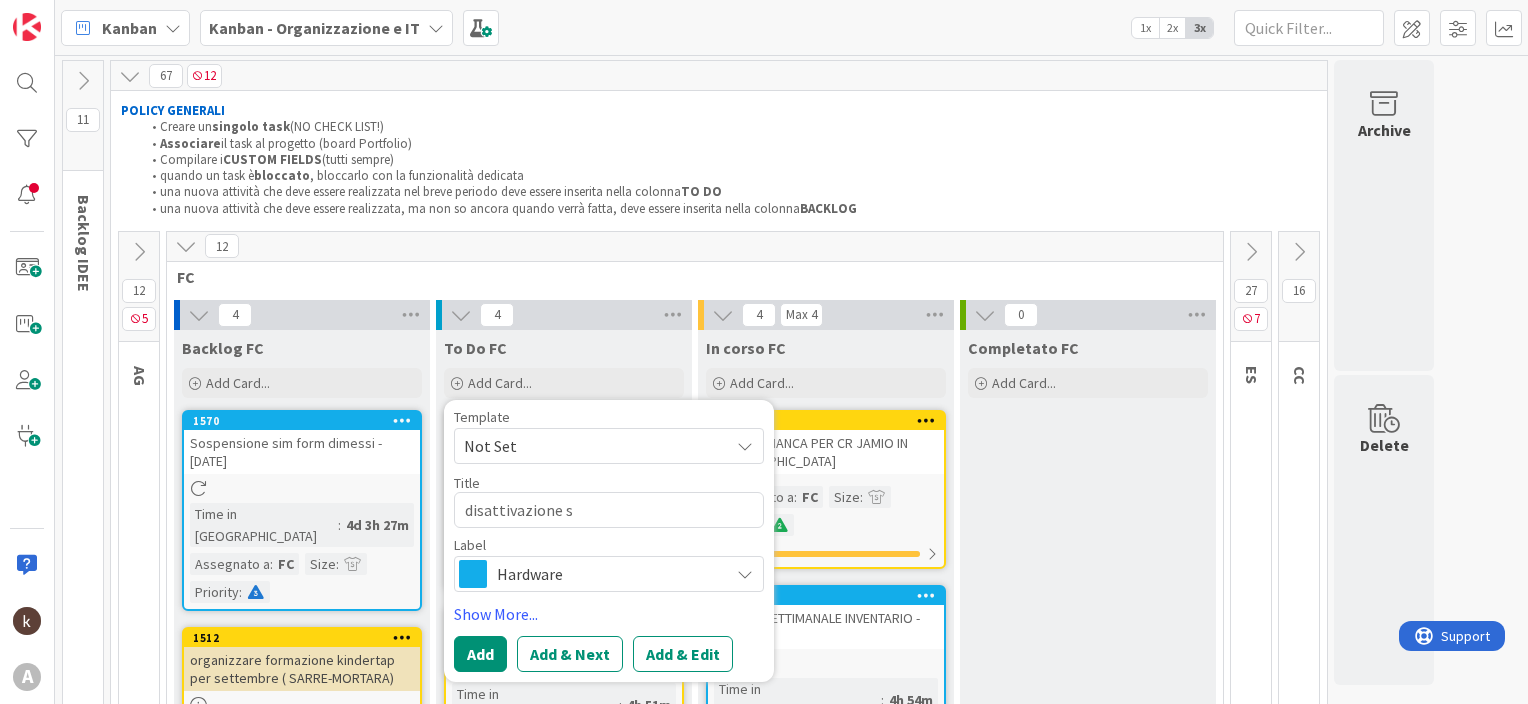 type on "x" 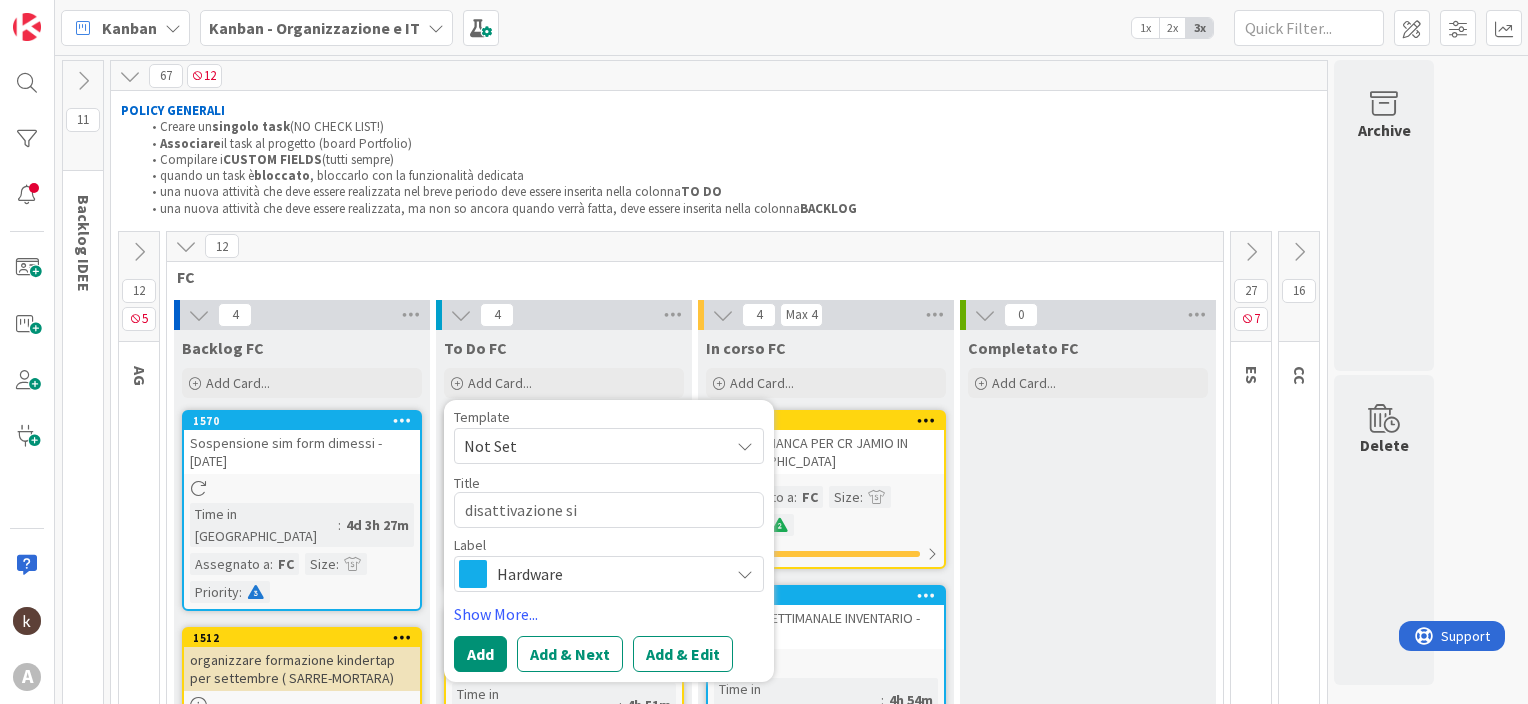 type on "x" 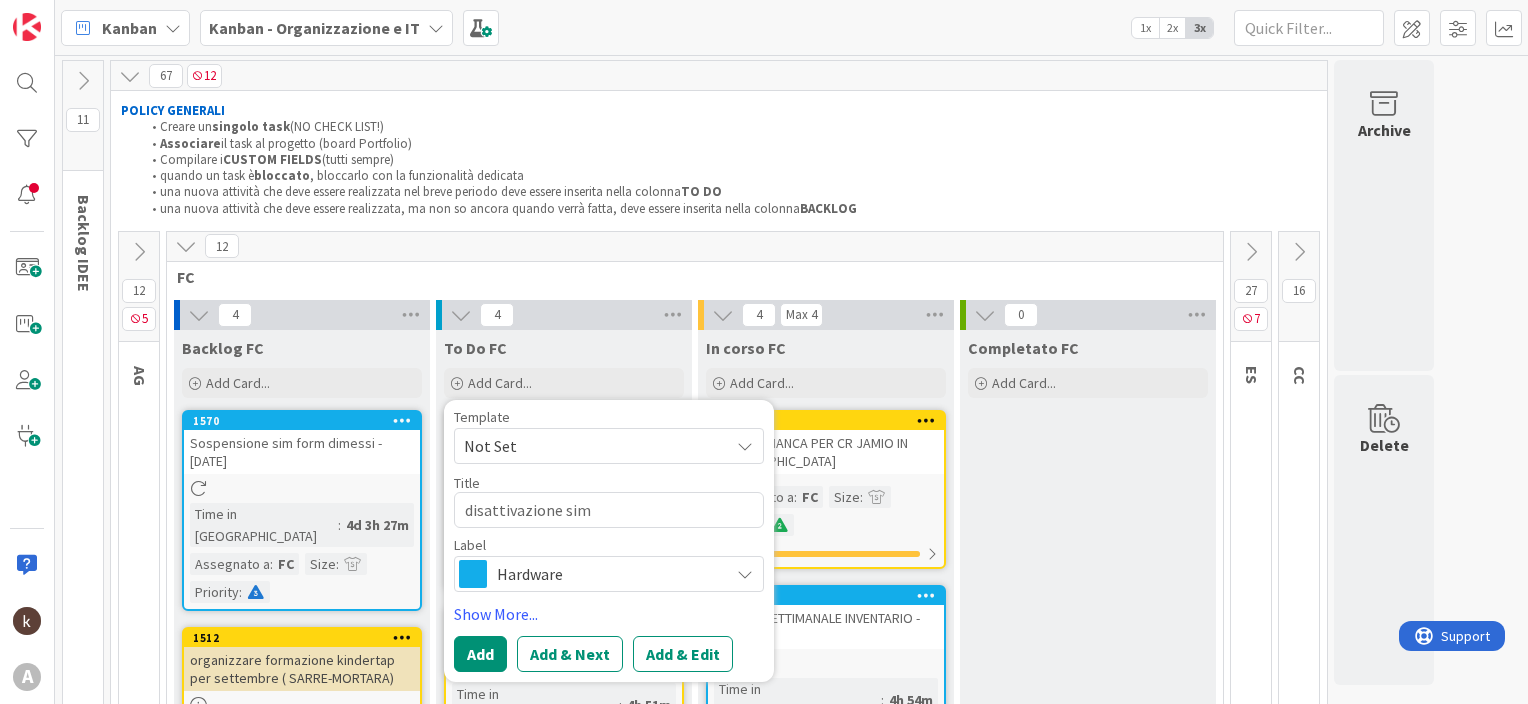 type on "x" 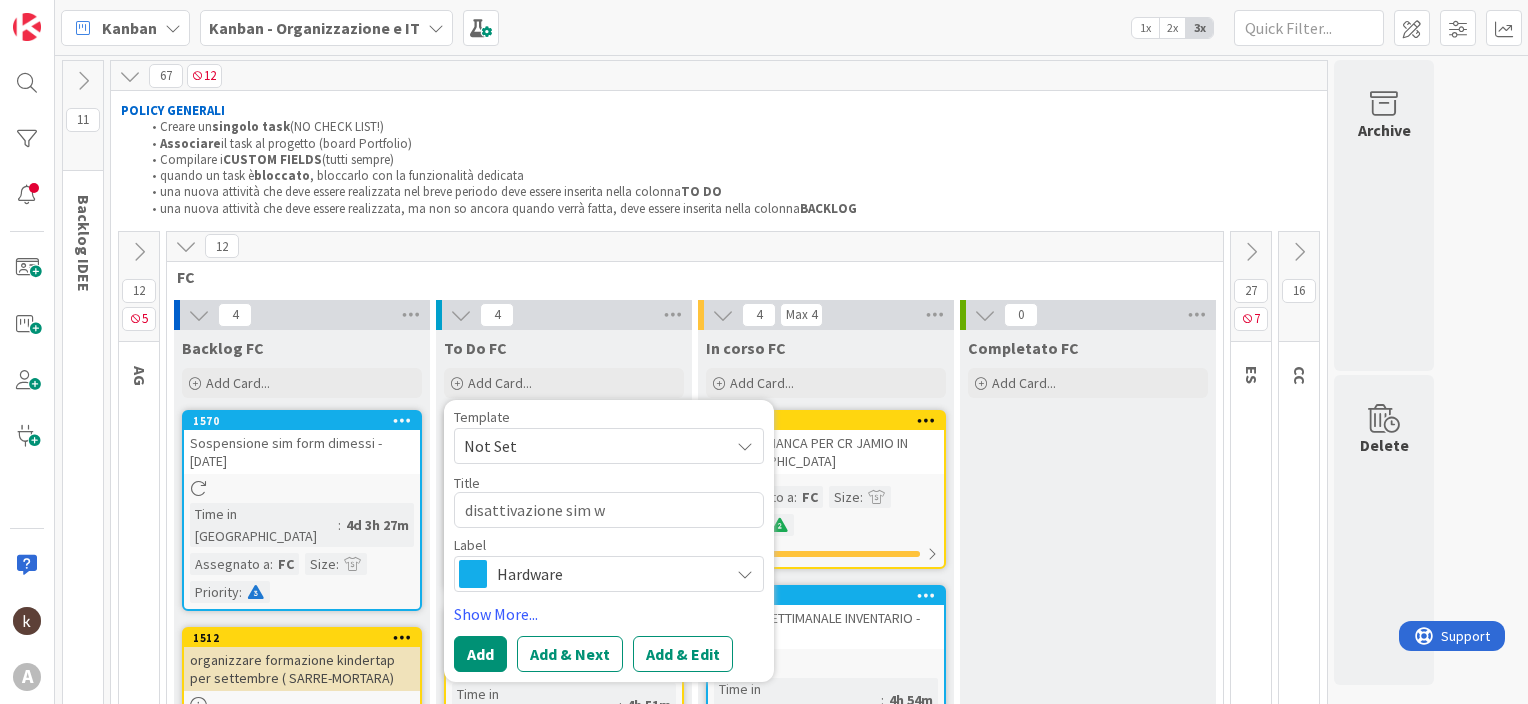 type on "x" 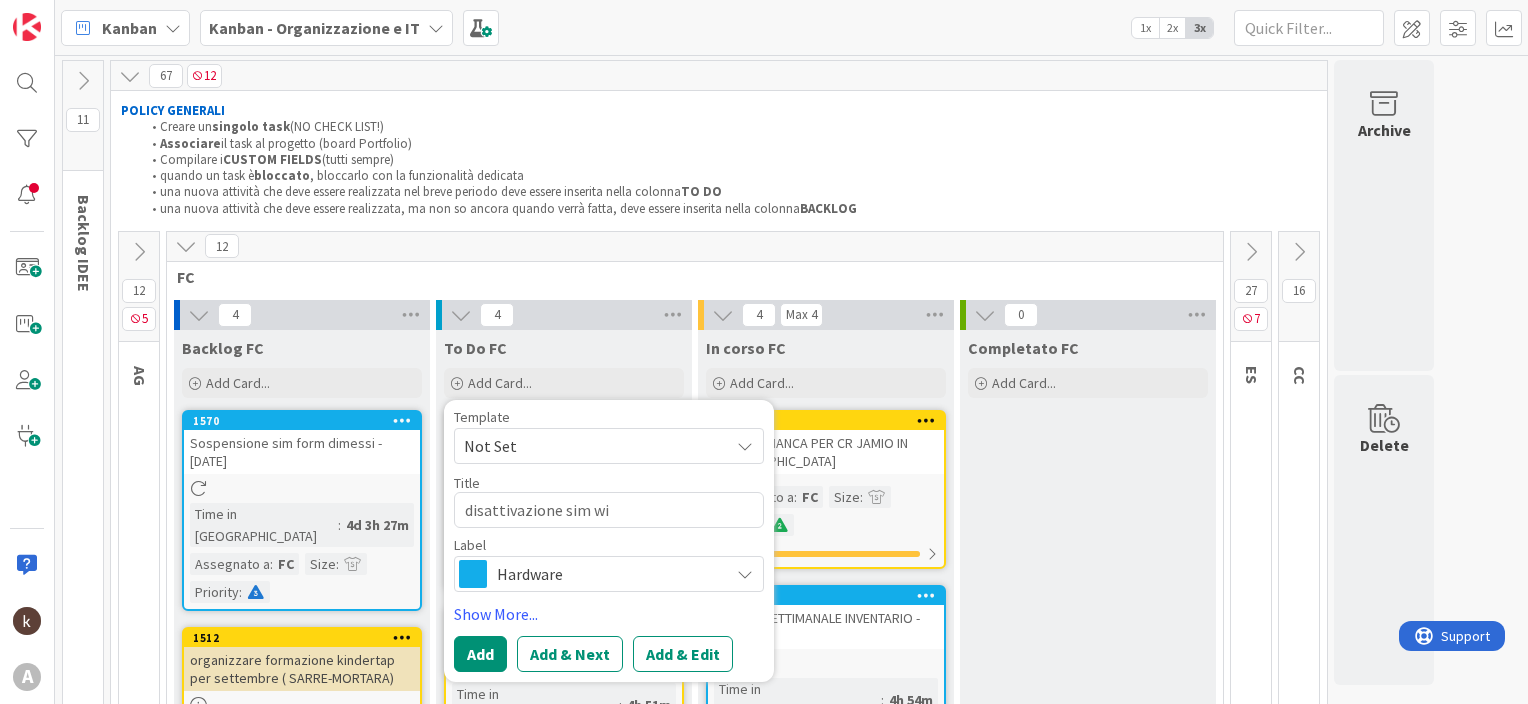 type on "x" 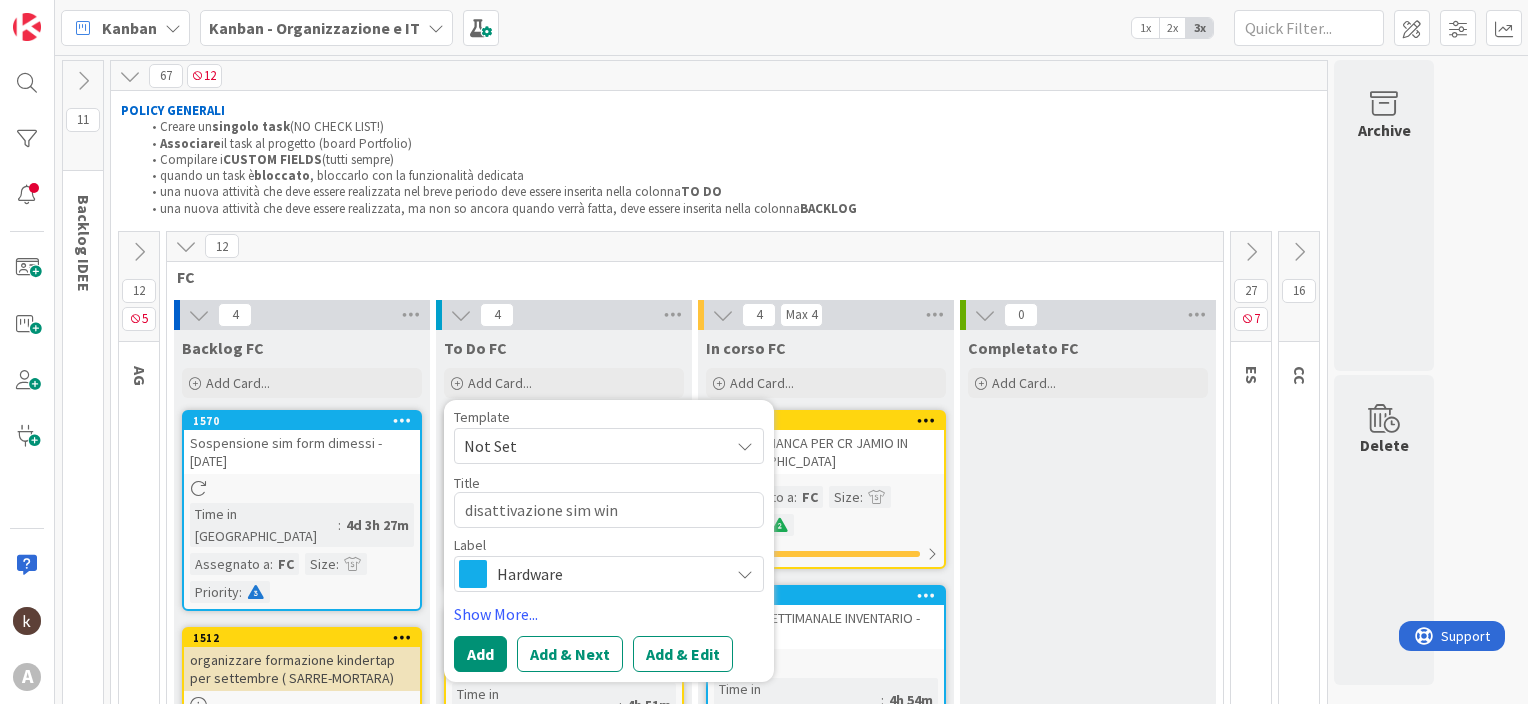 type on "x" 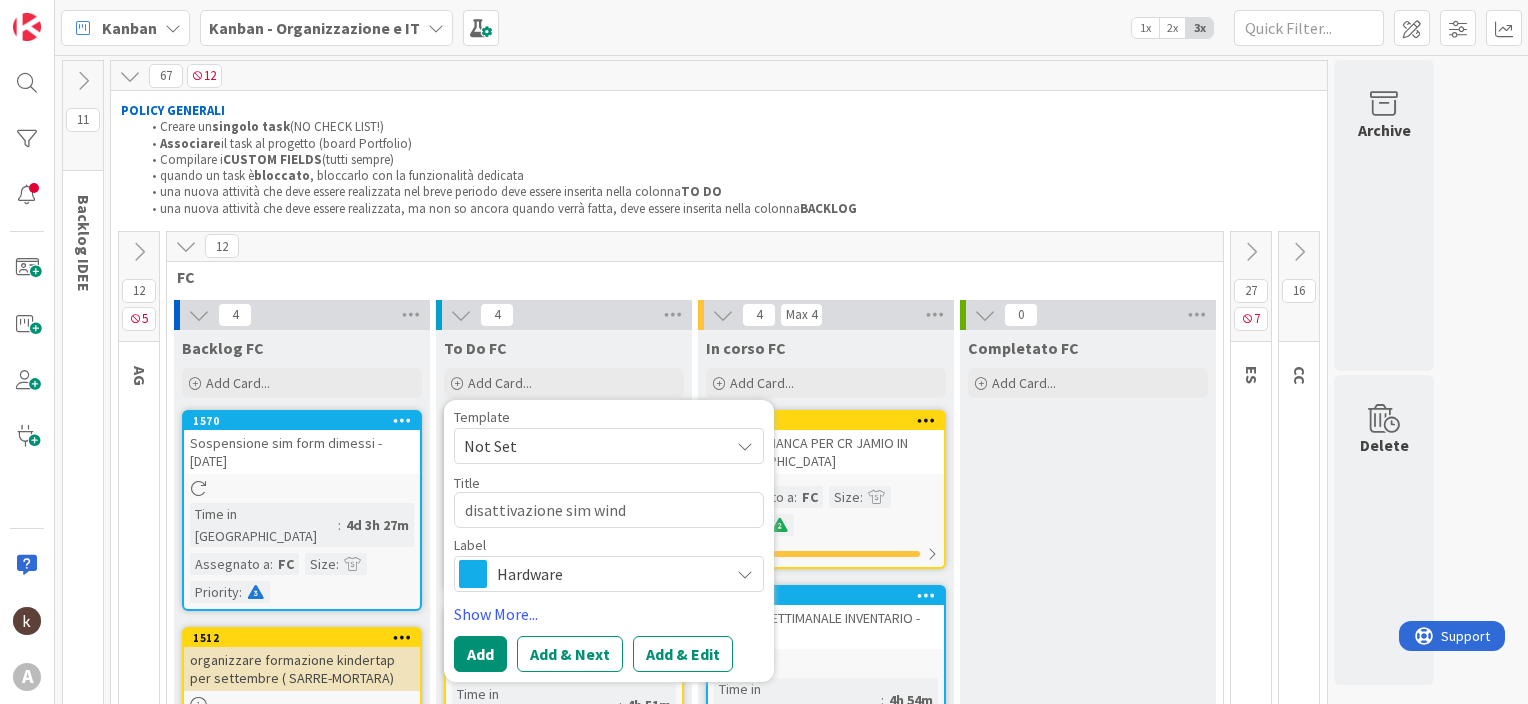 type on "x" 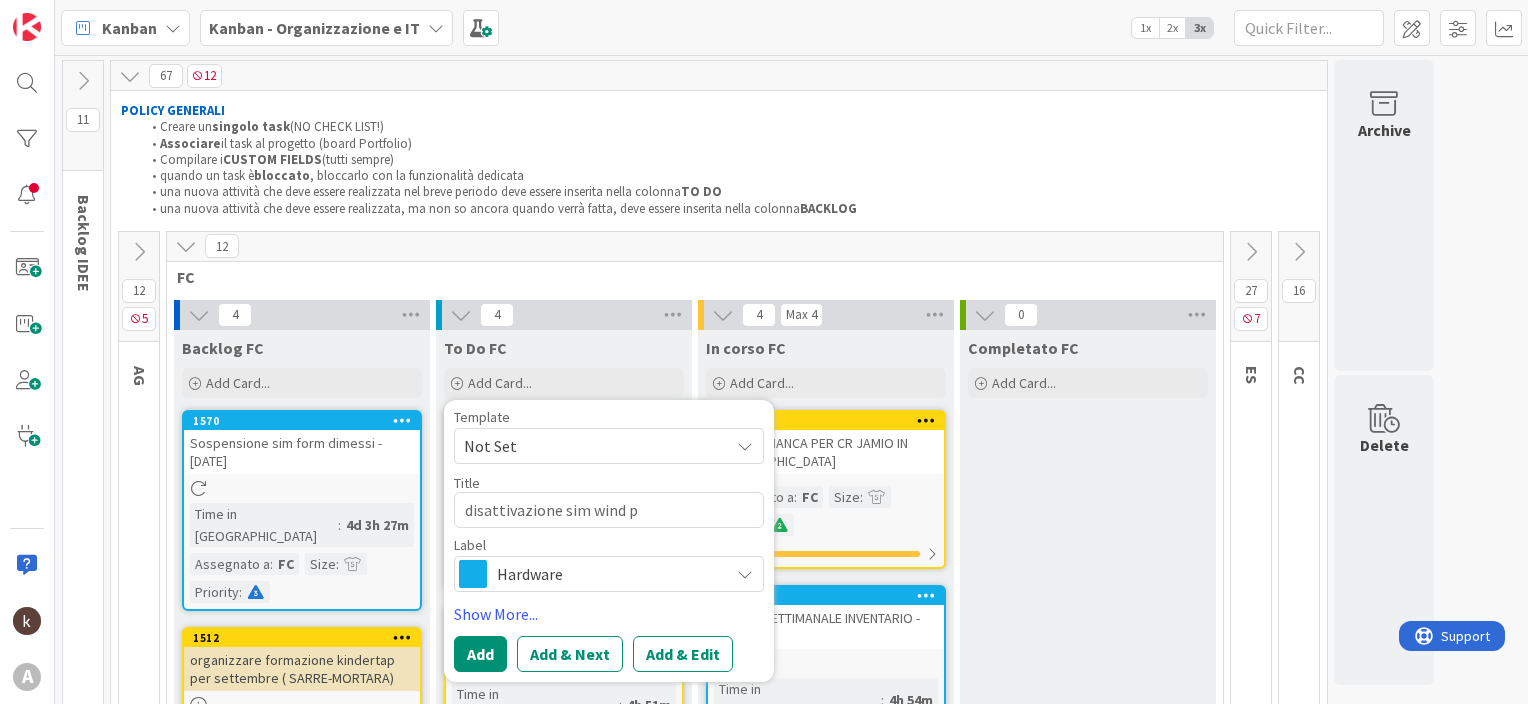 type on "x" 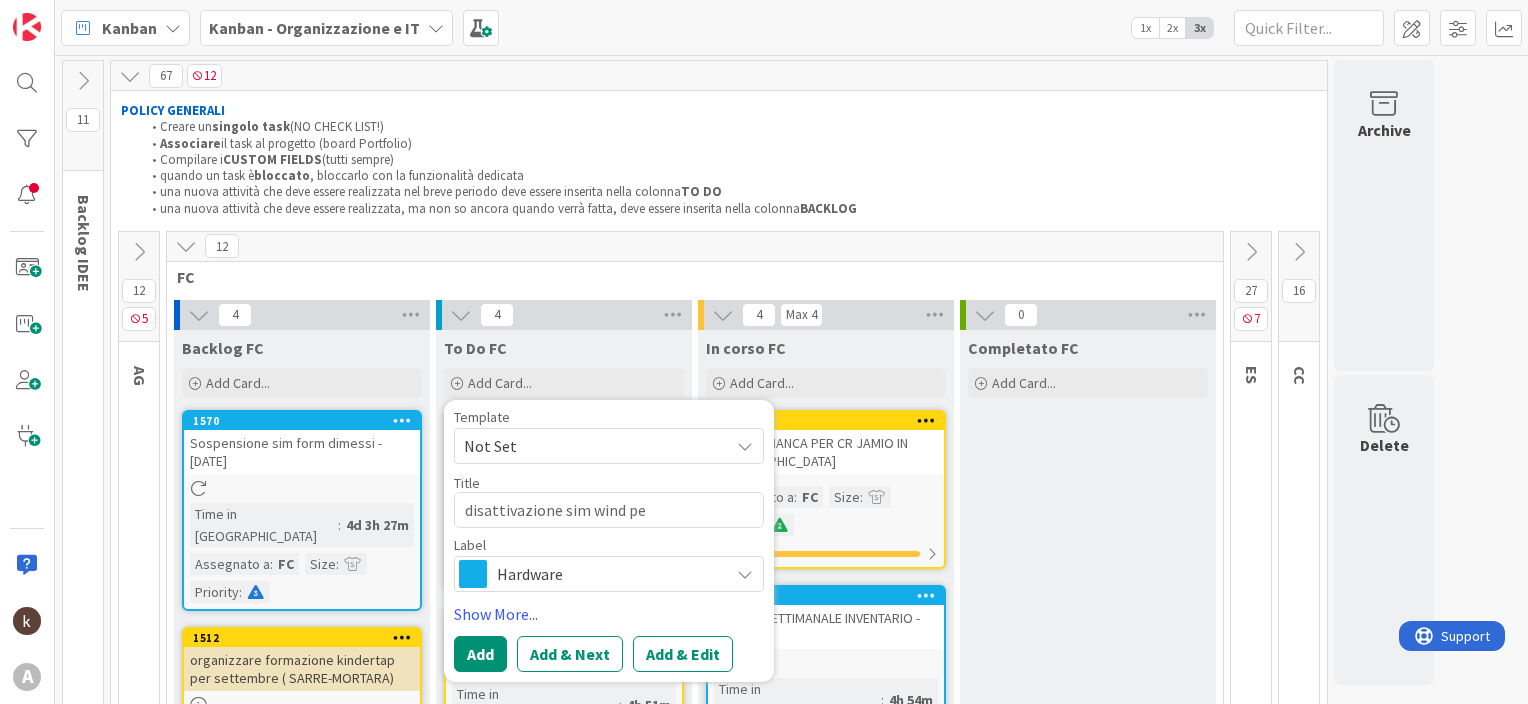 type on "x" 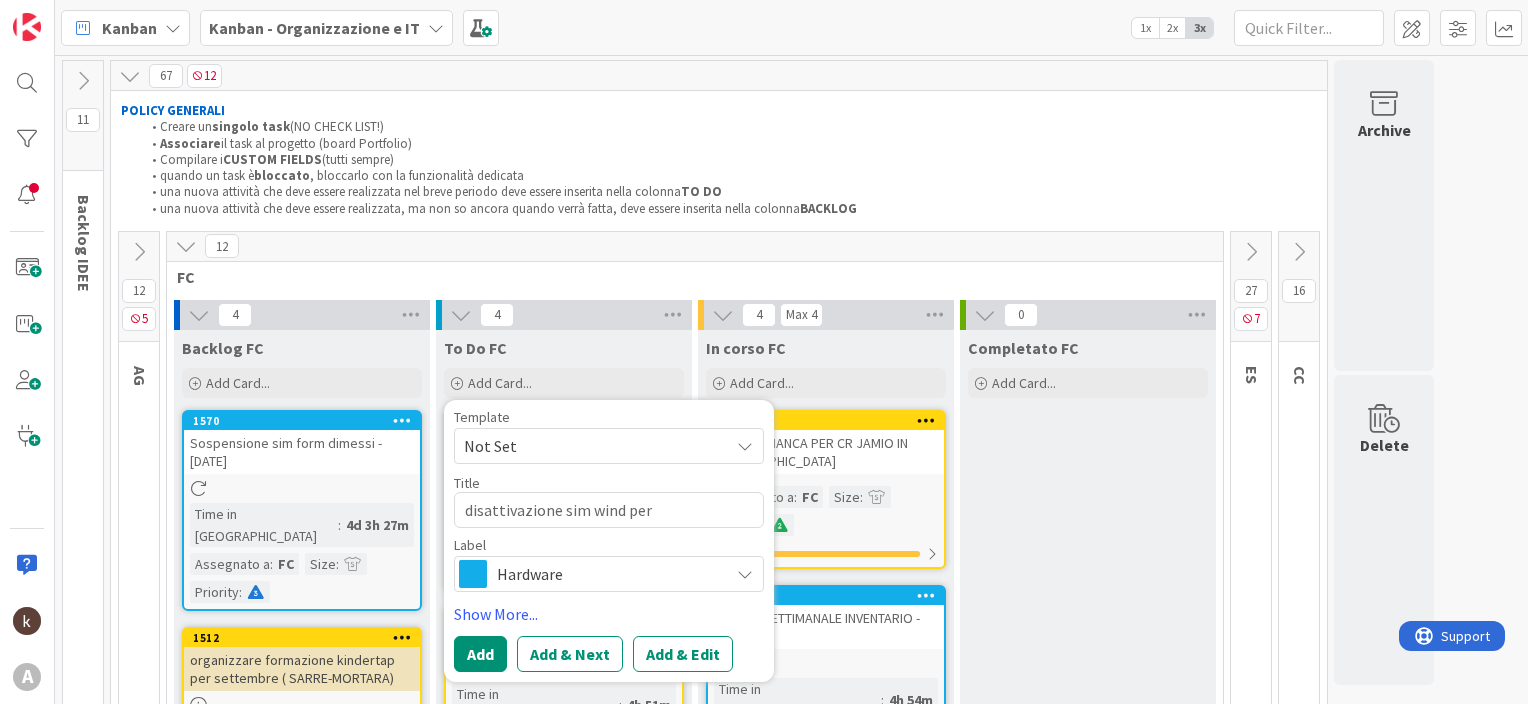 type on "x" 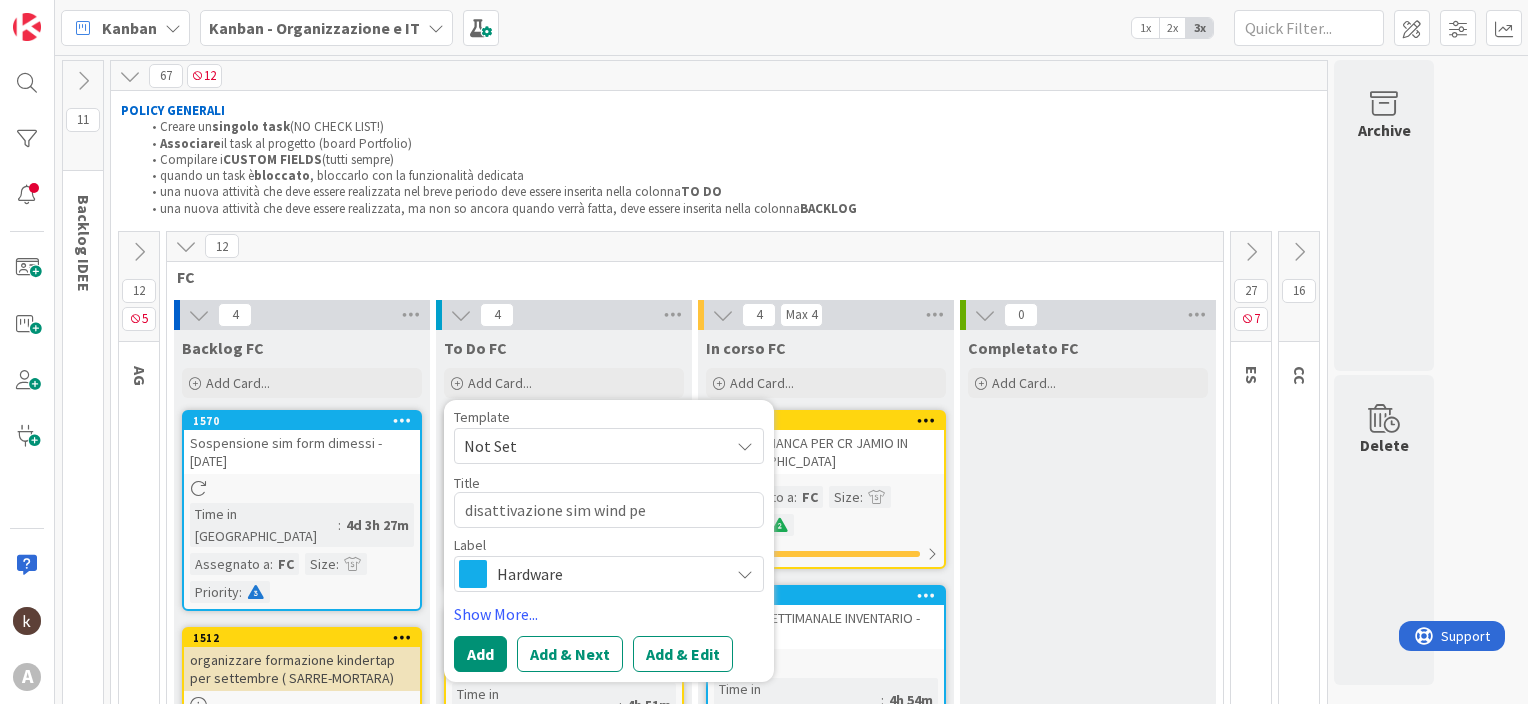 type on "x" 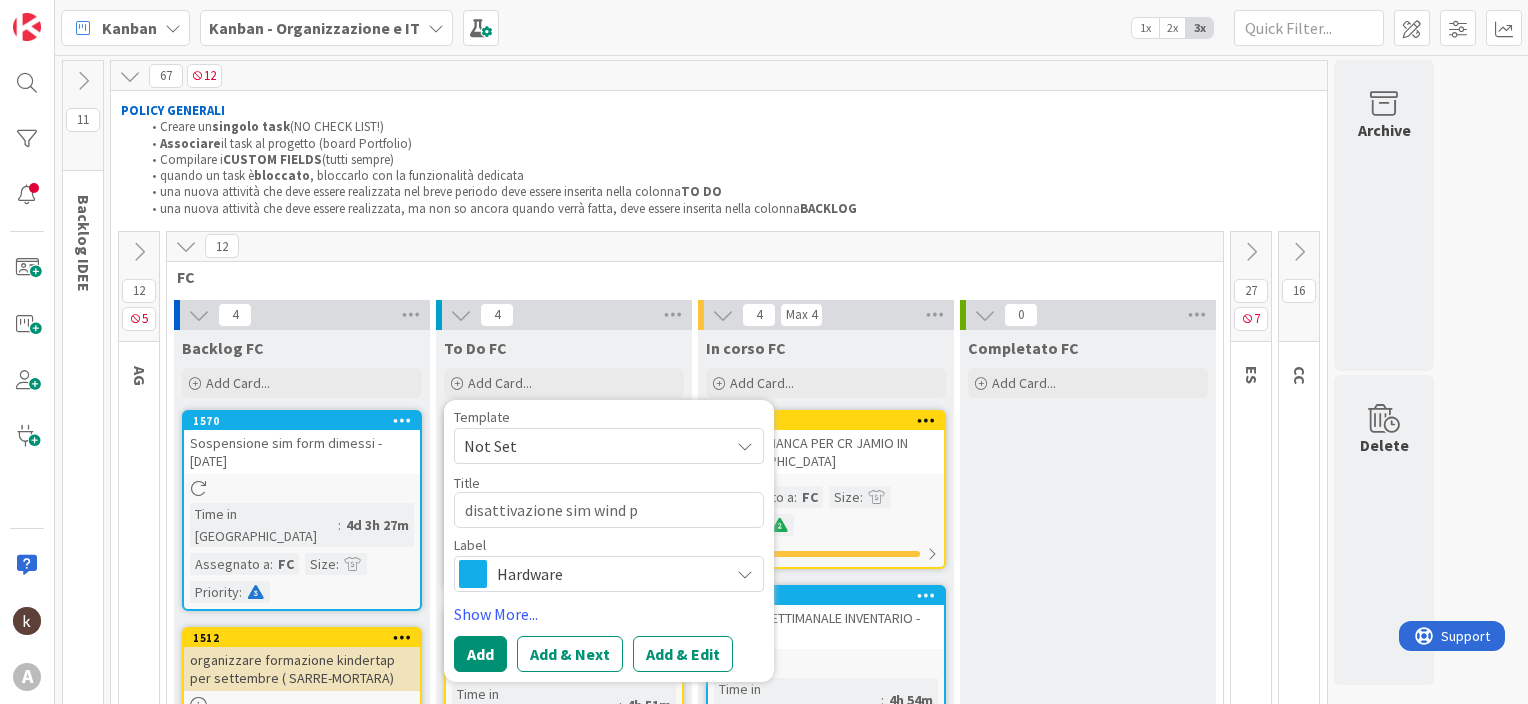 type on "x" 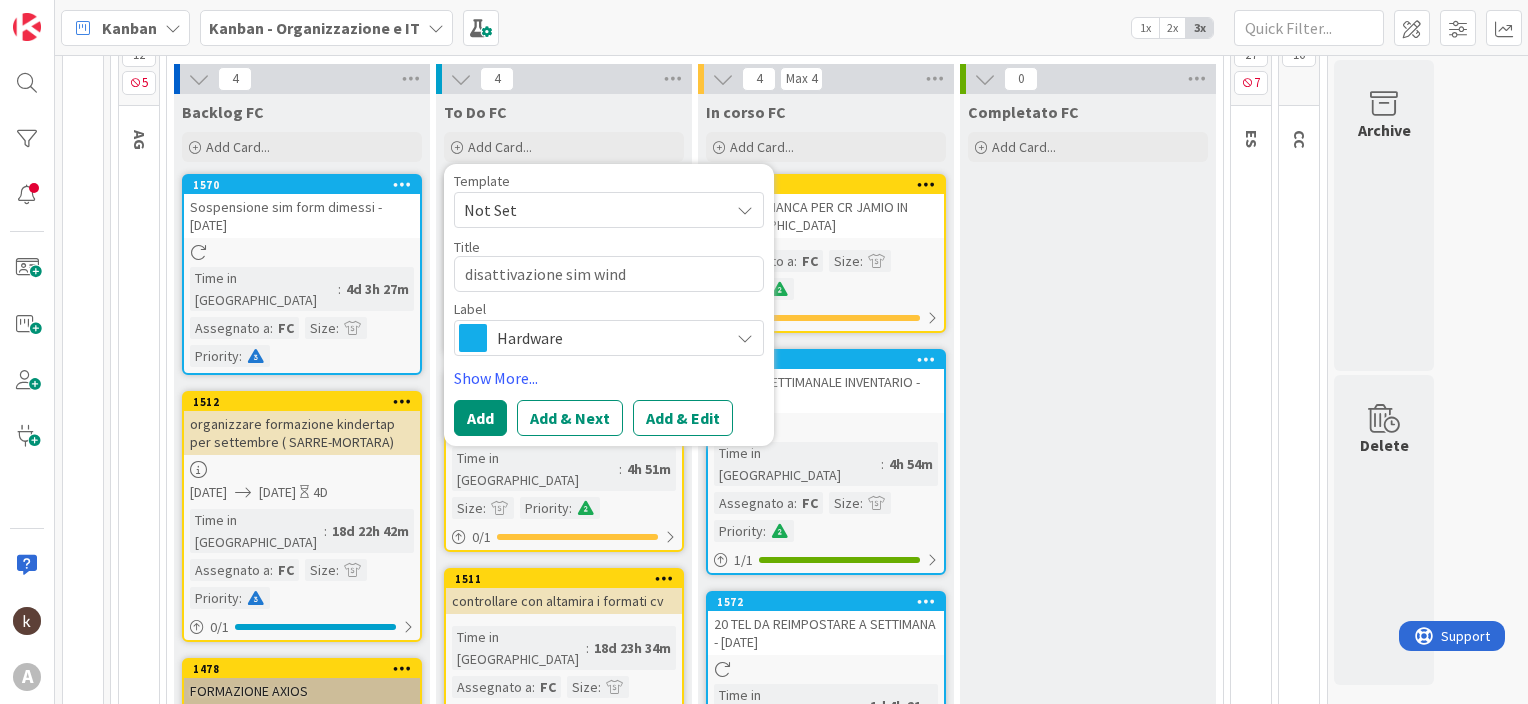 scroll, scrollTop: 300, scrollLeft: 0, axis: vertical 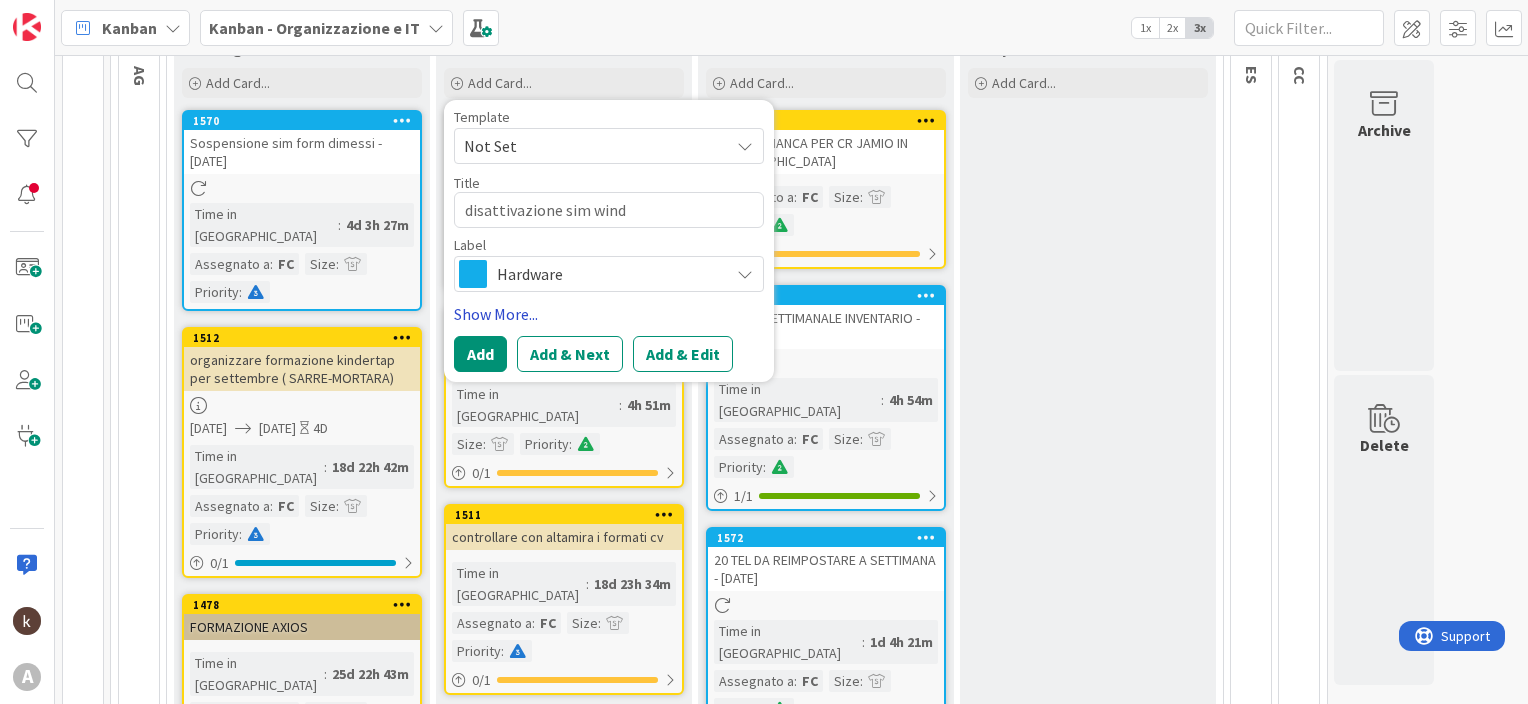type on "disattivazione sim wind" 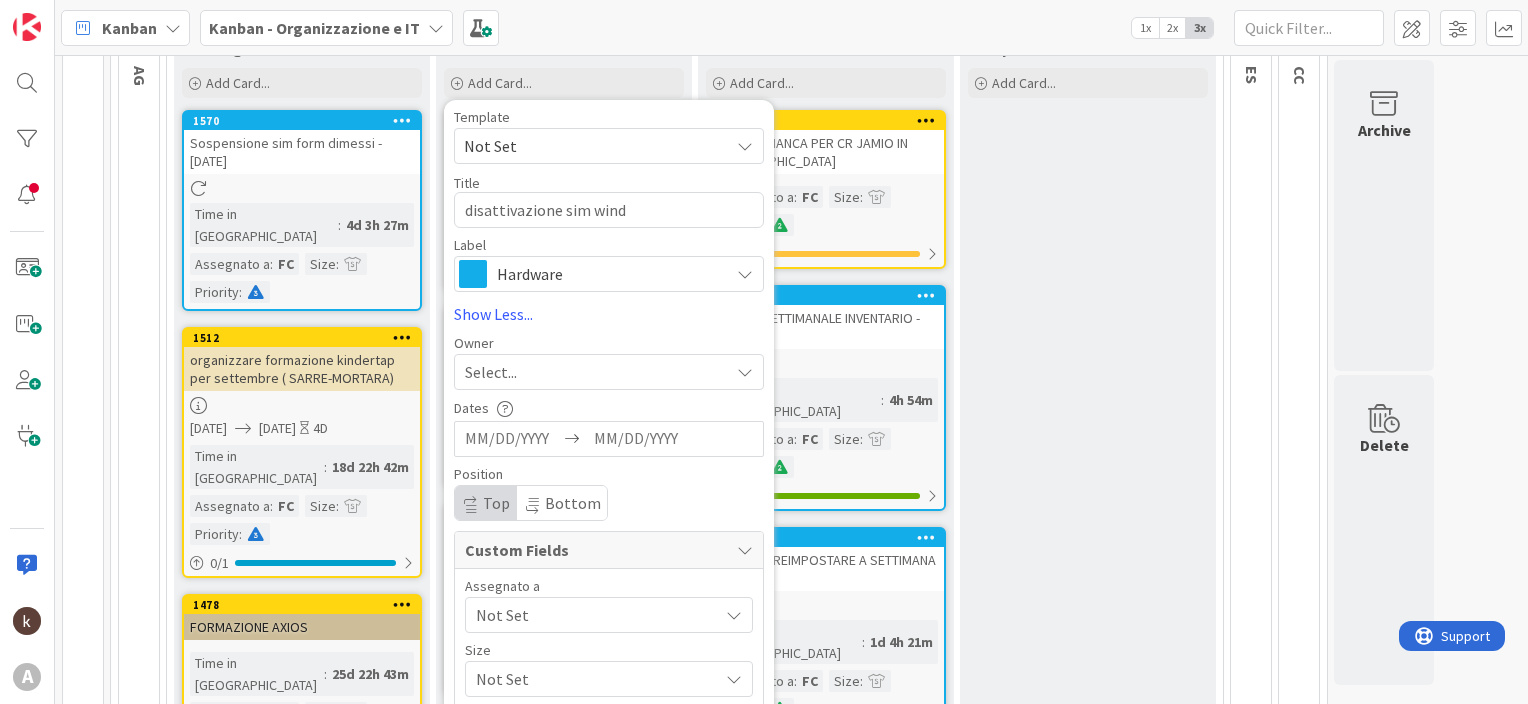 click on "Not Set" at bounding box center [597, 615] 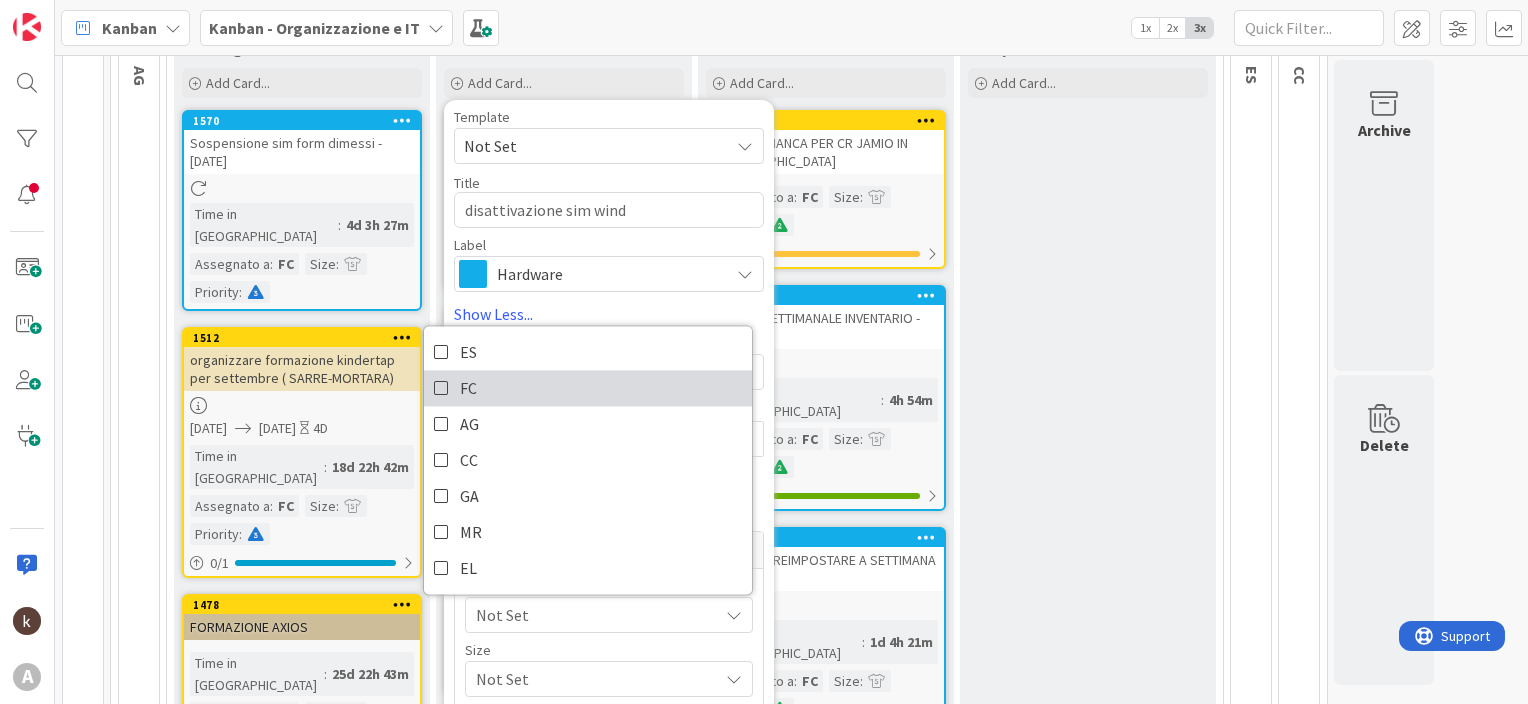 click on "FC" at bounding box center (468, 388) 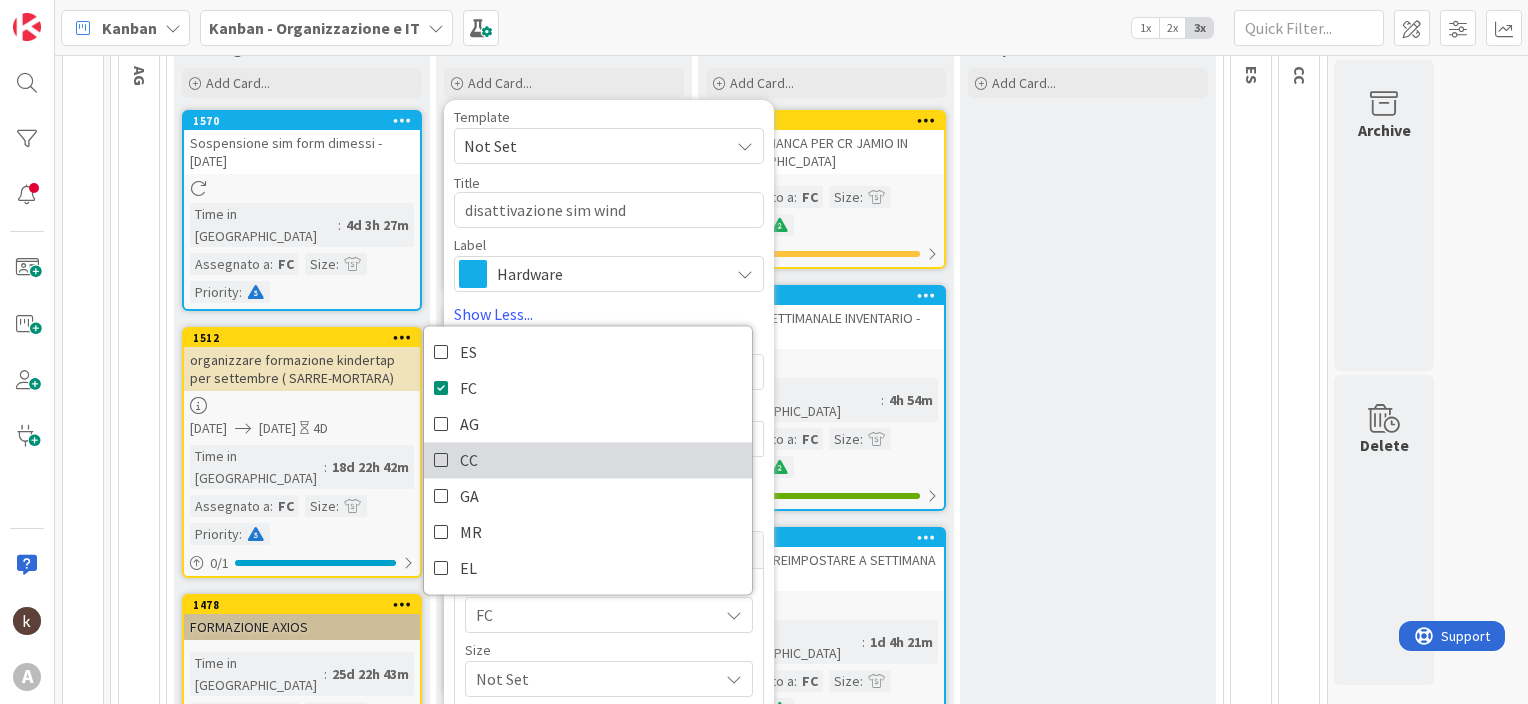 click on "CC" at bounding box center [469, 460] 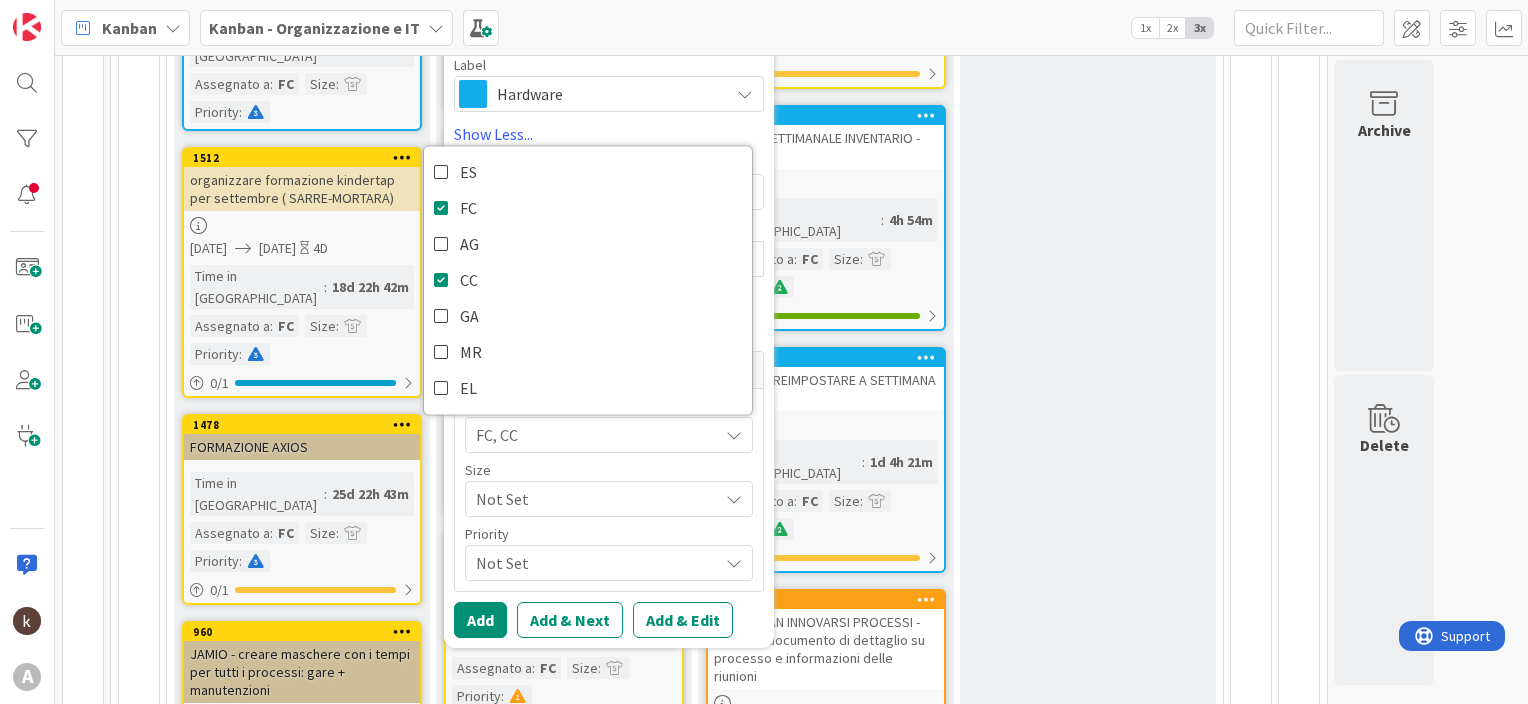 scroll, scrollTop: 500, scrollLeft: 0, axis: vertical 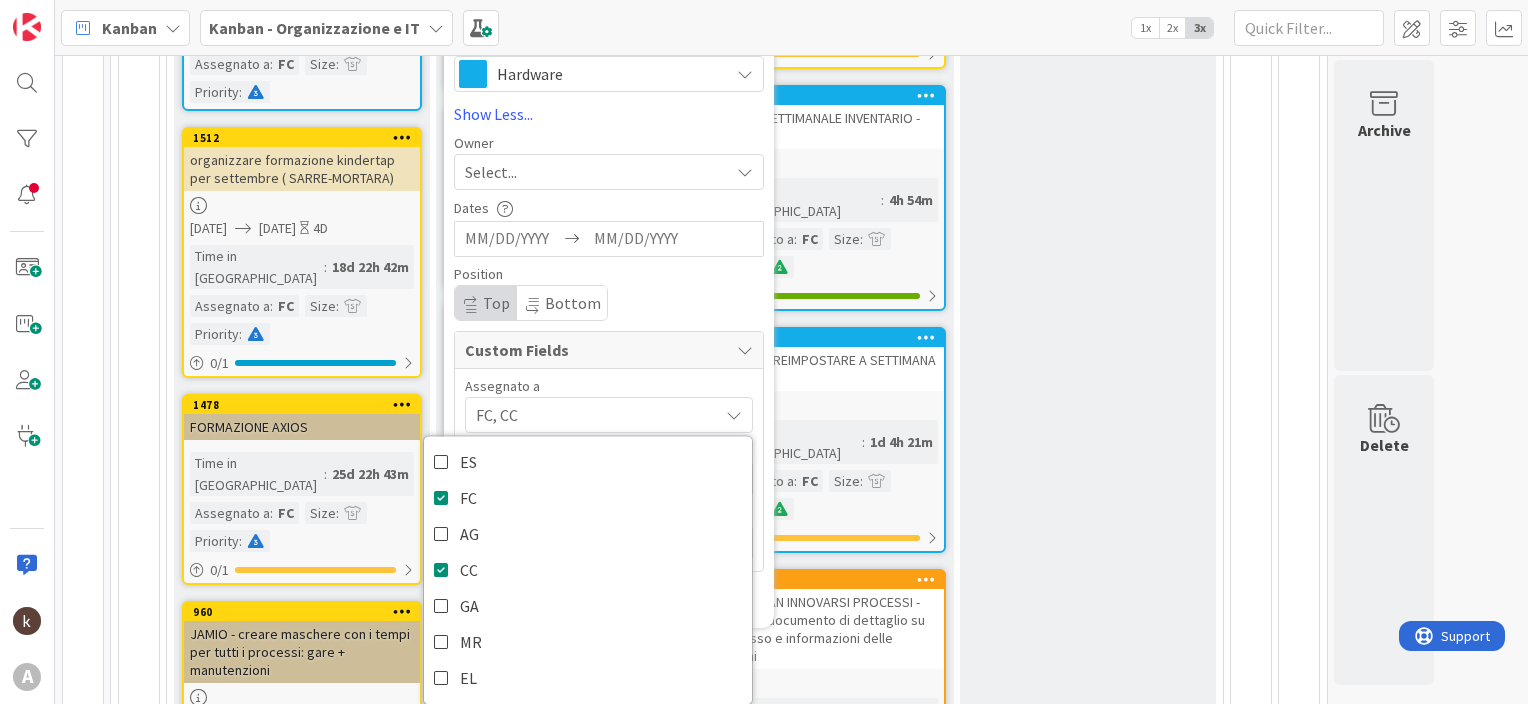 click on "Position Top Bottom" at bounding box center (609, 294) 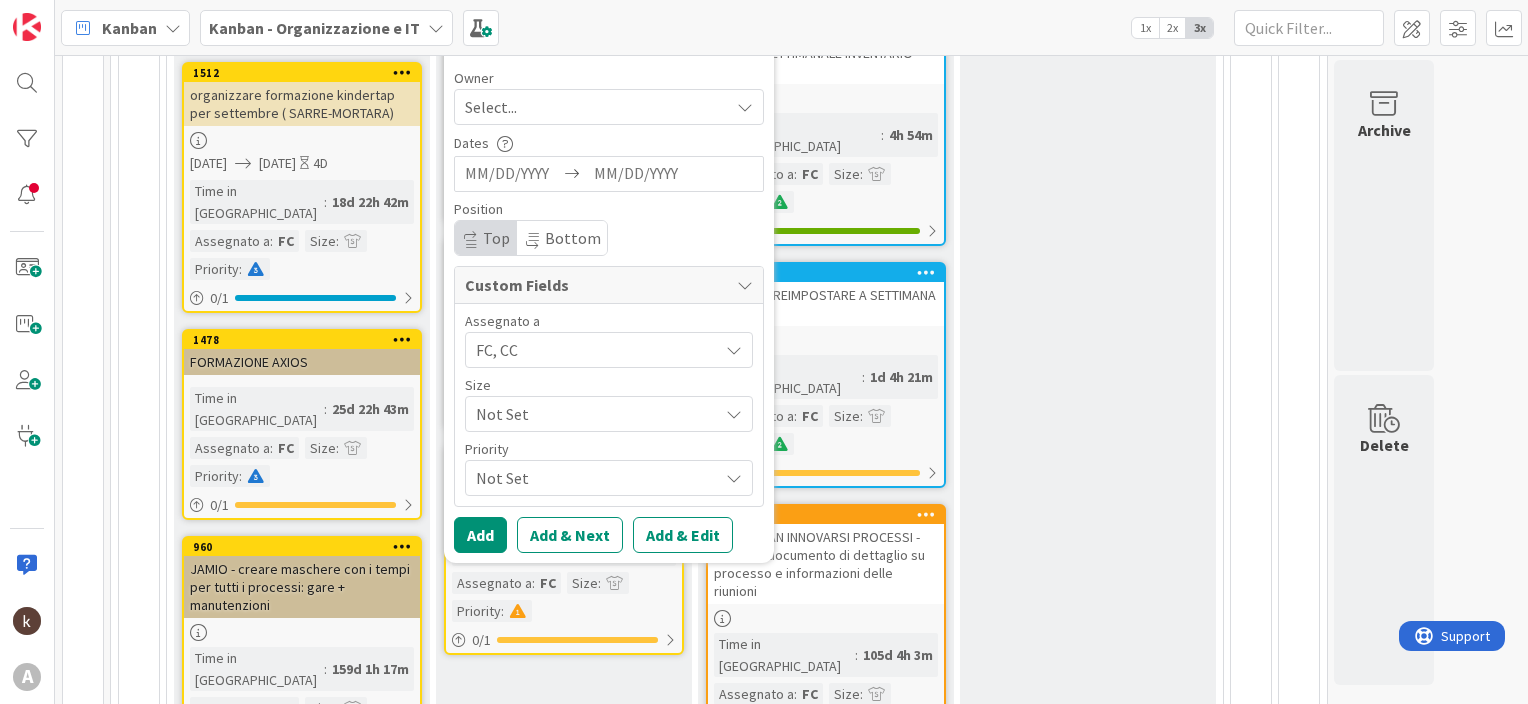 scroll, scrollTop: 596, scrollLeft: 0, axis: vertical 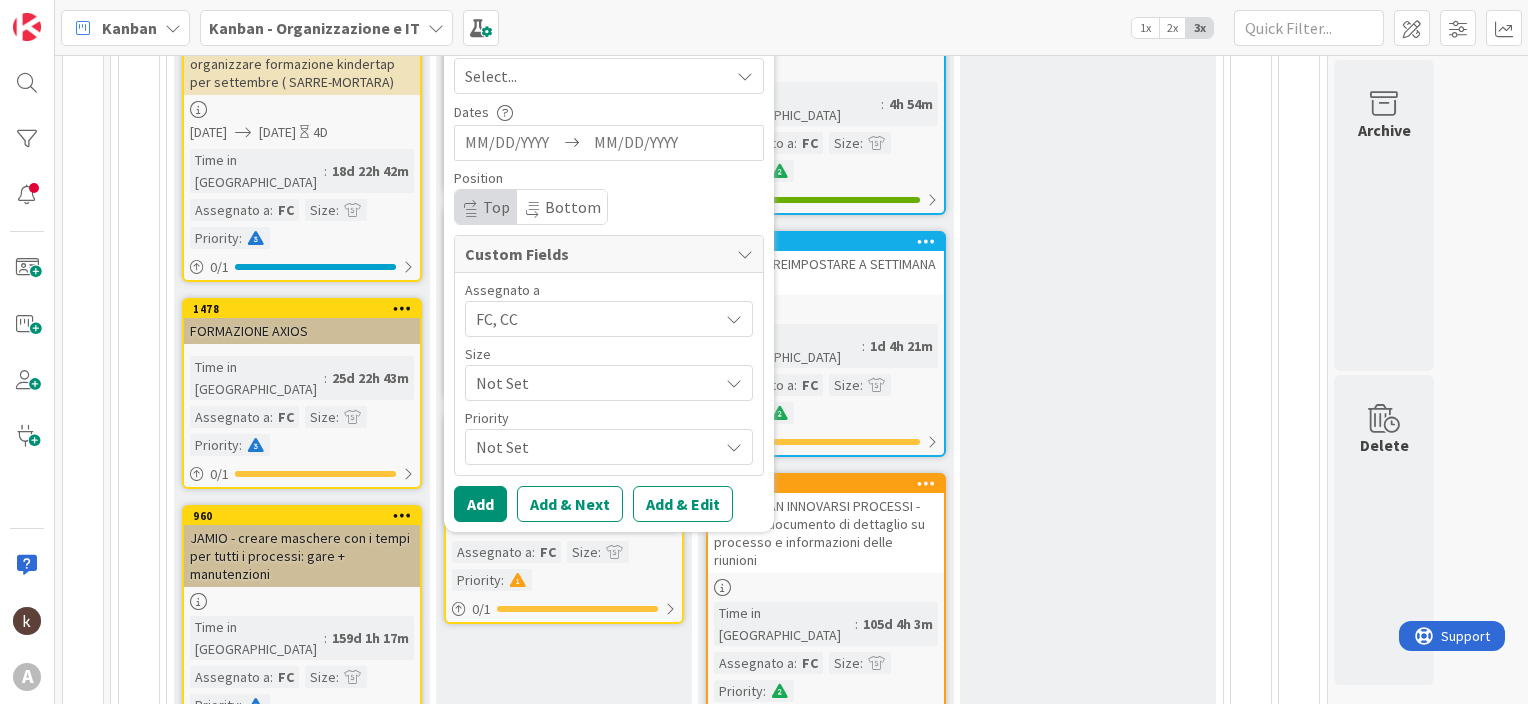 click on "Not Set" at bounding box center [592, 383] 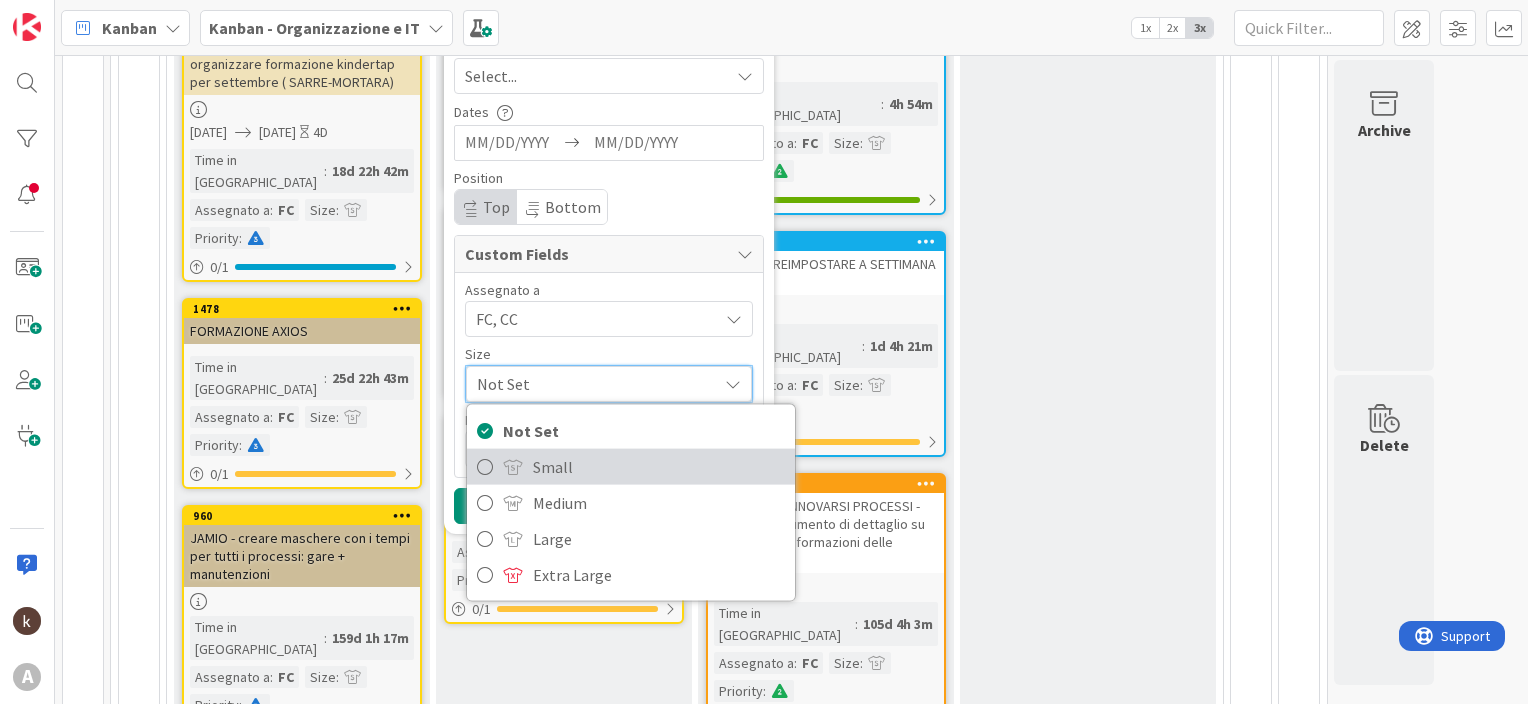 click on "Small" at bounding box center [659, 466] 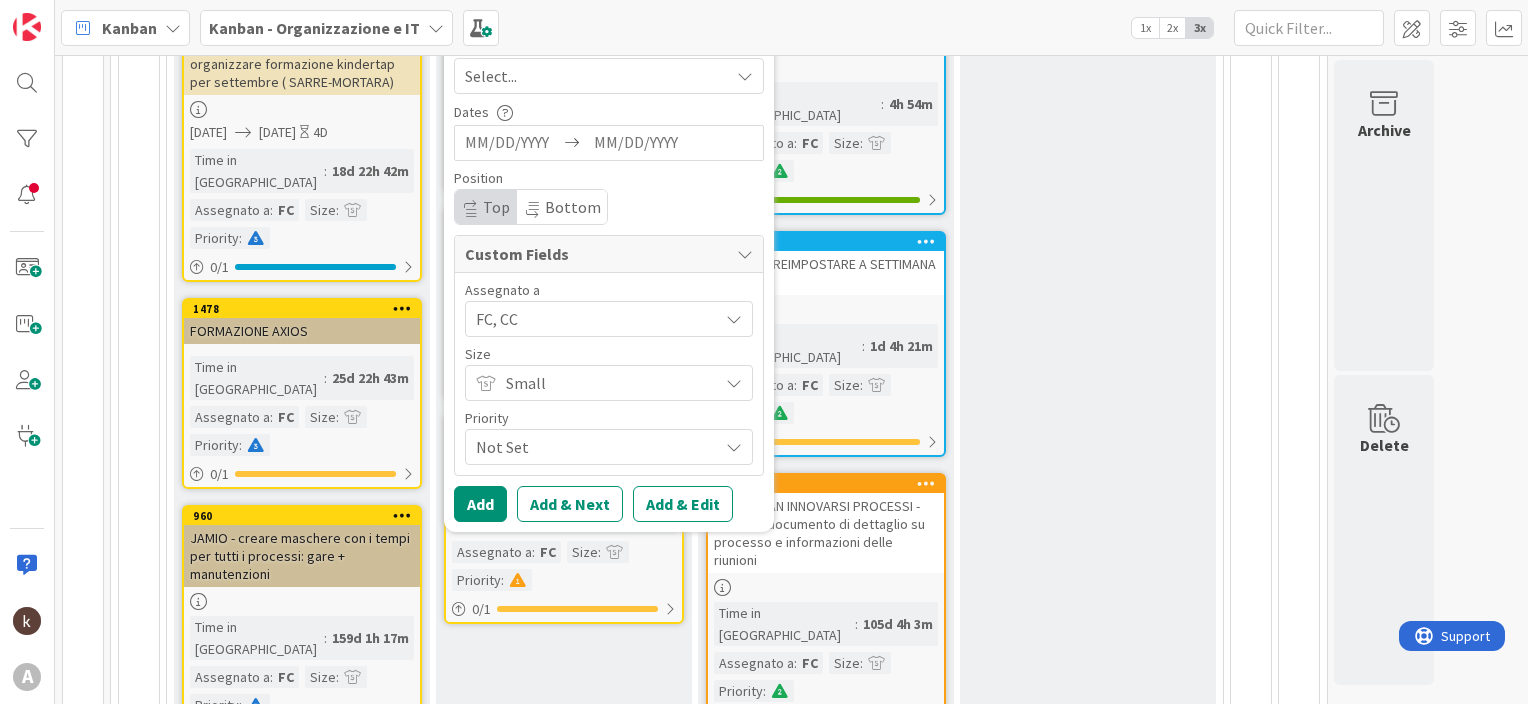 click on "Not Set" at bounding box center (592, 447) 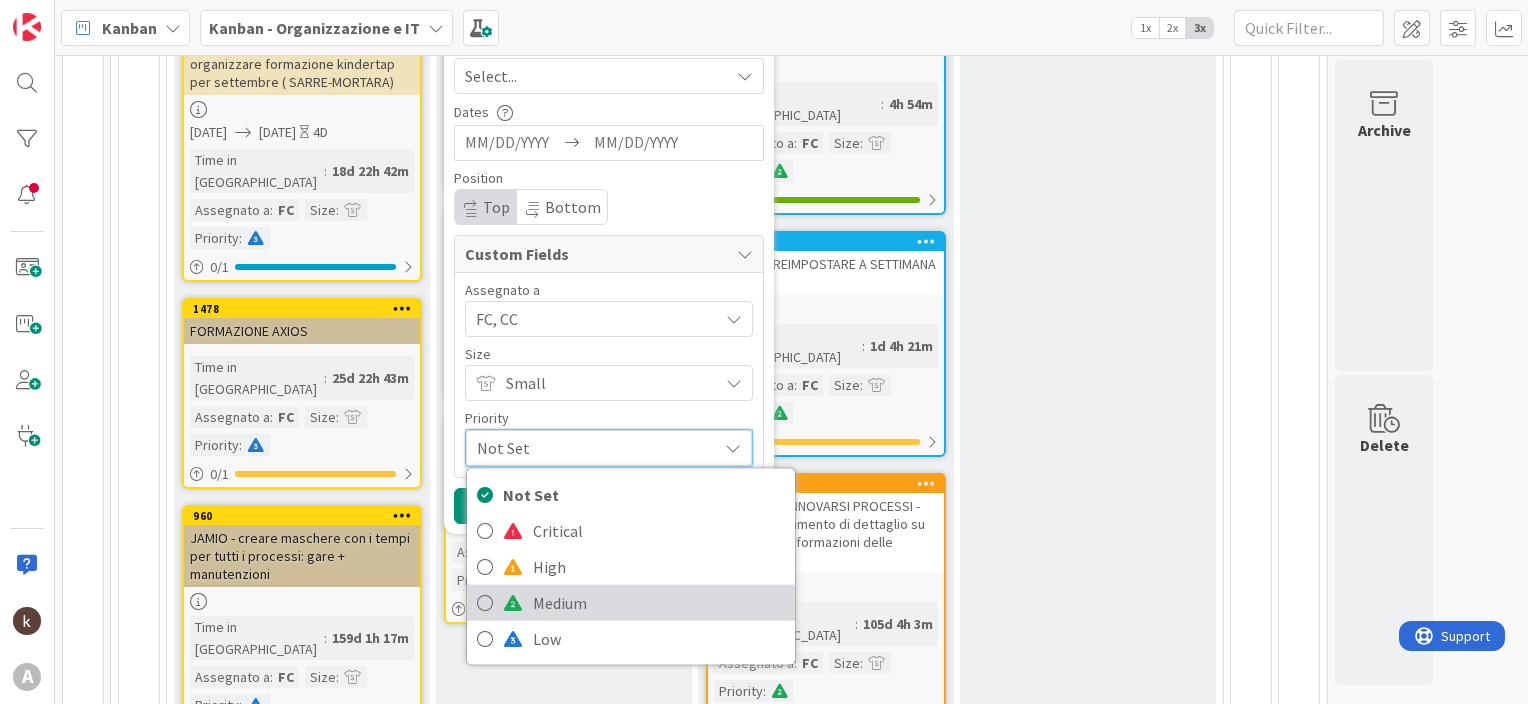 click on "Medium" at bounding box center [659, 602] 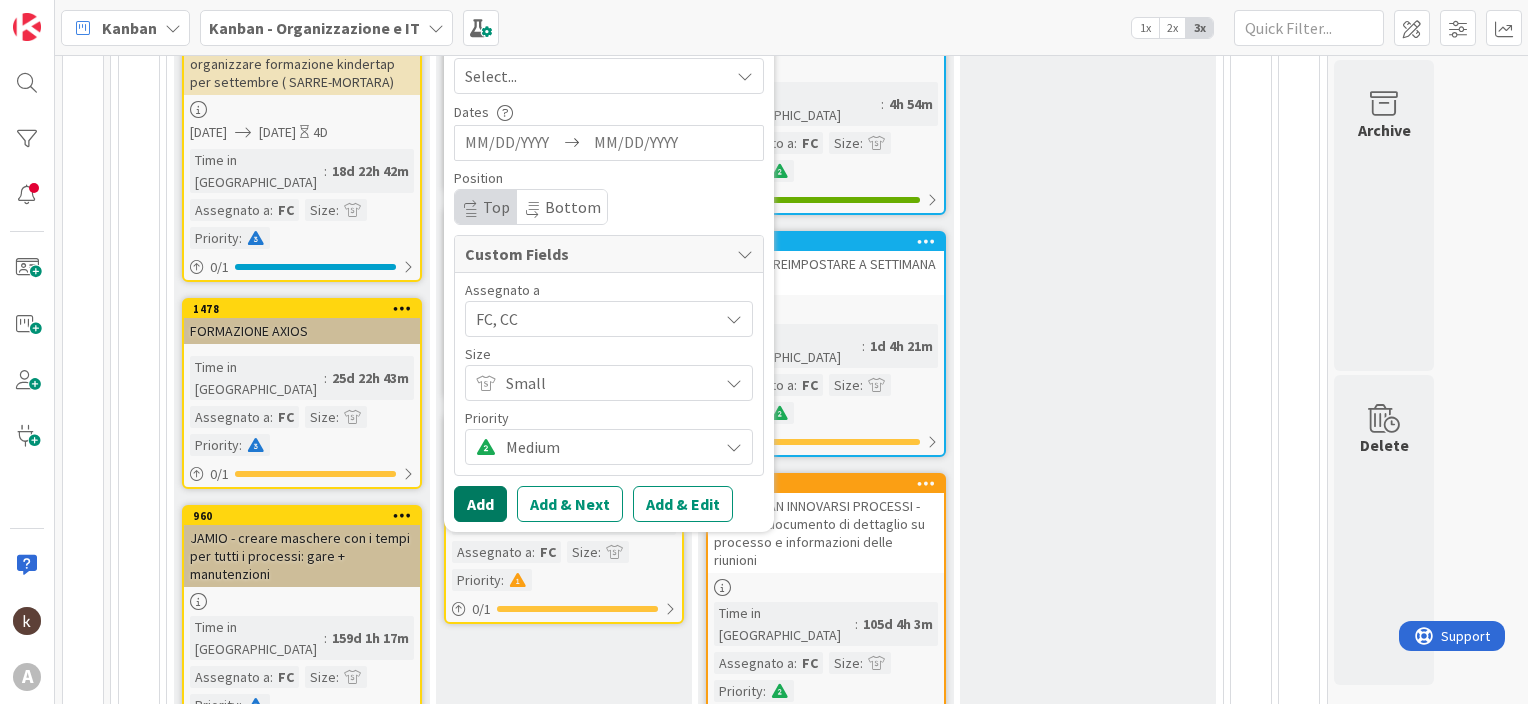 click on "Add" at bounding box center (480, 504) 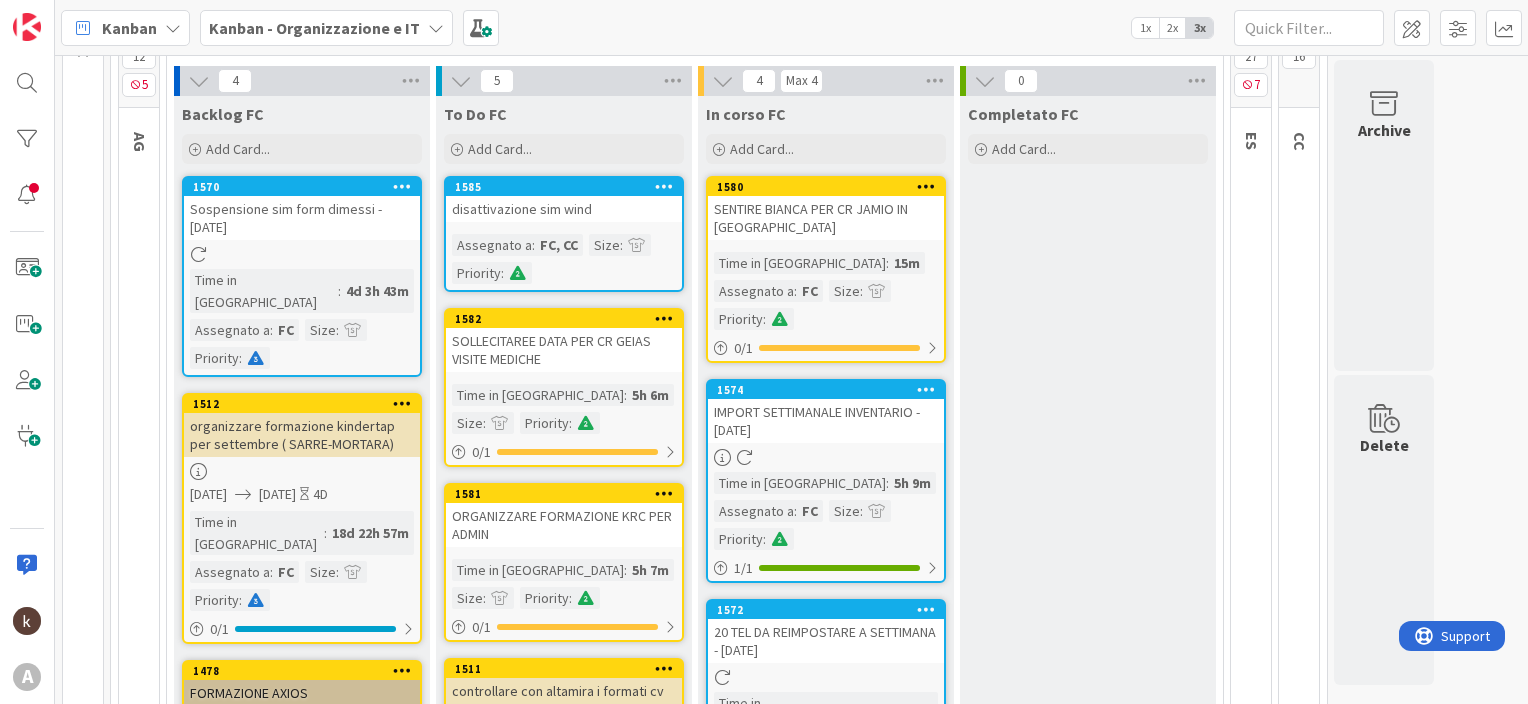 scroll, scrollTop: 196, scrollLeft: 0, axis: vertical 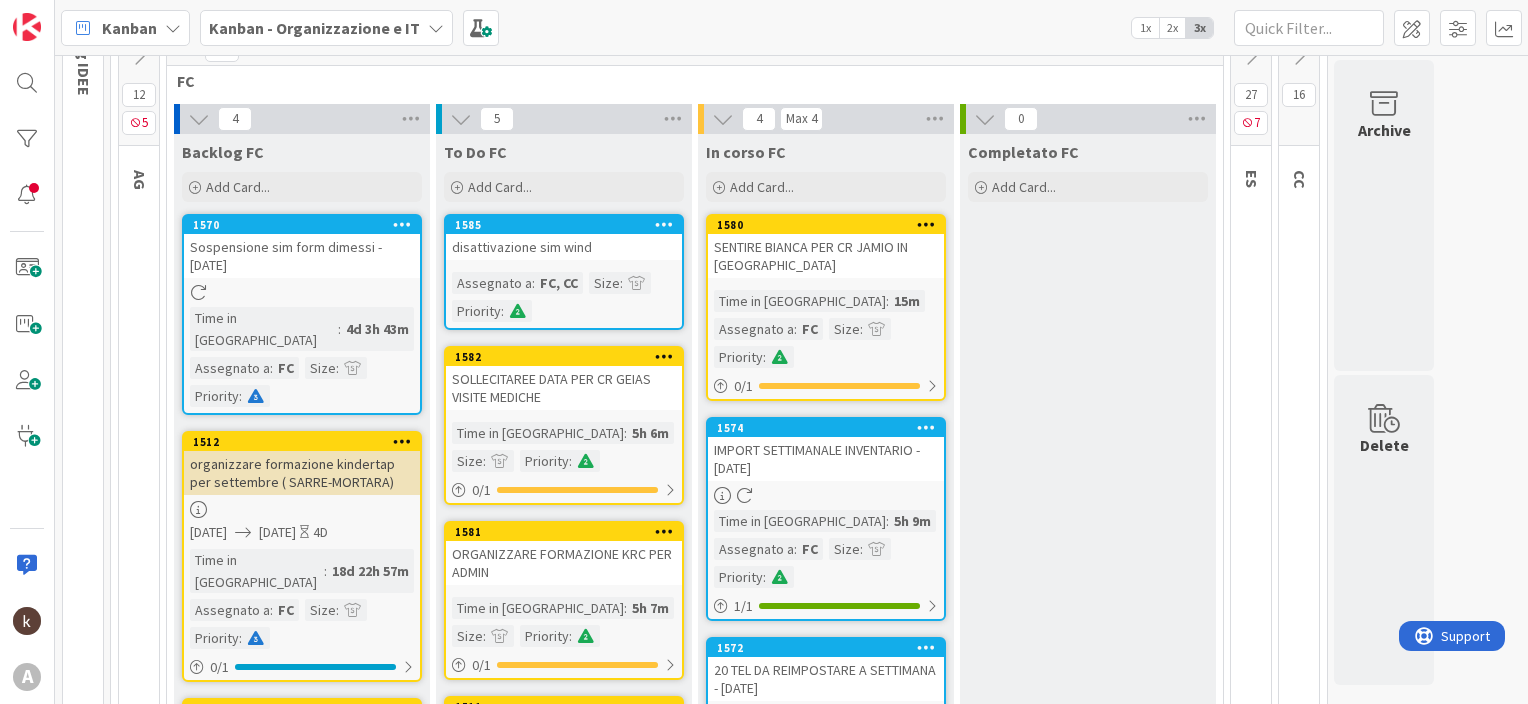 click on "disattivazione sim wind" at bounding box center [564, 247] 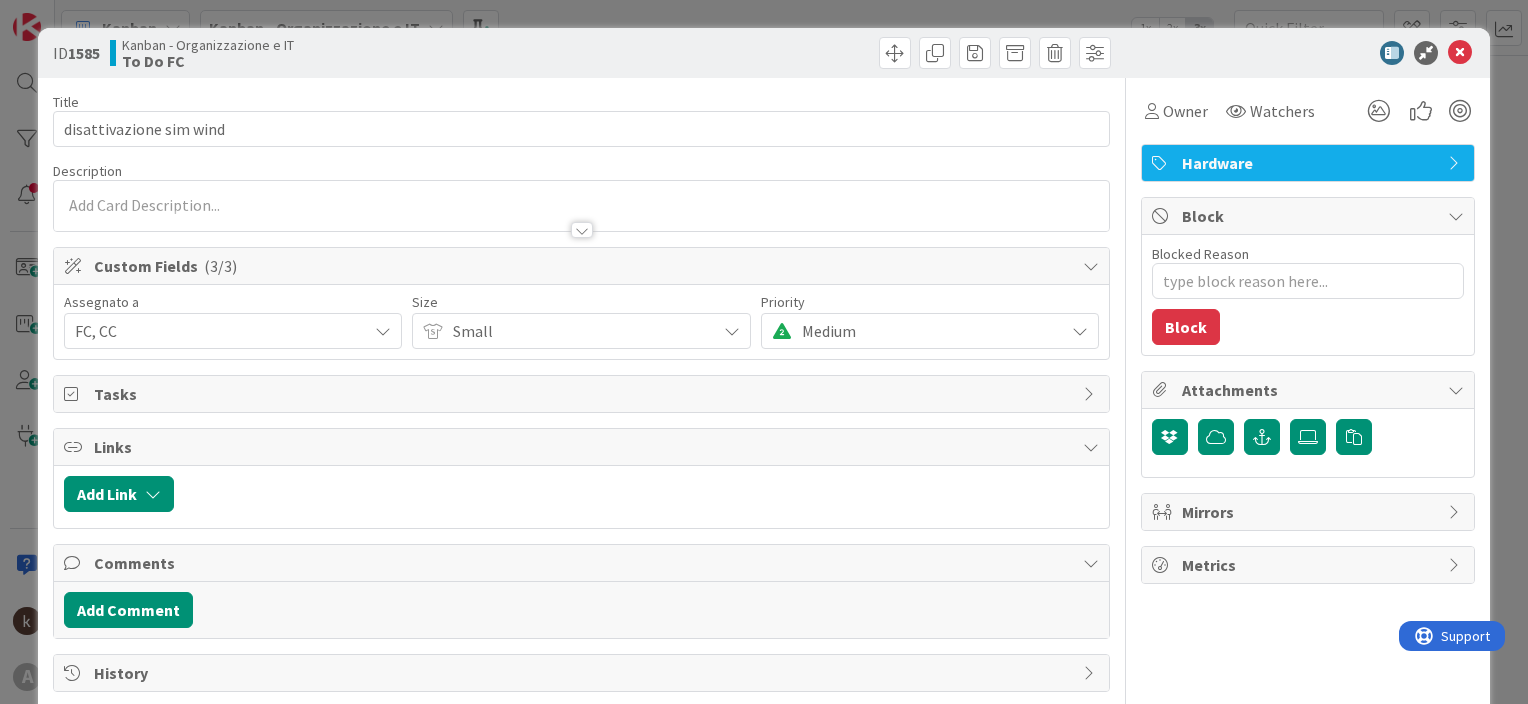 type on "x" 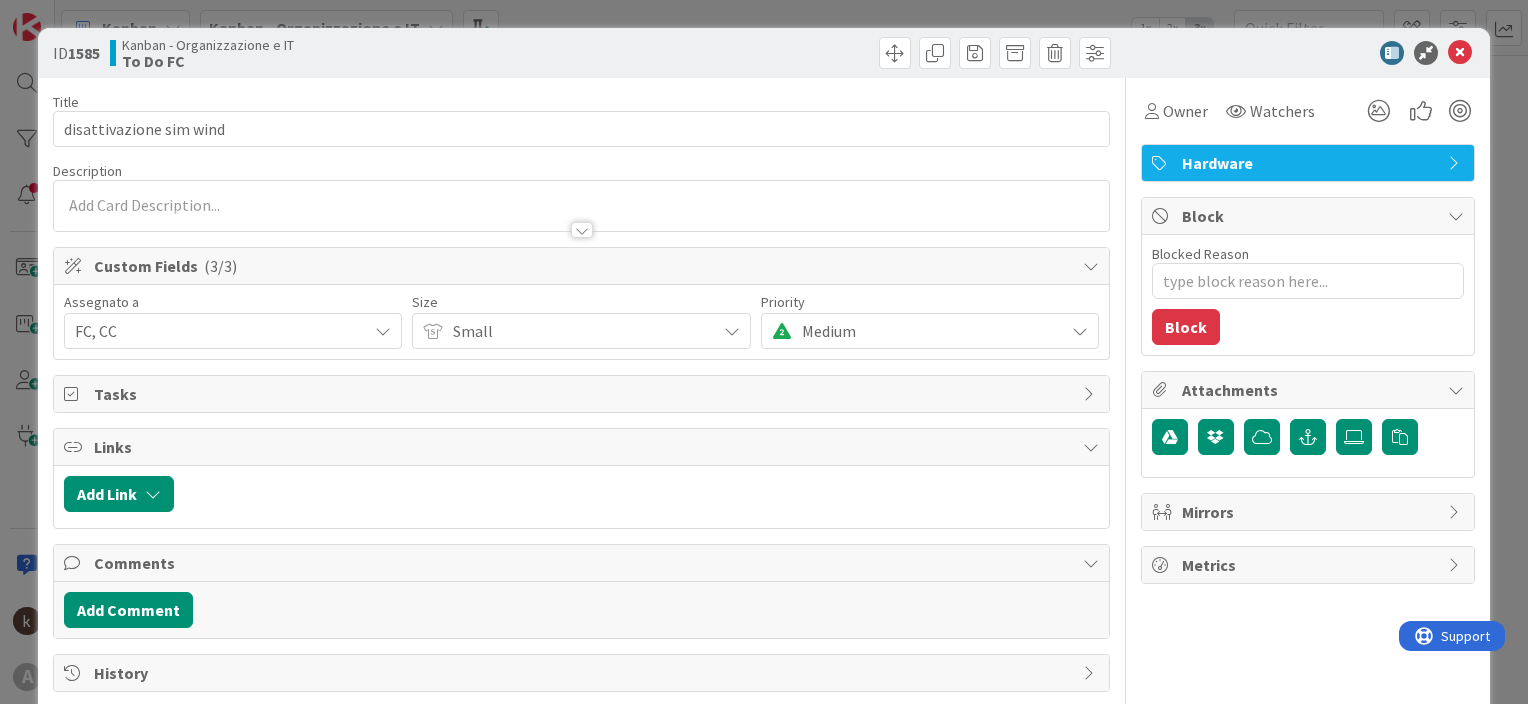 scroll, scrollTop: 0, scrollLeft: 0, axis: both 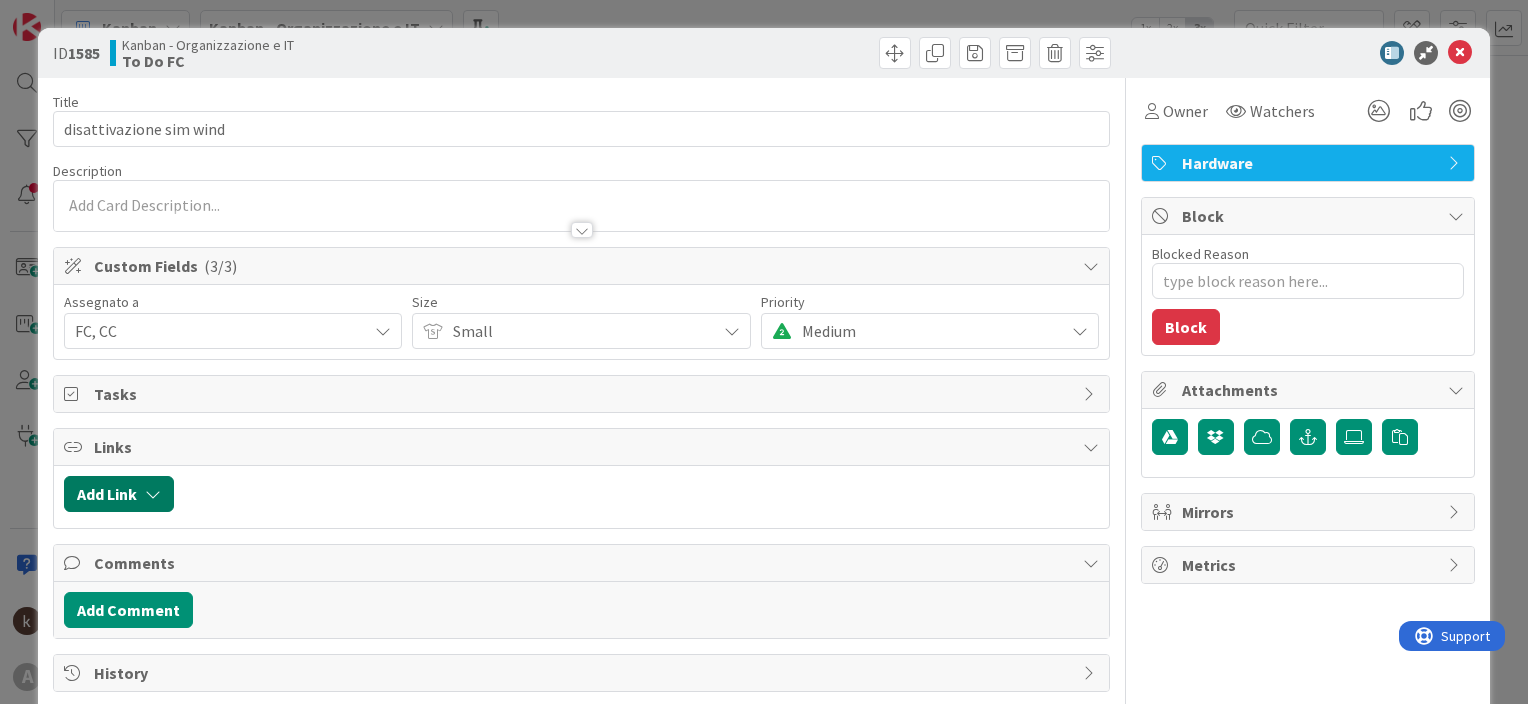 click at bounding box center (153, 494) 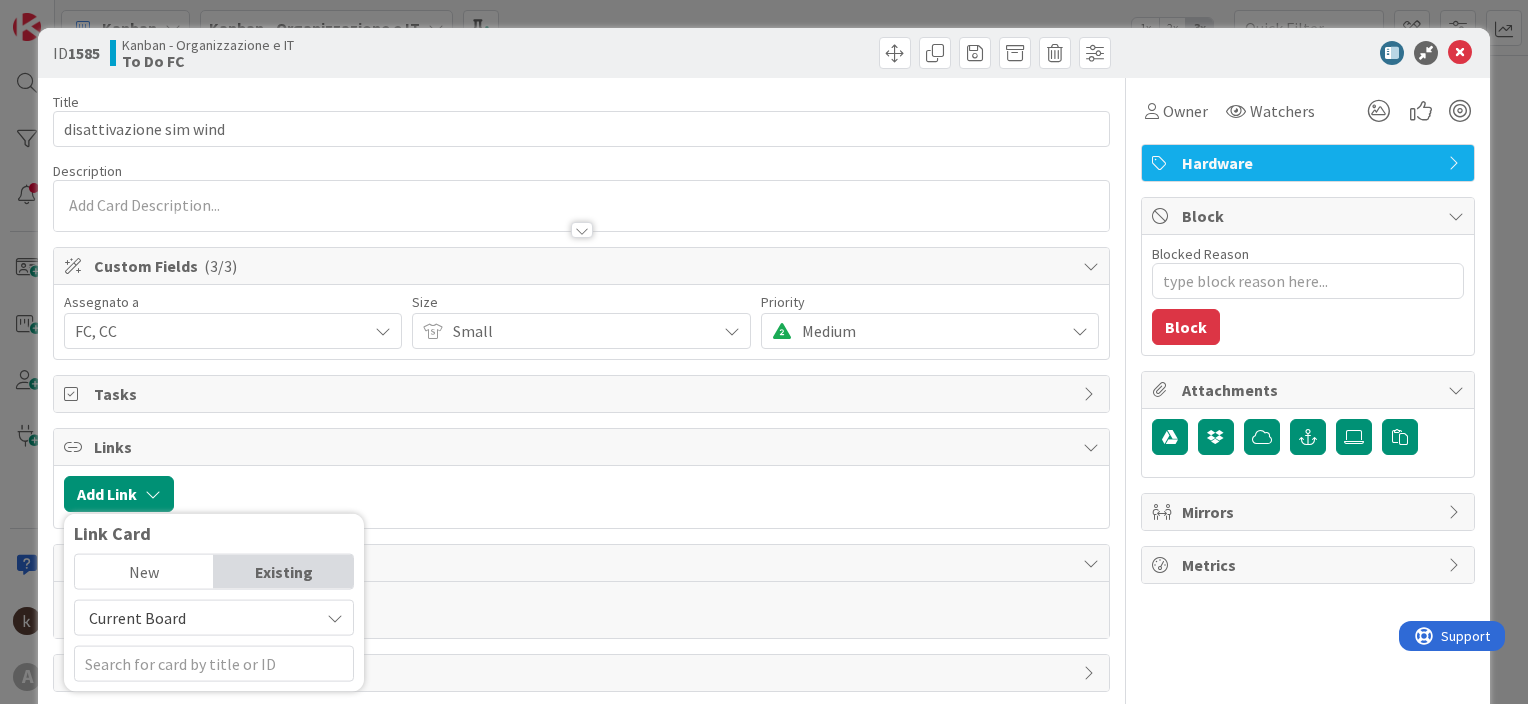 click on "Current Board" at bounding box center [137, 618] 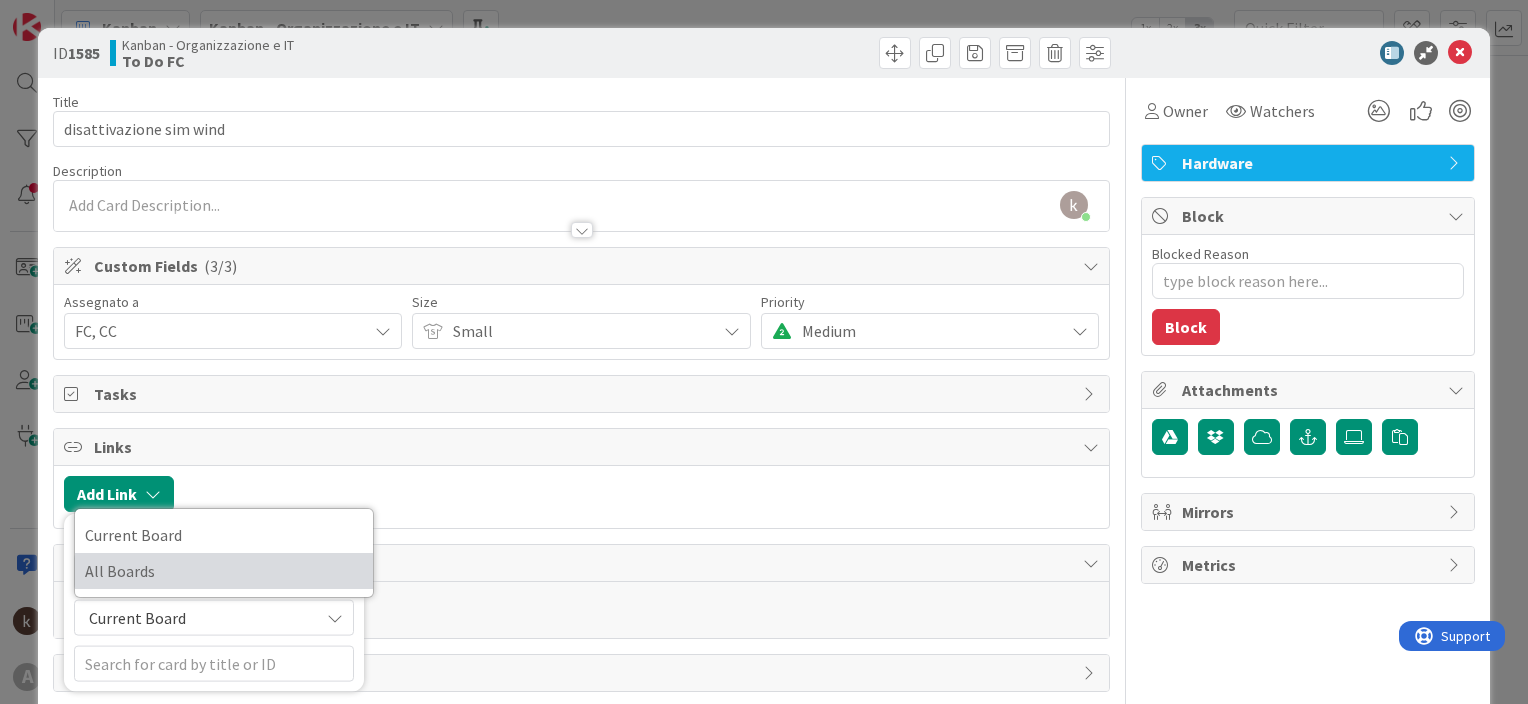 click on "All Boards" at bounding box center (224, 571) 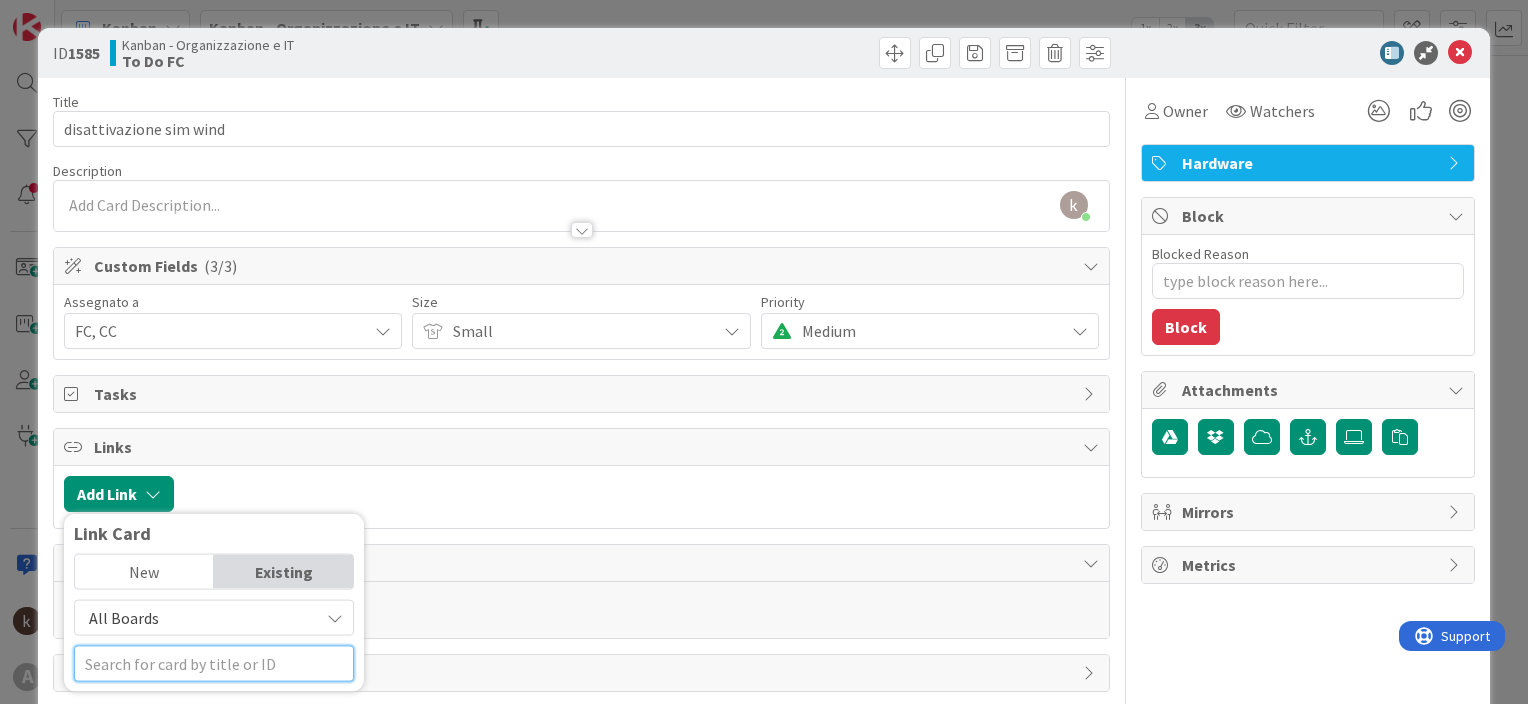 click at bounding box center [214, 664] 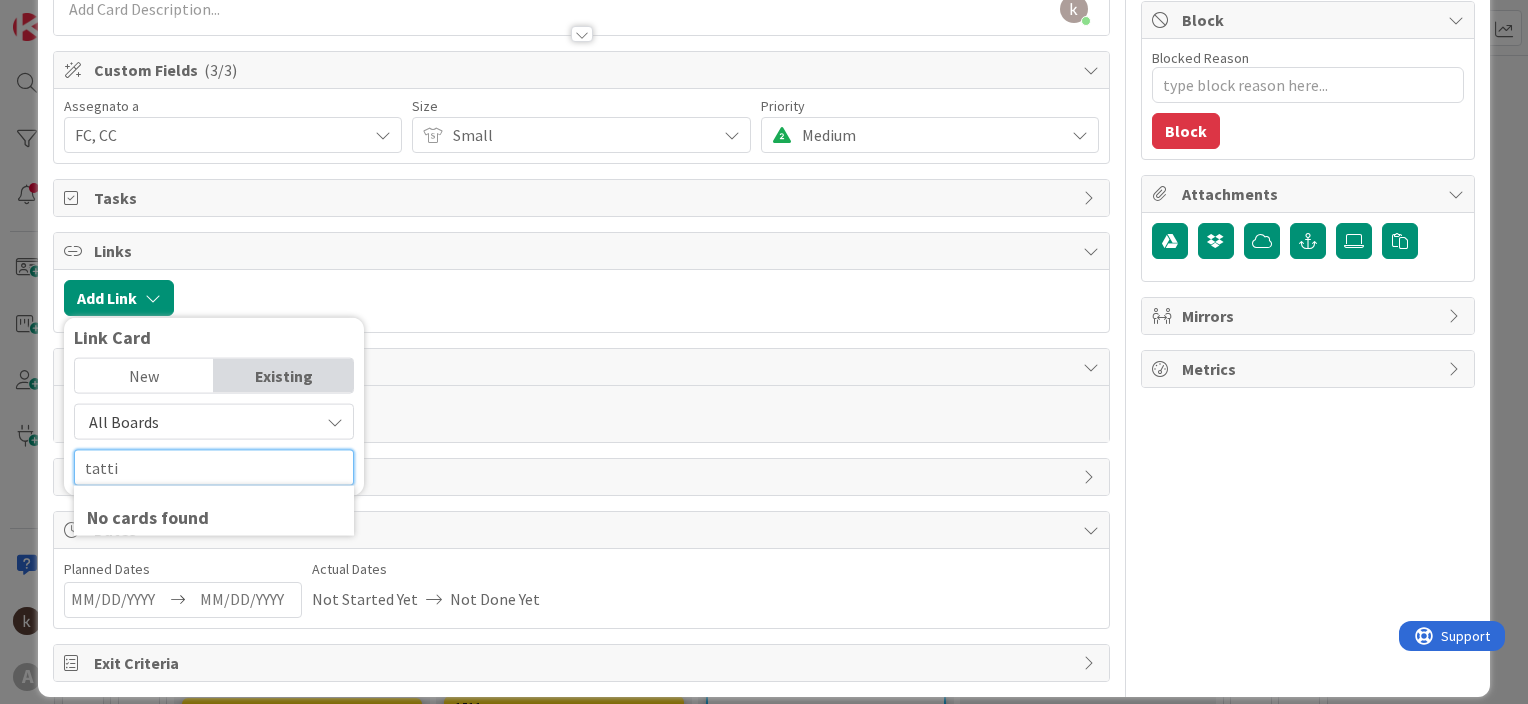 scroll, scrollTop: 200, scrollLeft: 0, axis: vertical 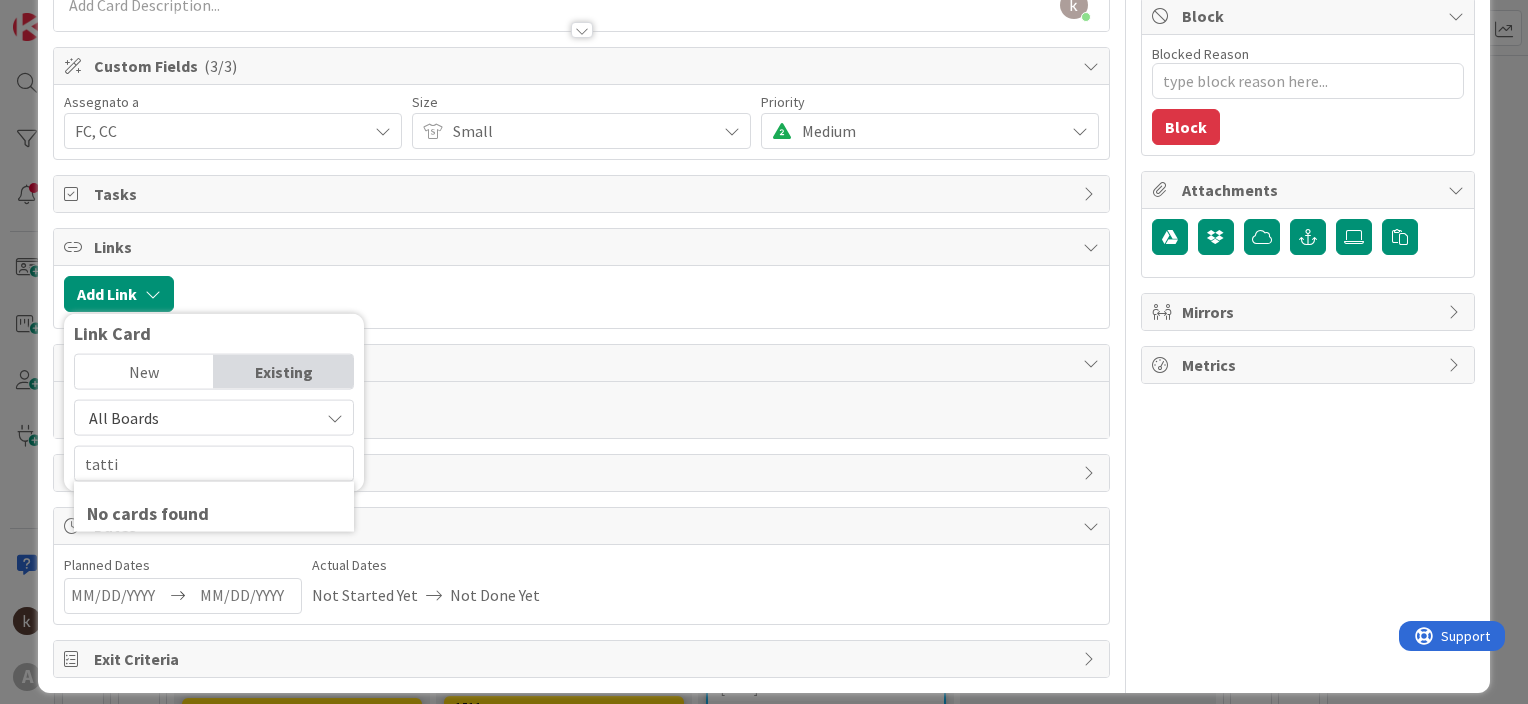 click on "All Boards" at bounding box center (197, 418) 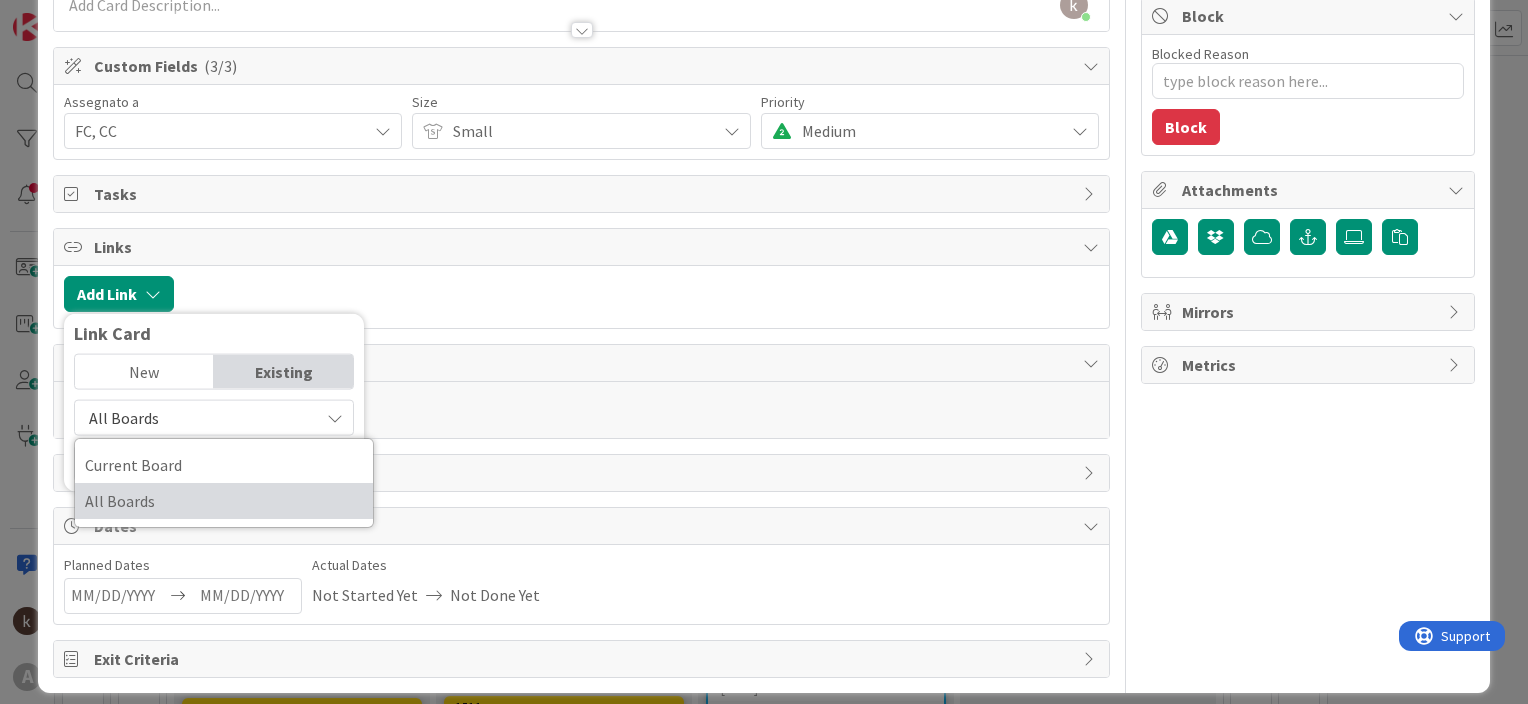 click on "All Boards" at bounding box center [224, 501] 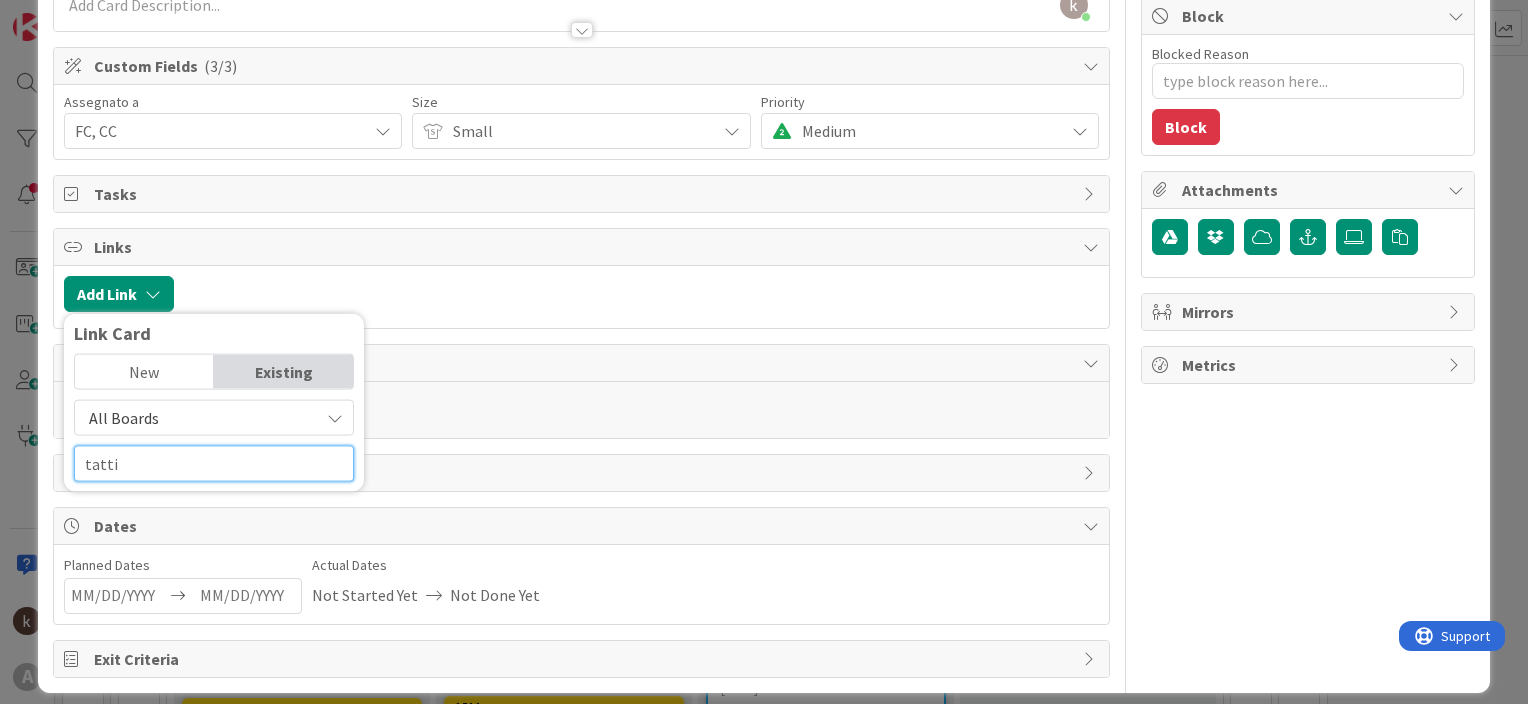 click on "tatti" at bounding box center (214, 464) 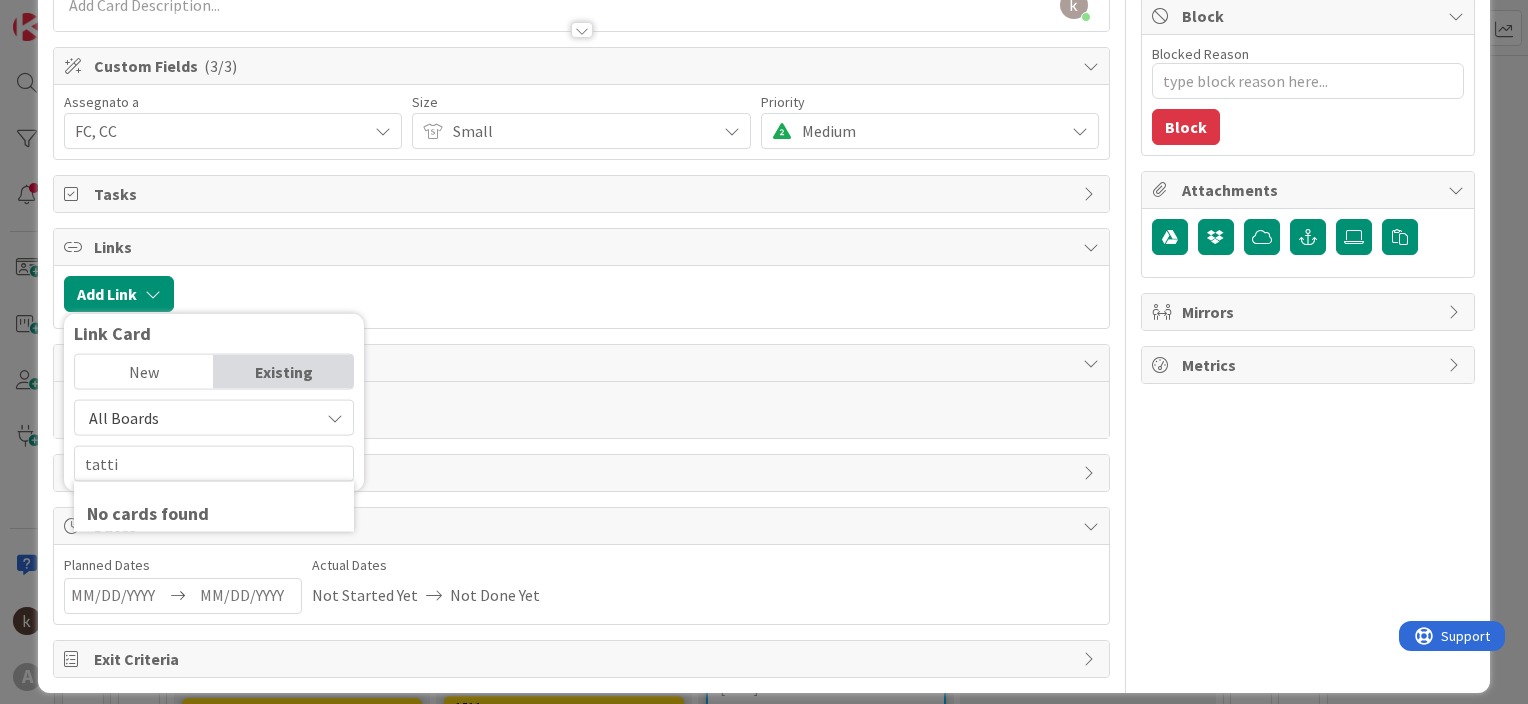 click on "All Boards" at bounding box center [197, 418] 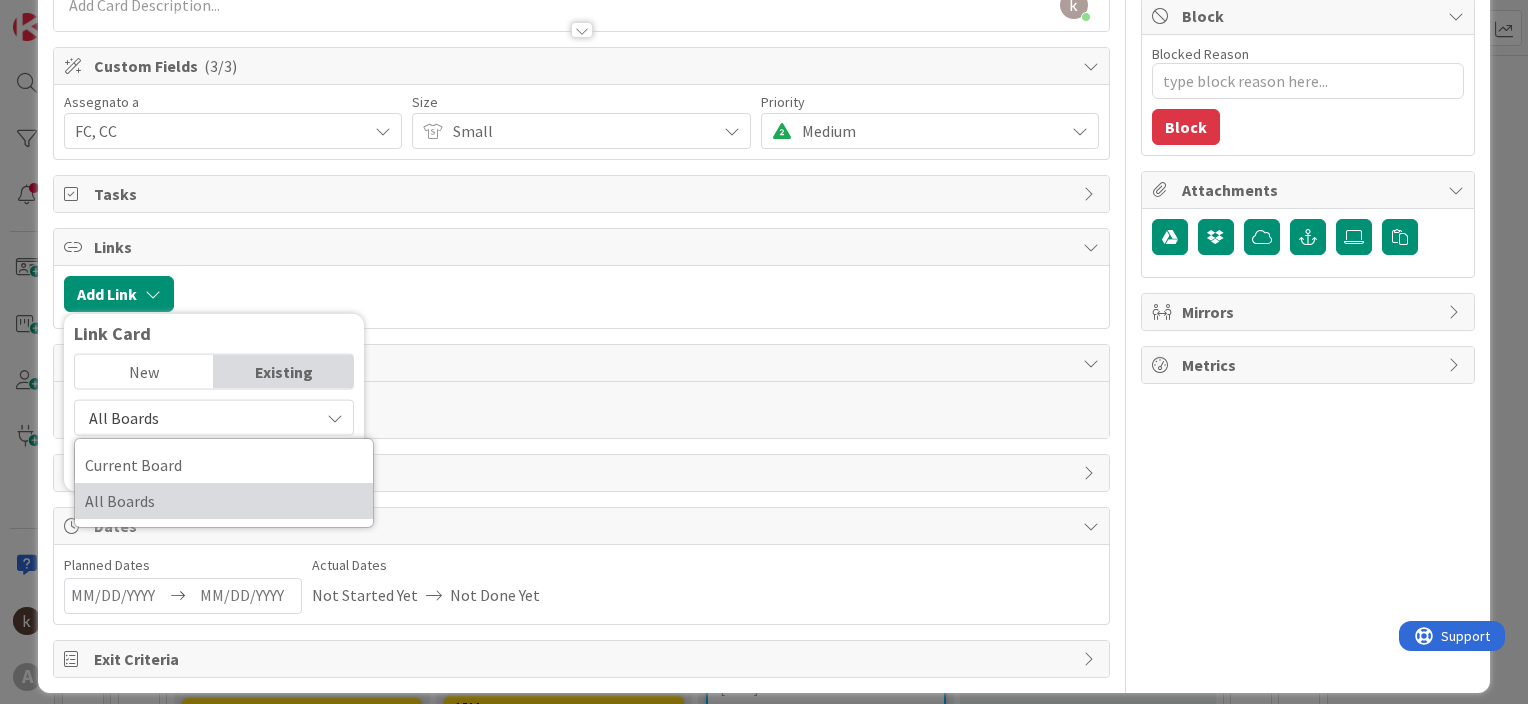 click on "All Boards" at bounding box center [224, 501] 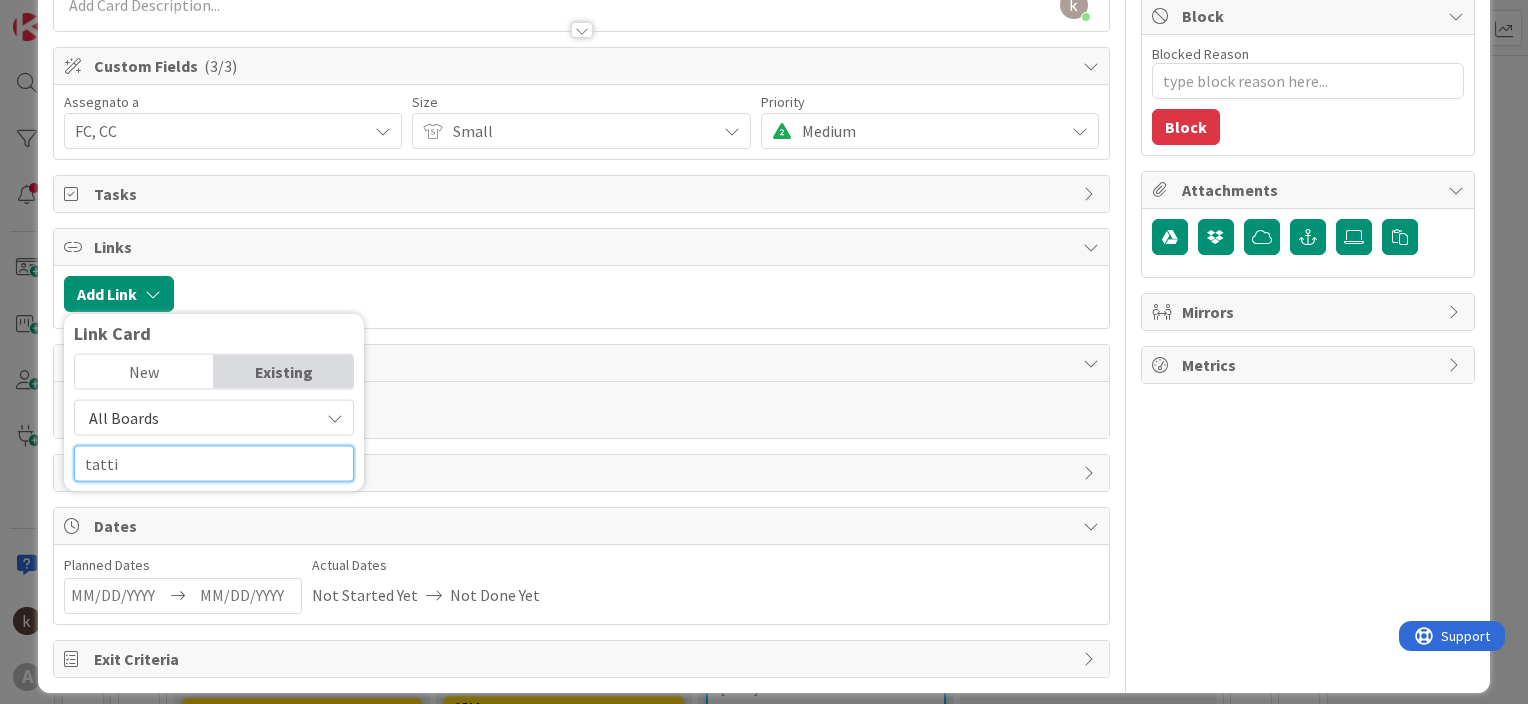 click on "tatti" at bounding box center (214, 464) 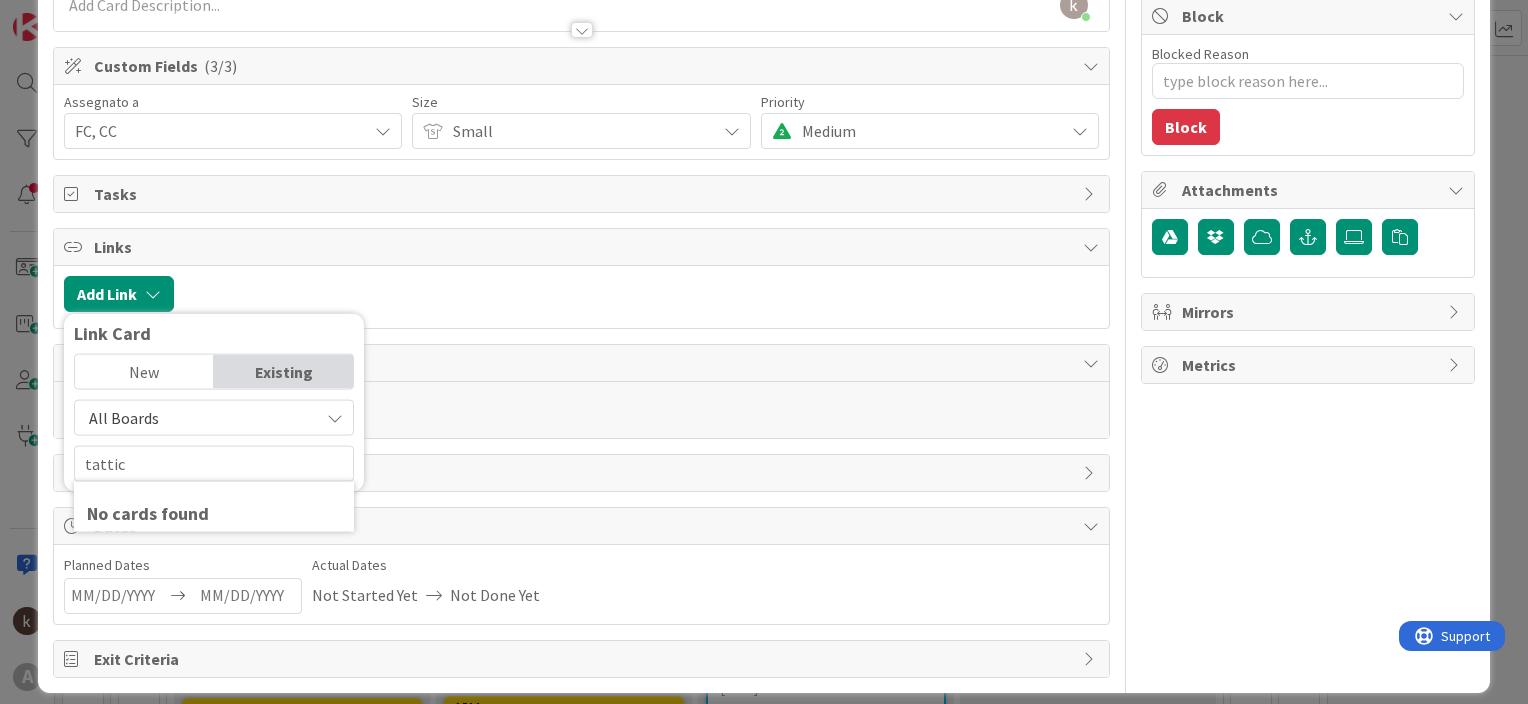 click on "All Boards" at bounding box center [197, 418] 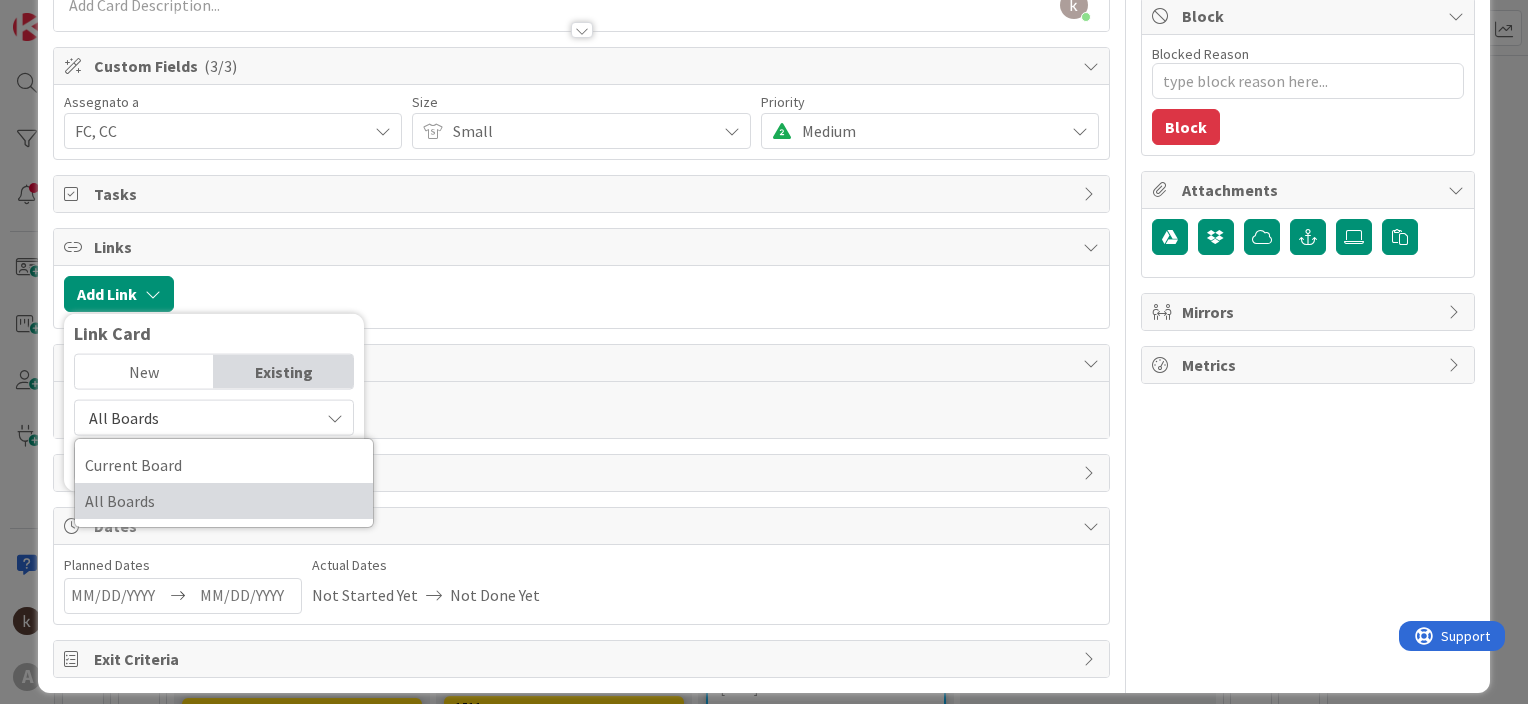 click on "All Boards" at bounding box center (224, 501) 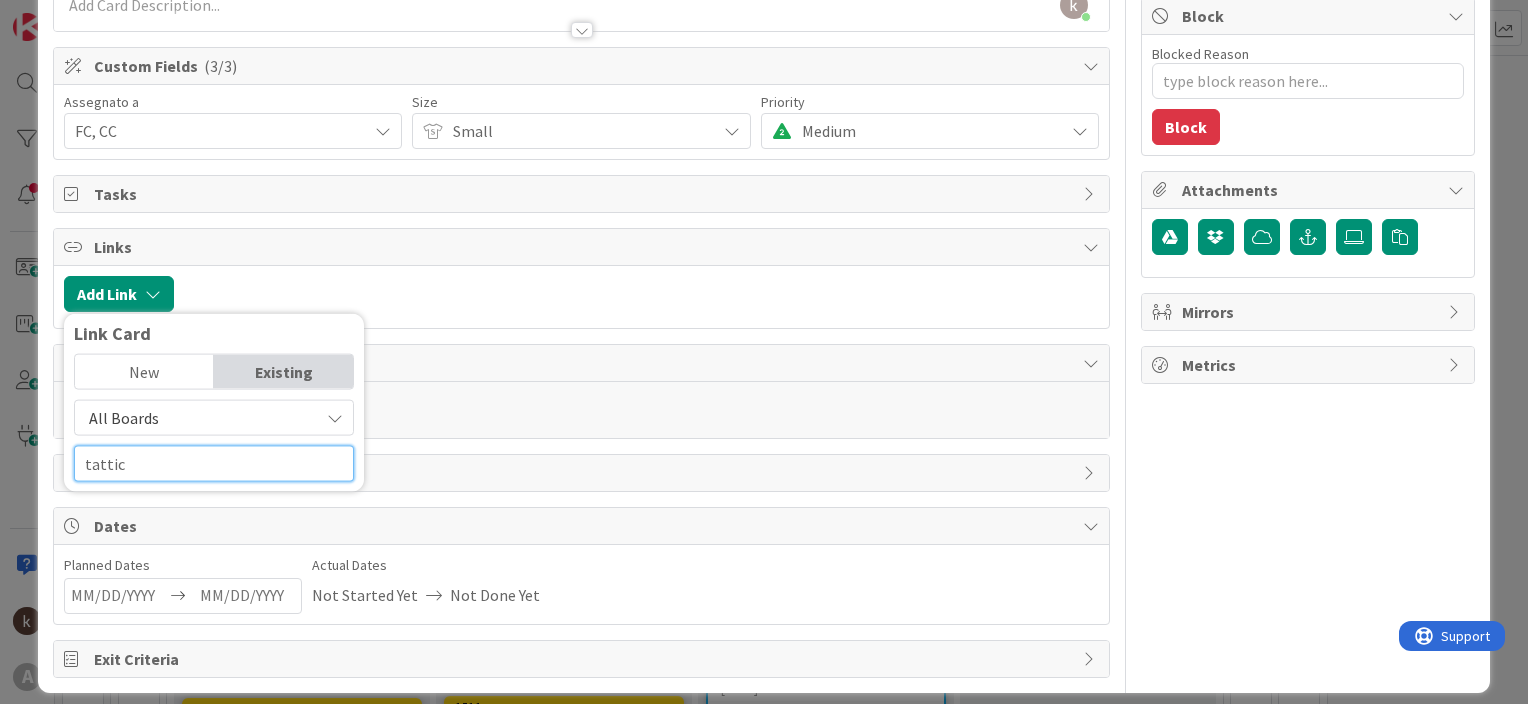 click on "tattic" at bounding box center [214, 464] 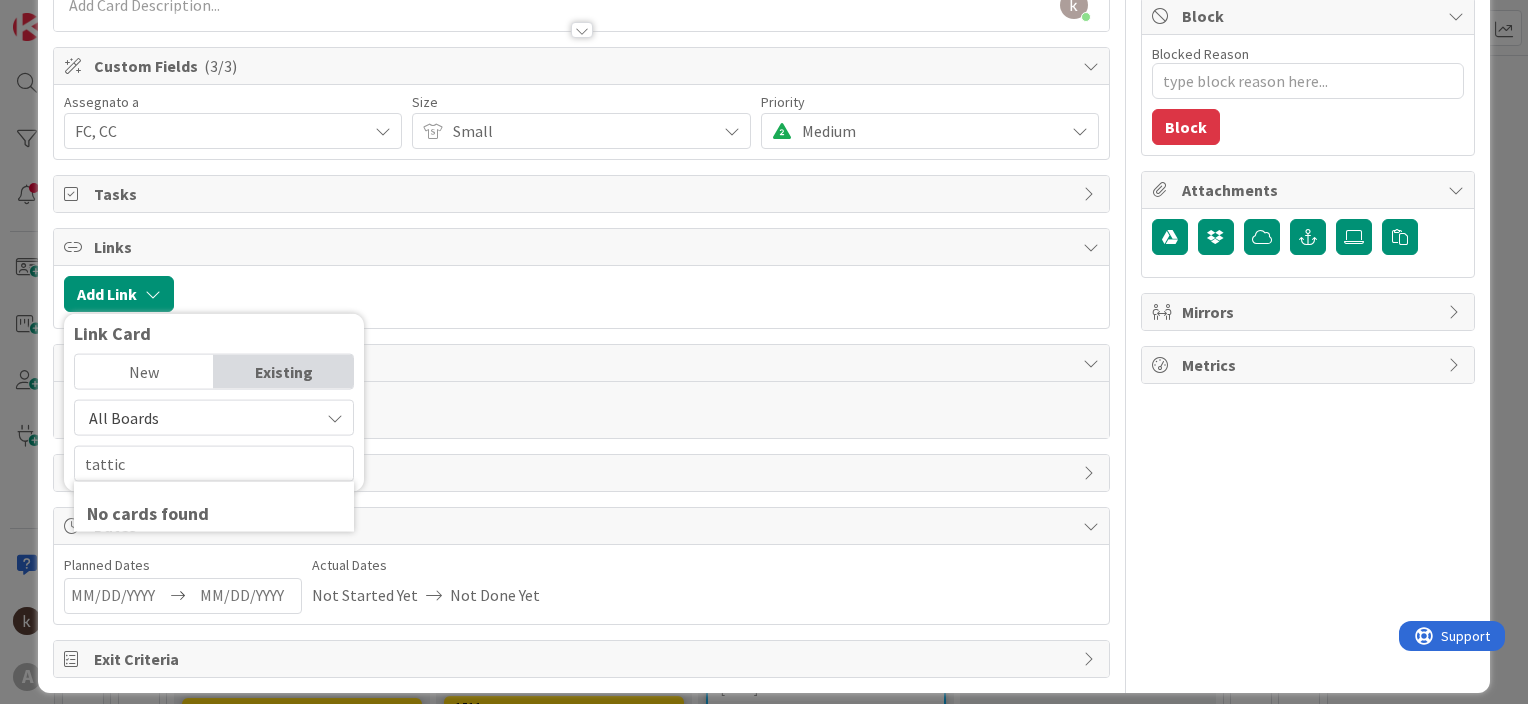 click on "All Boards" at bounding box center (124, 418) 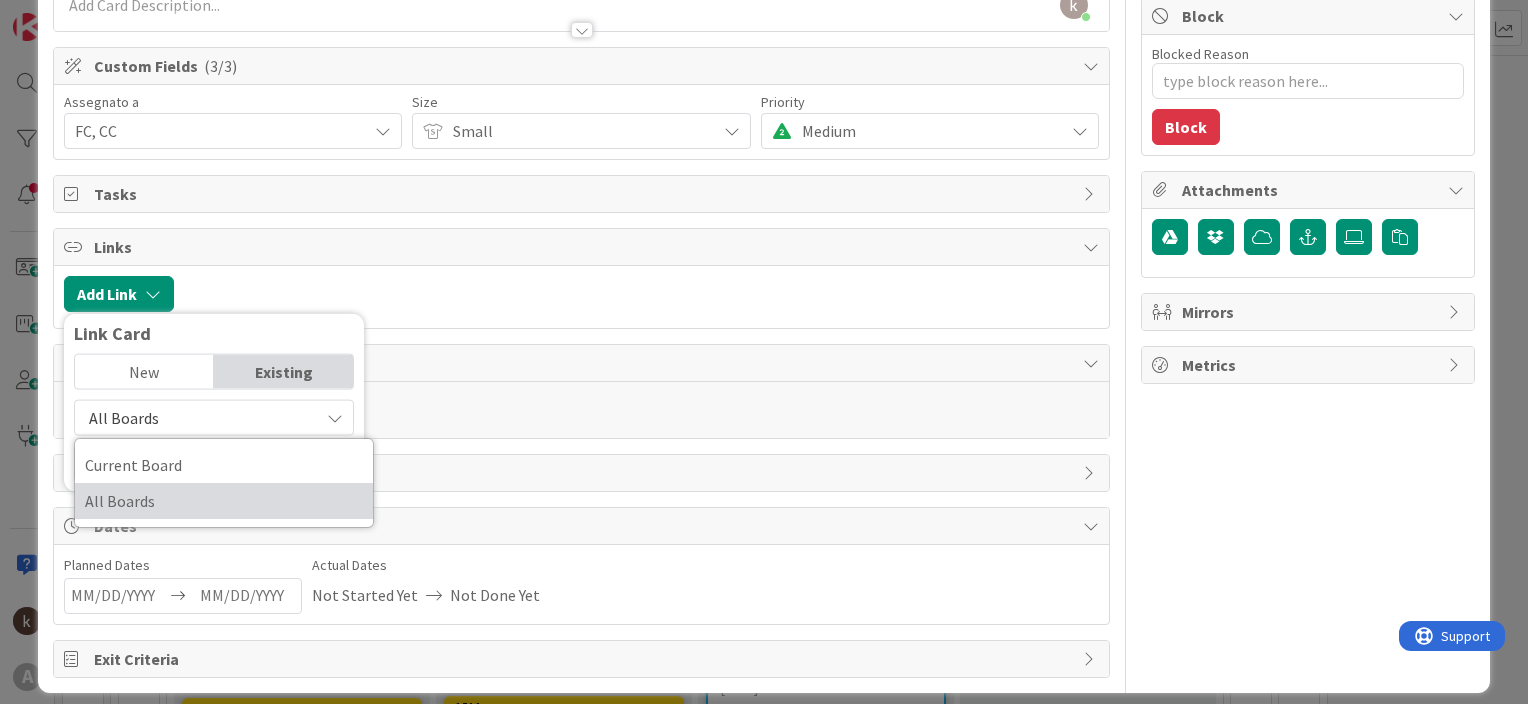 click on "All Boards" at bounding box center [224, 501] 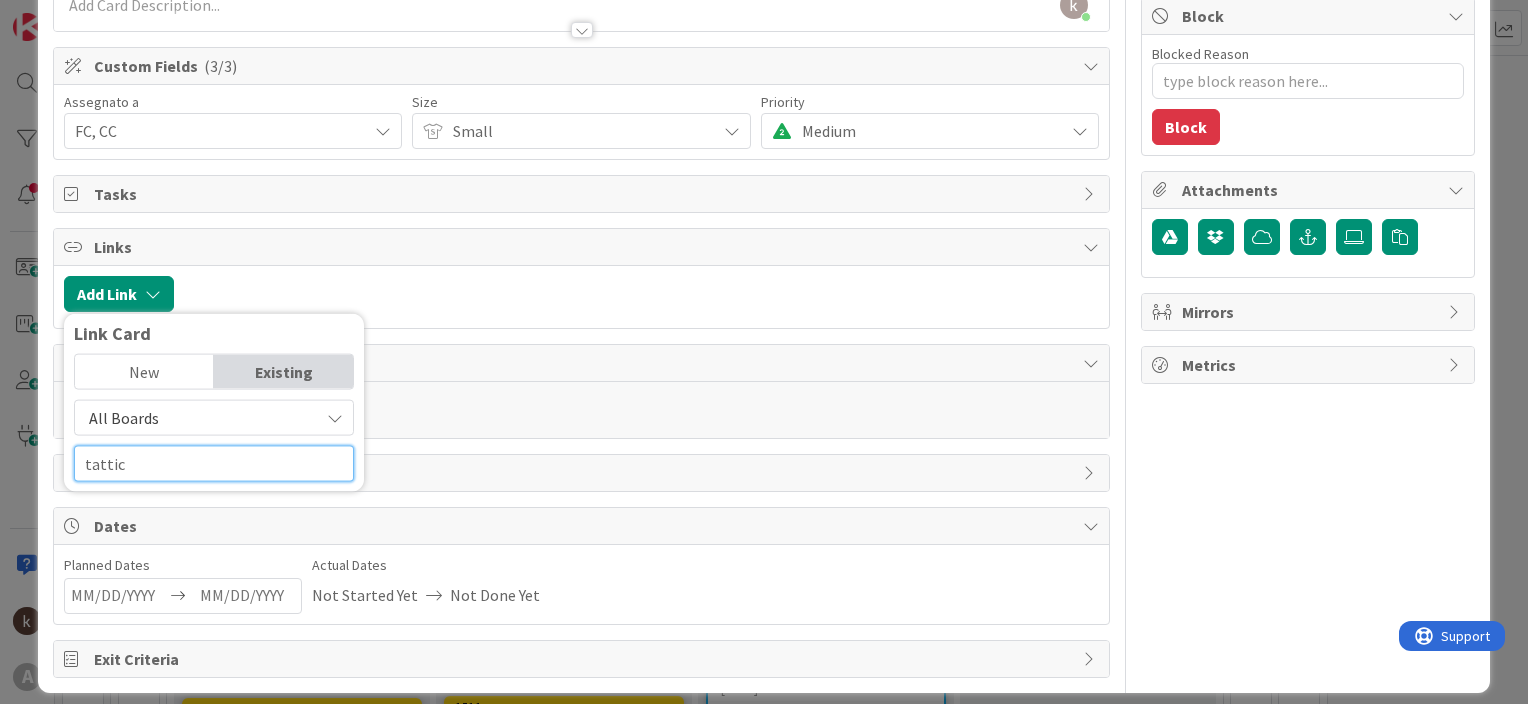click on "tattic" at bounding box center [214, 464] 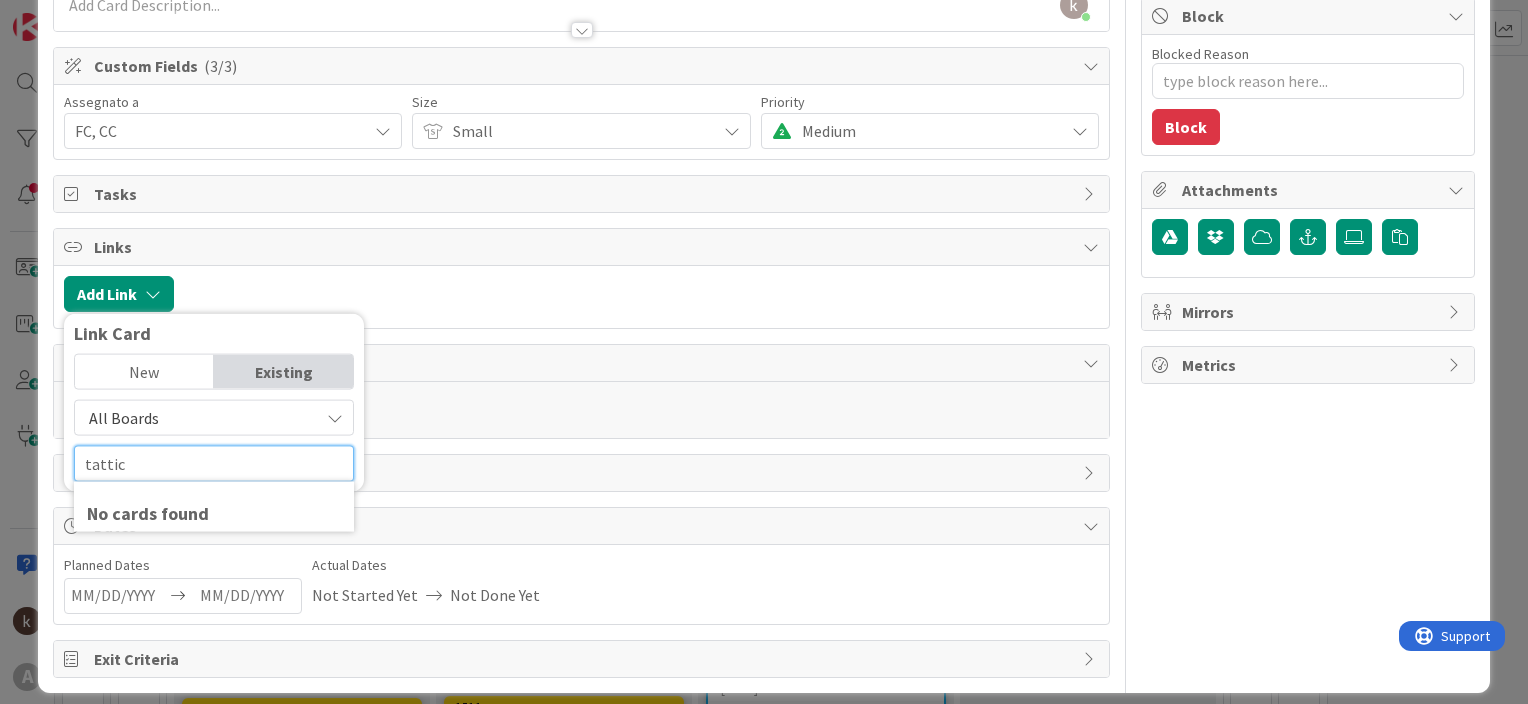 click on "tattic" at bounding box center (214, 464) 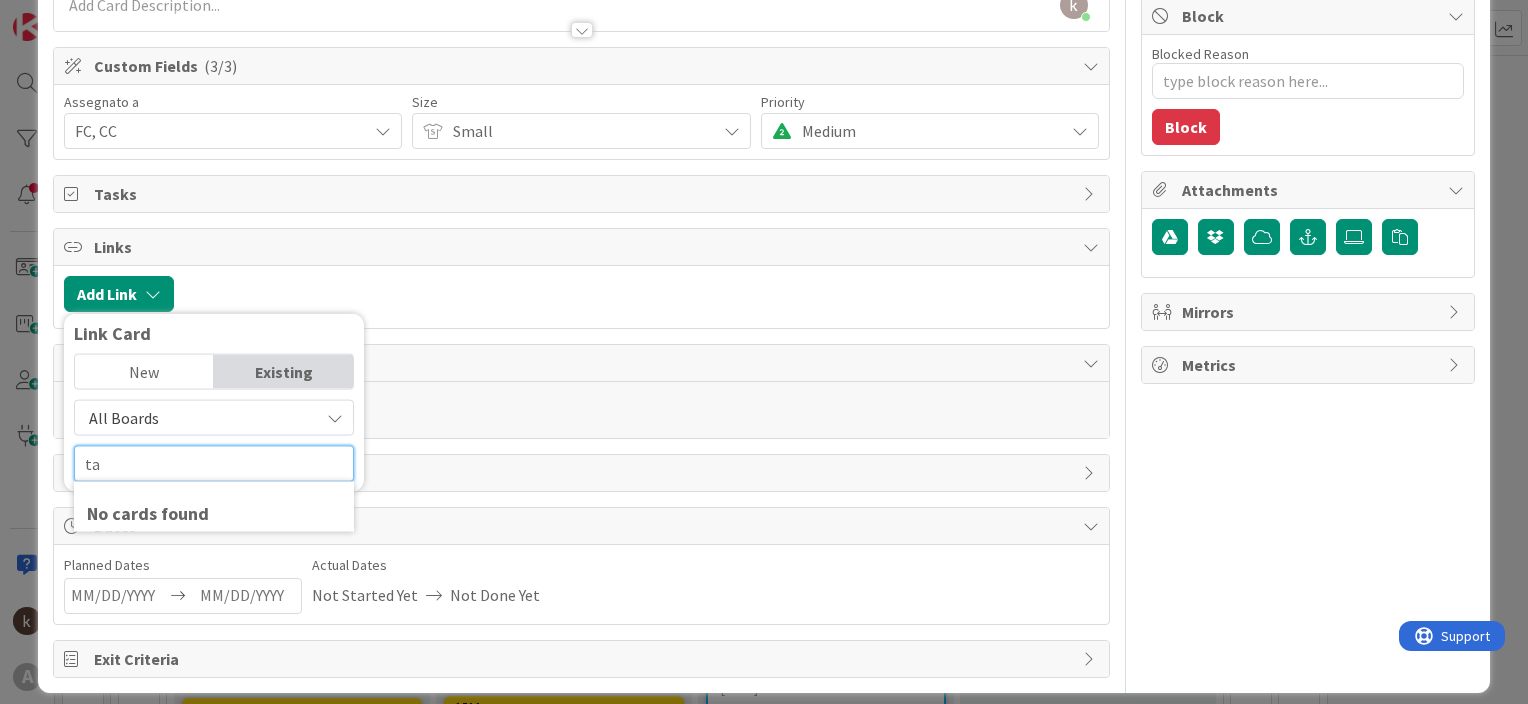 type on "t" 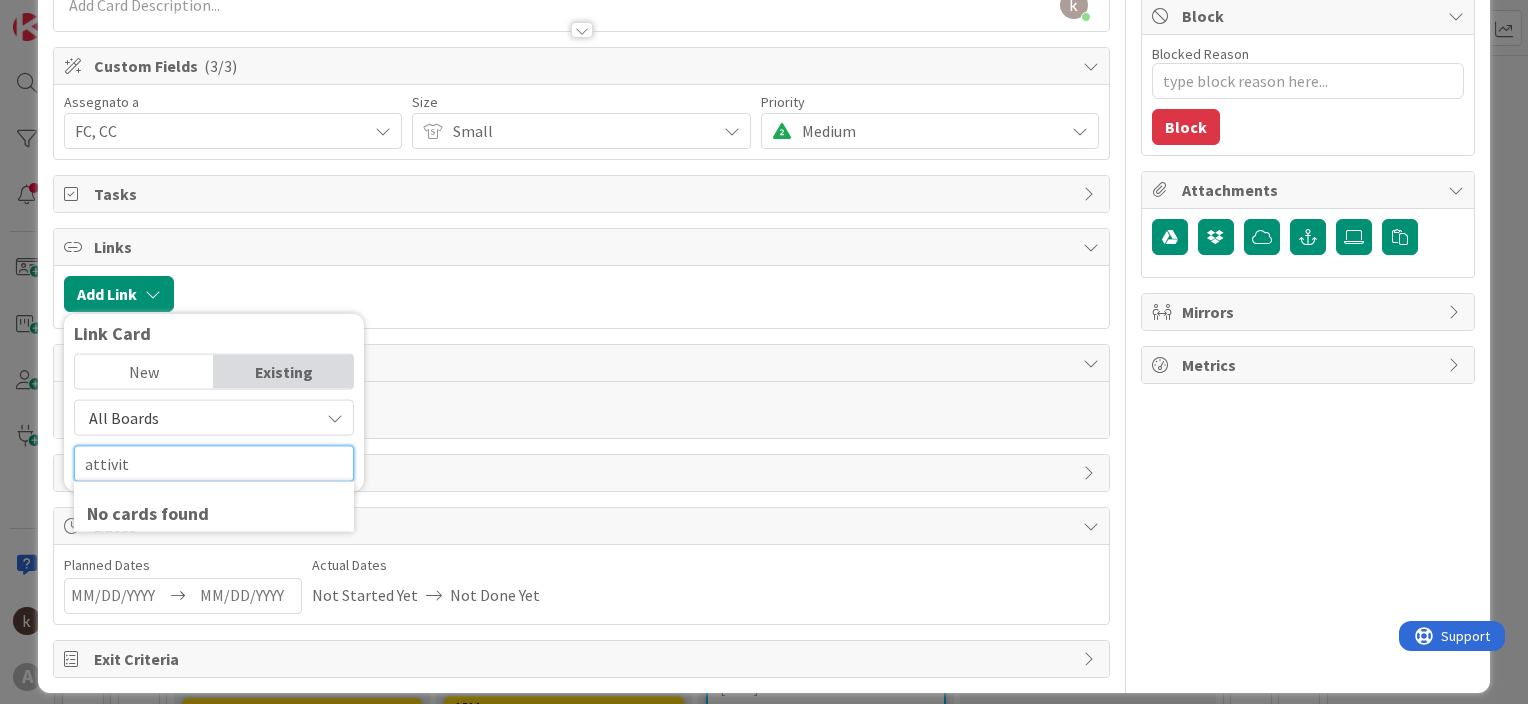 type on "attivit" 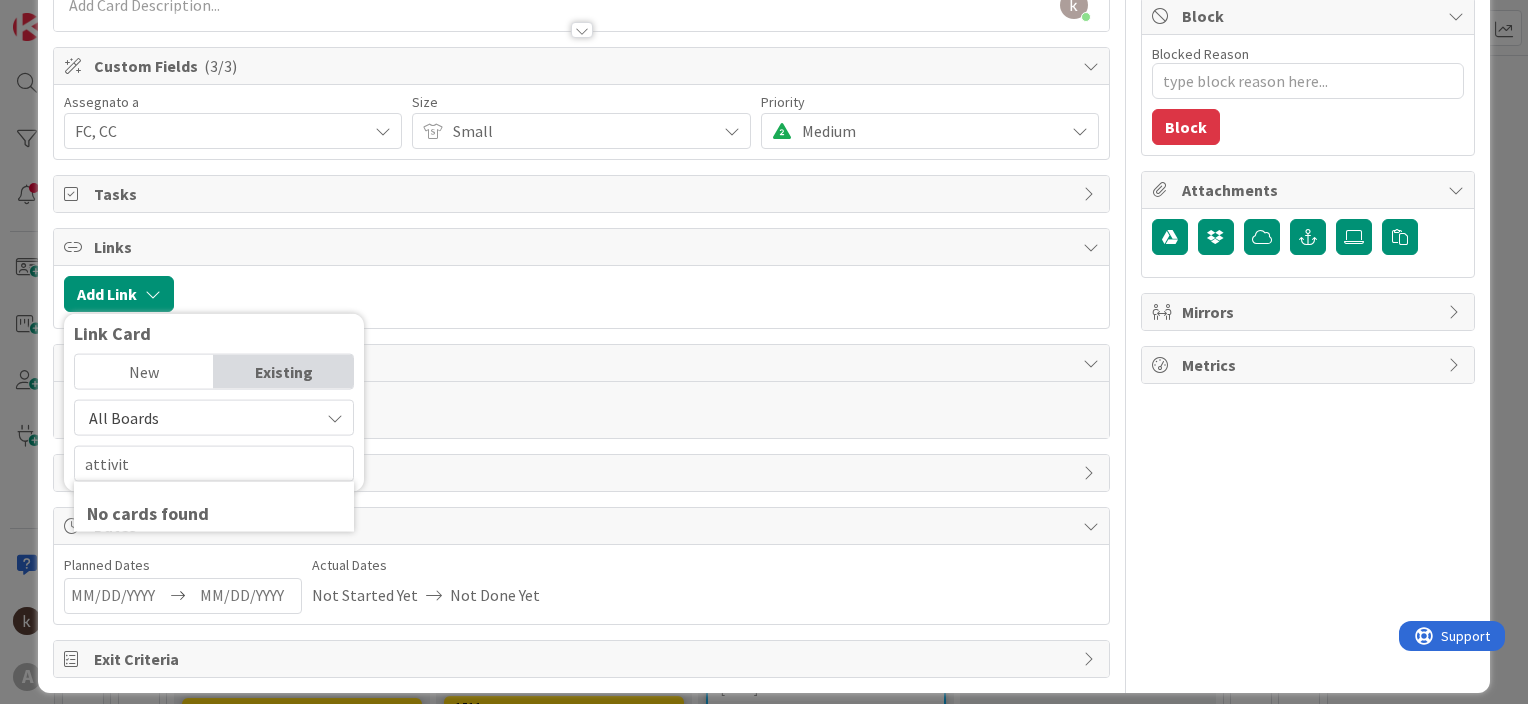 click on "All Boards" at bounding box center (124, 418) 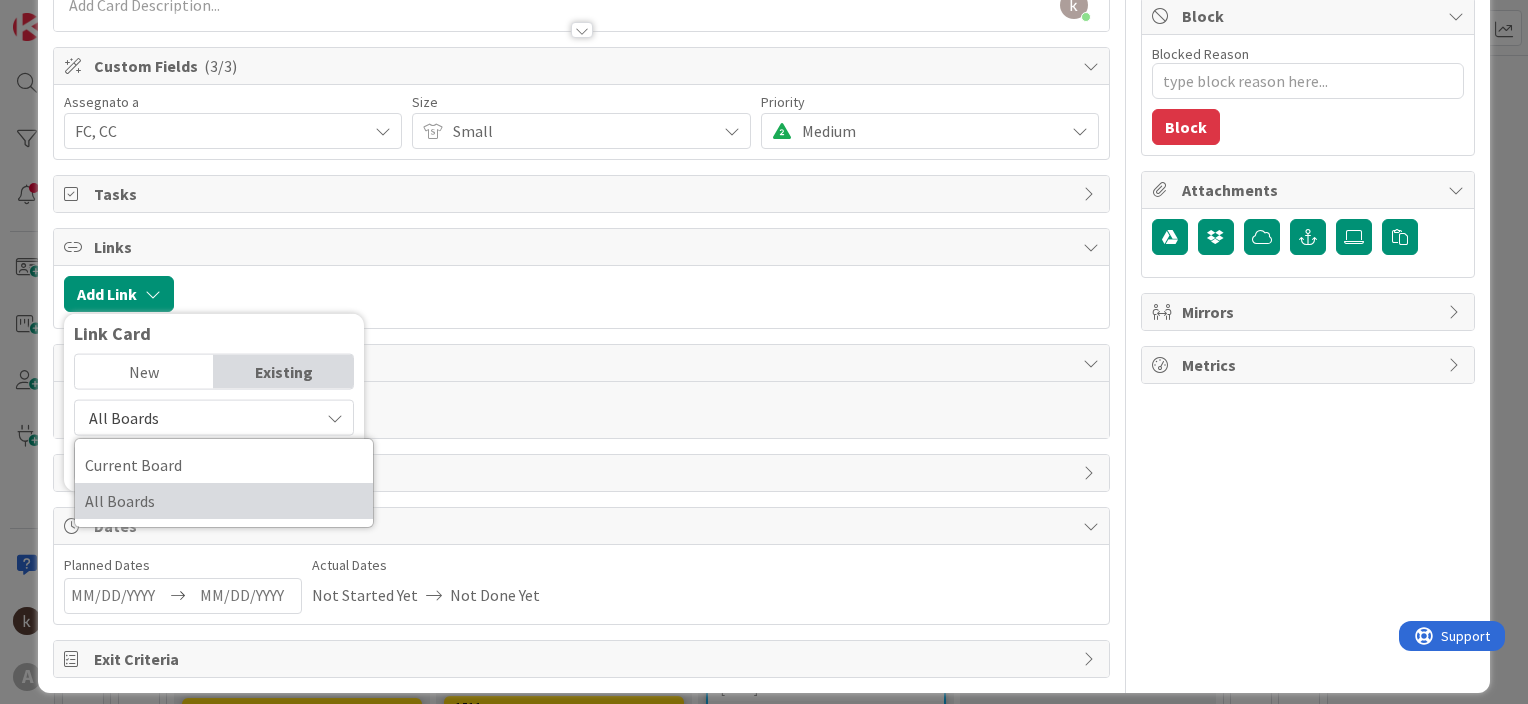 click on "All Boards" at bounding box center [224, 501] 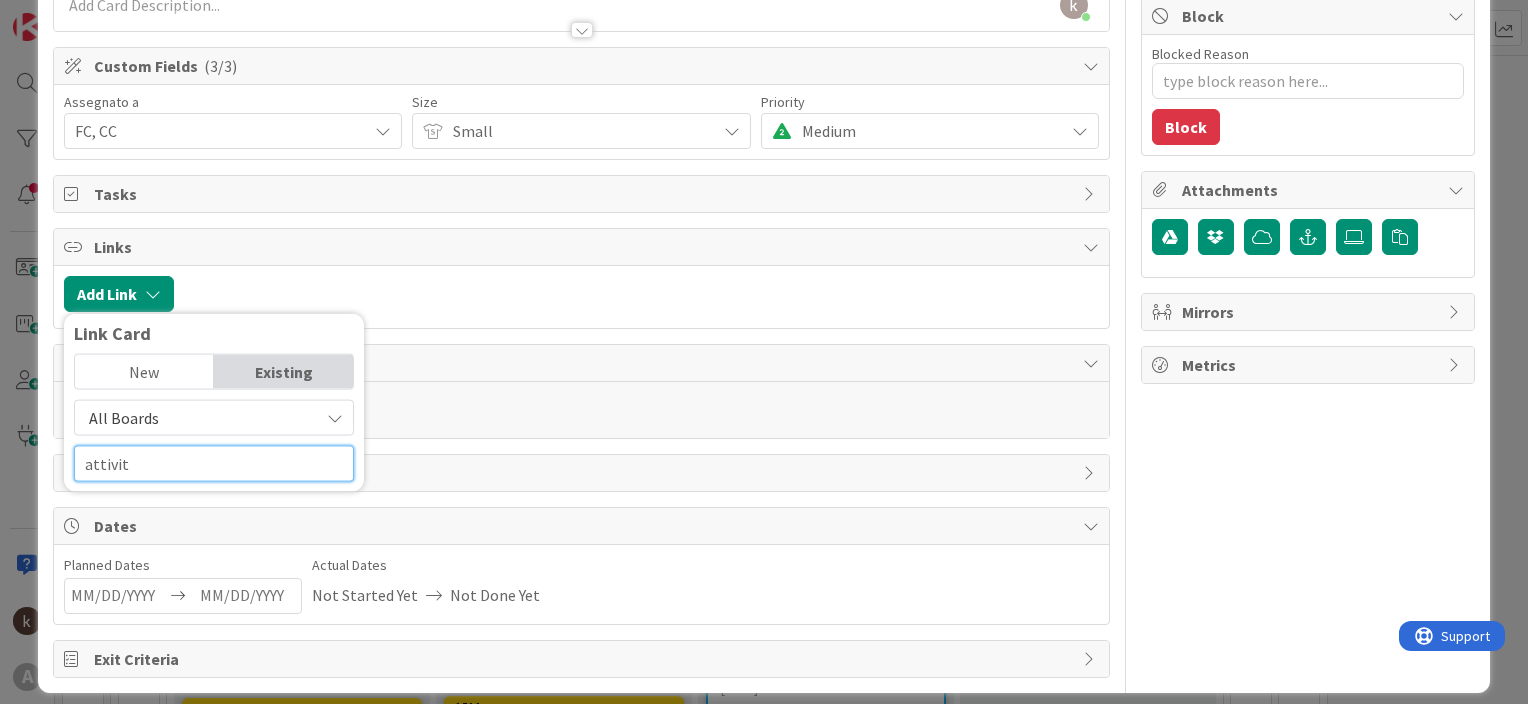 click on "attivit" at bounding box center [214, 464] 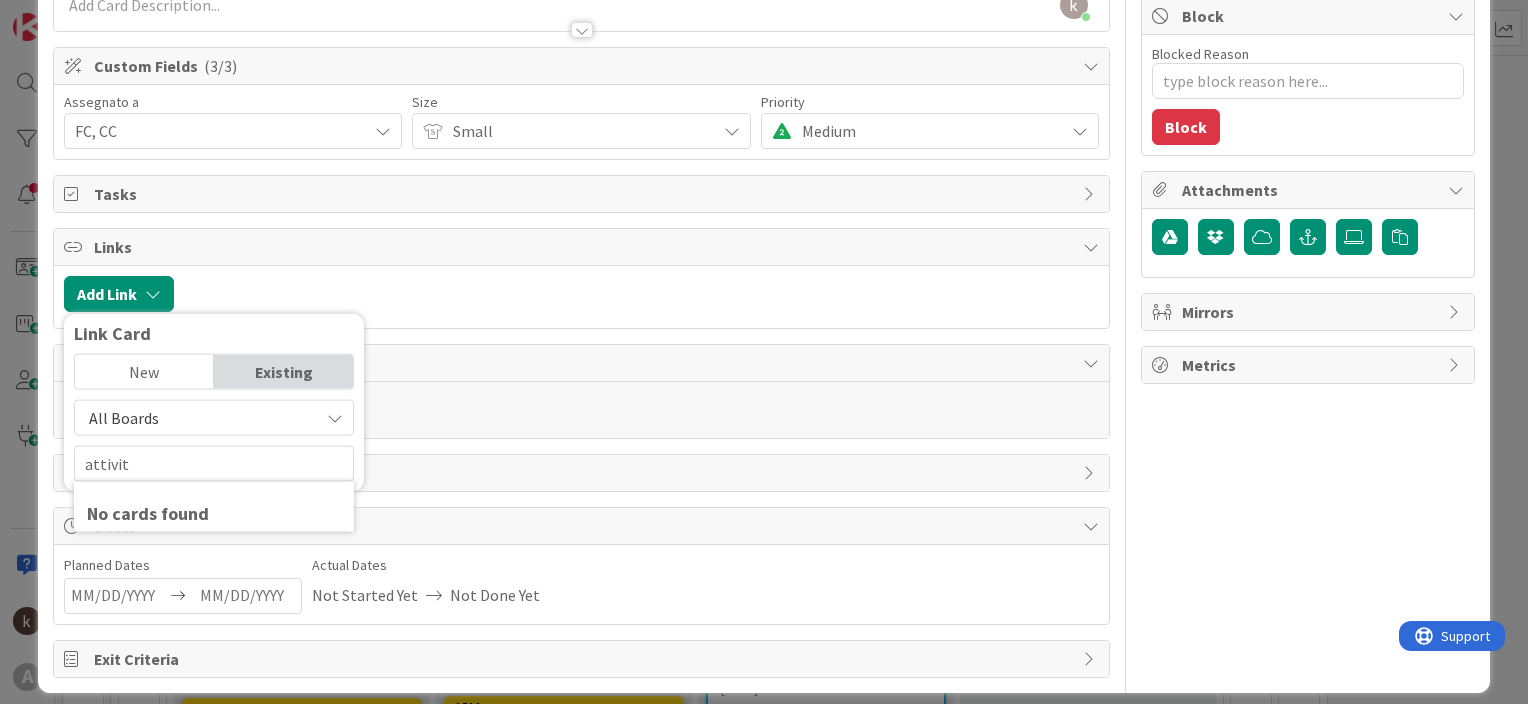 click on "All Boards" at bounding box center (197, 418) 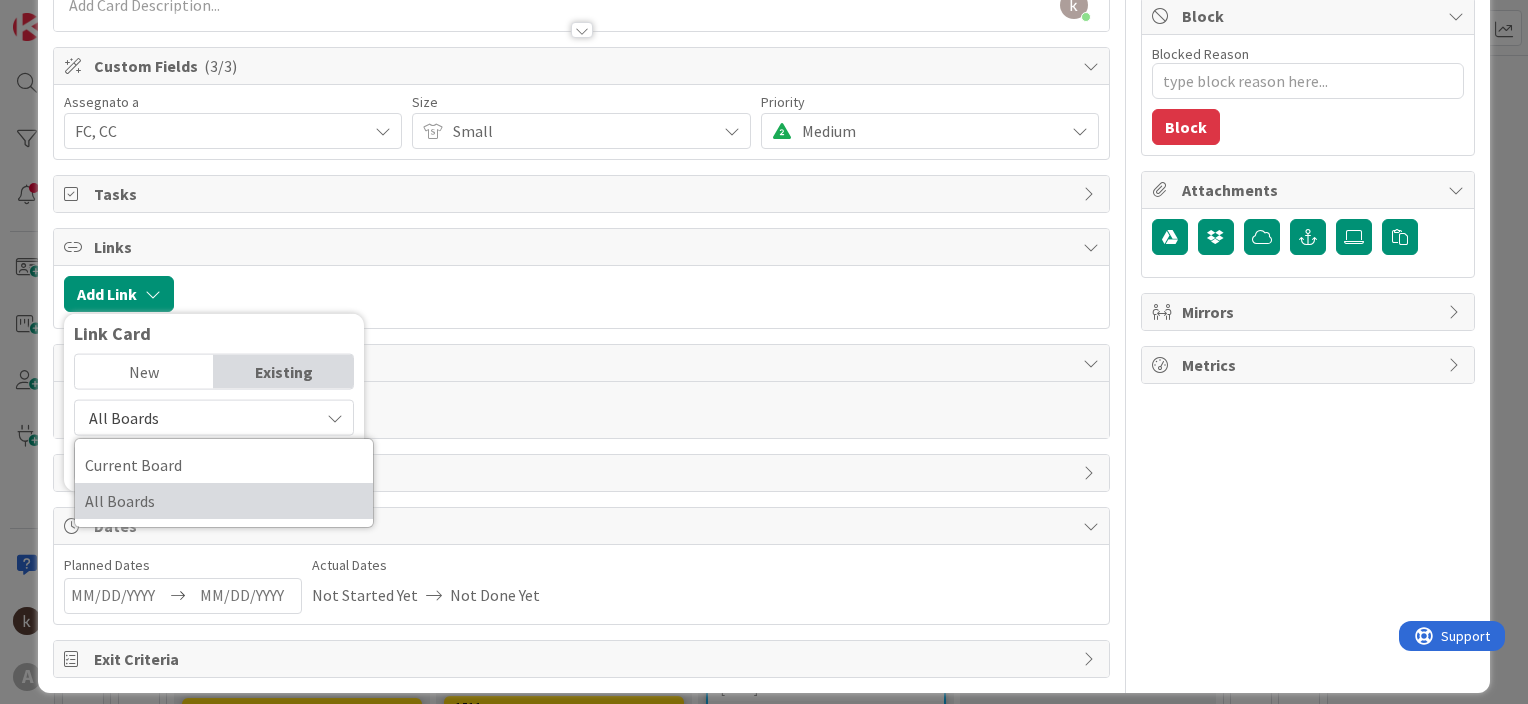 click on "All Boards" at bounding box center [224, 501] 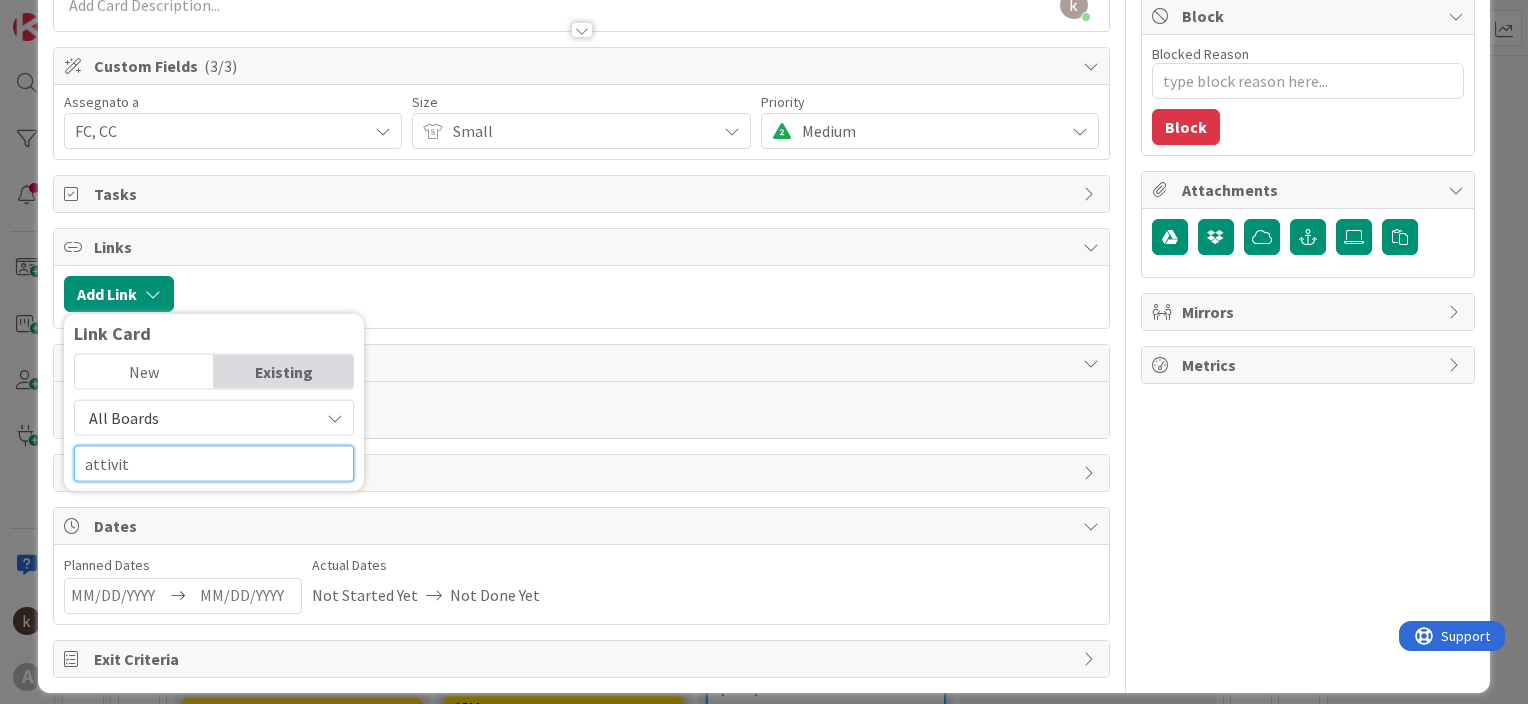 click on "attivit" at bounding box center [214, 464] 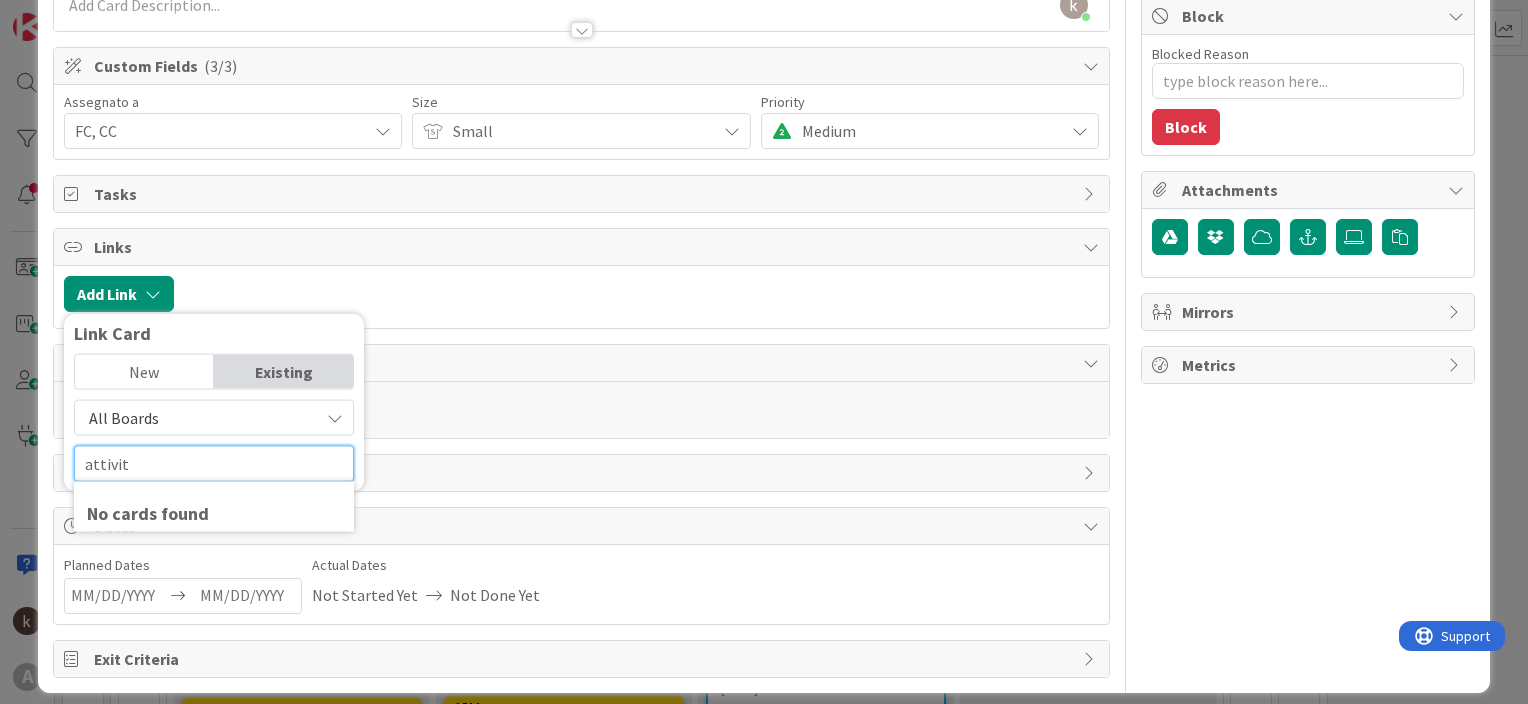 click on "attivit" at bounding box center (214, 464) 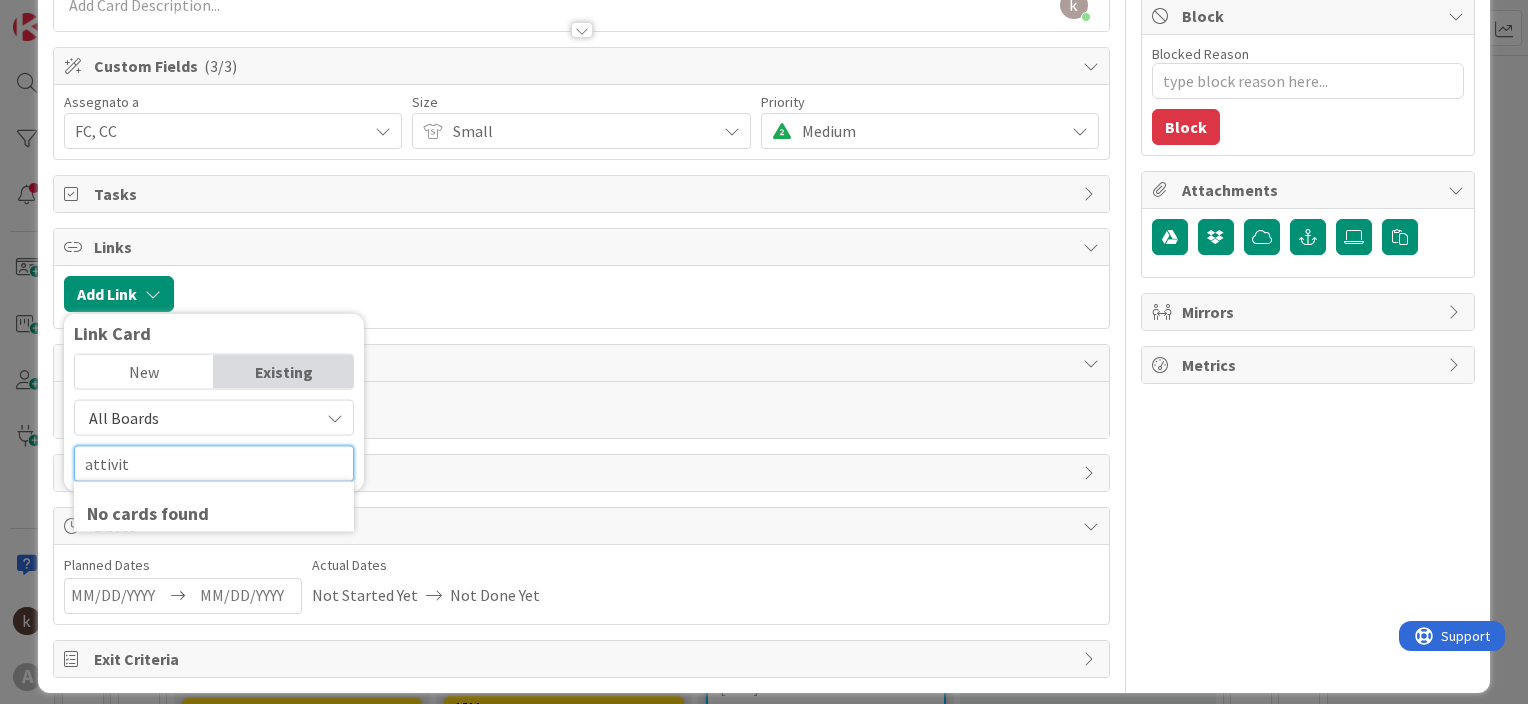 click on "attivit" at bounding box center (214, 464) 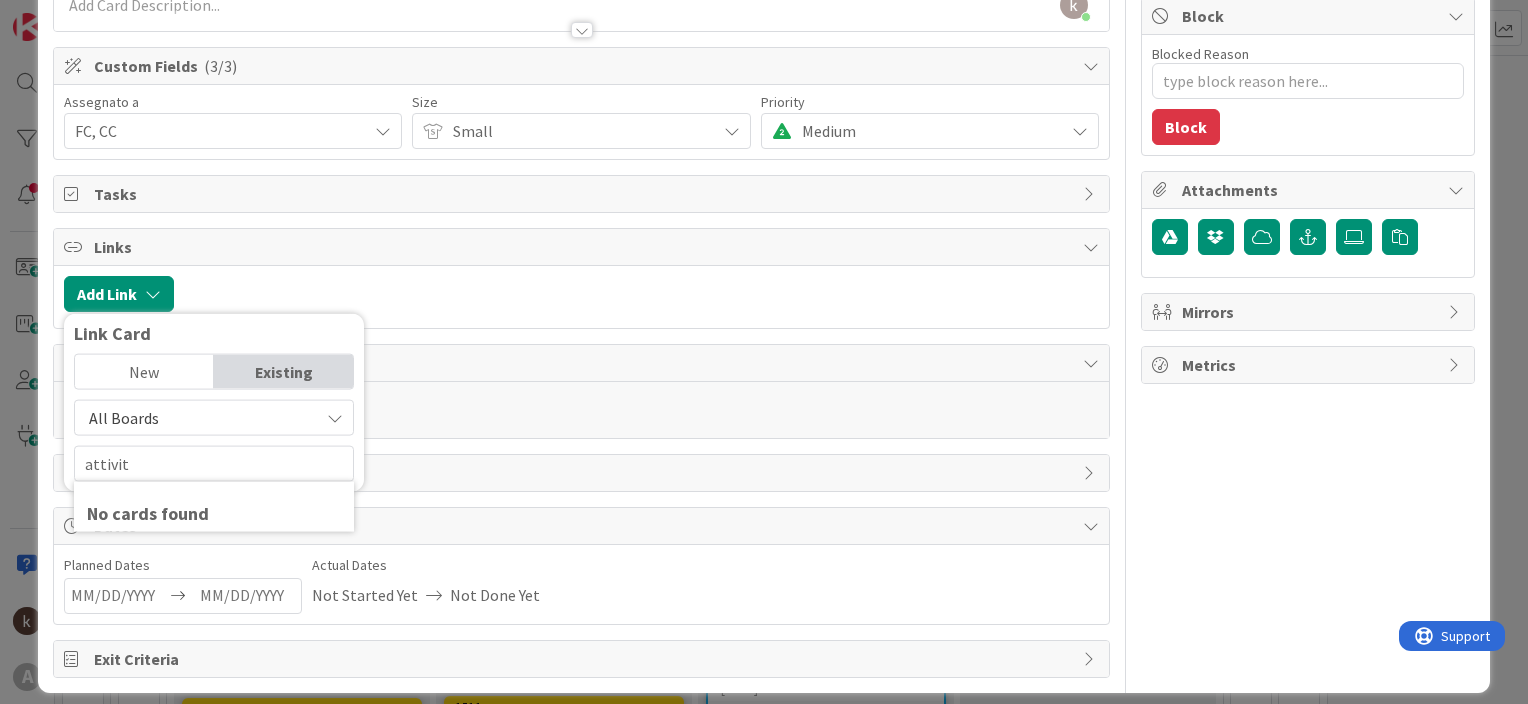 click on "All Boards" at bounding box center (214, 418) 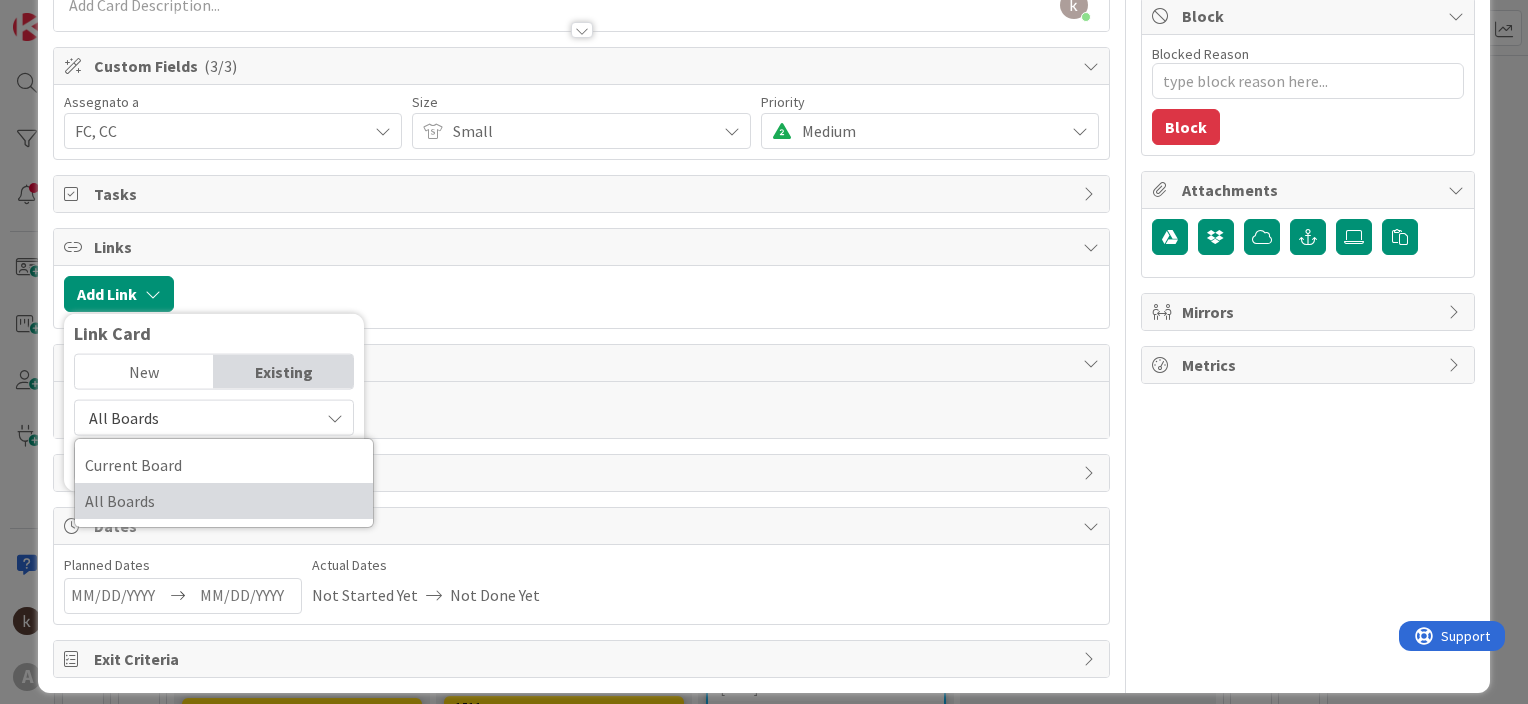 click on "All Boards" at bounding box center (224, 501) 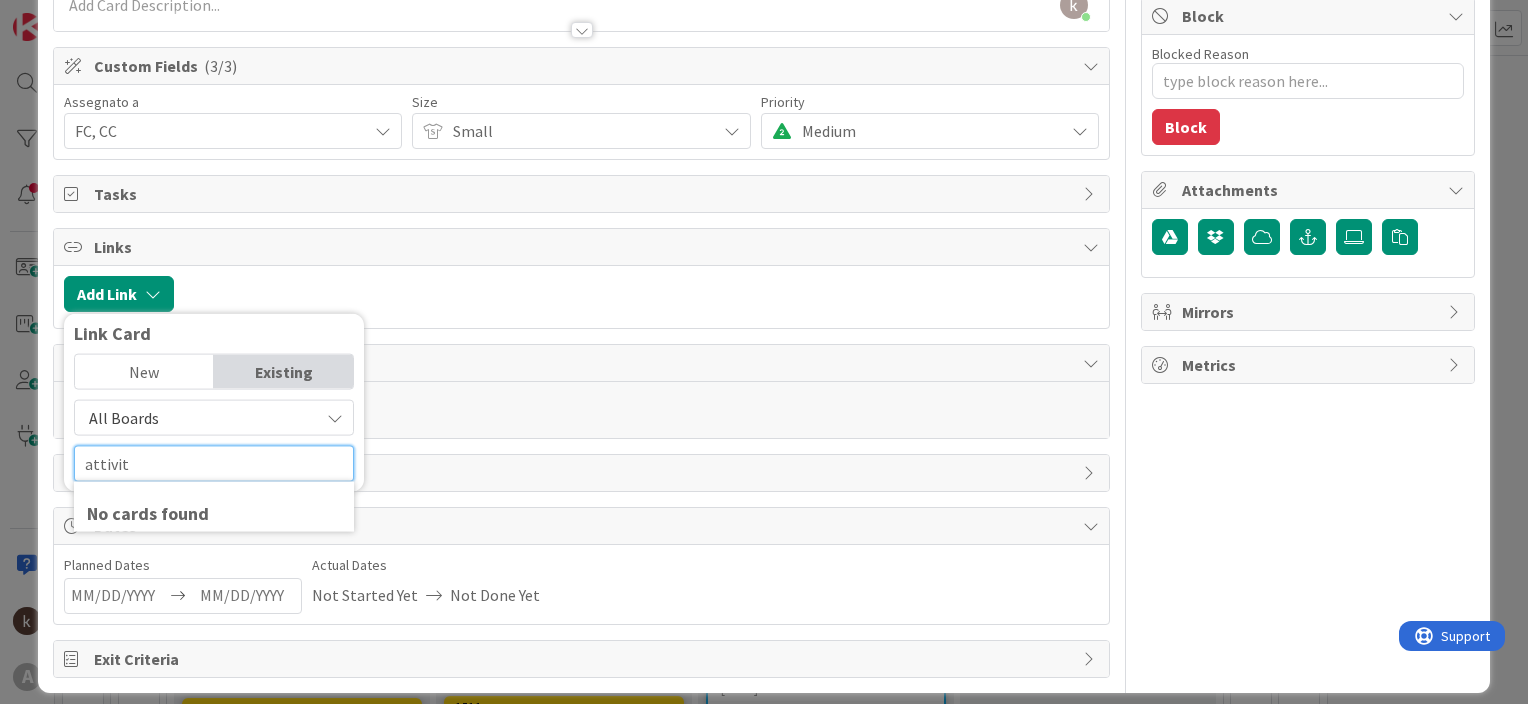 click on "attivit" at bounding box center [214, 464] 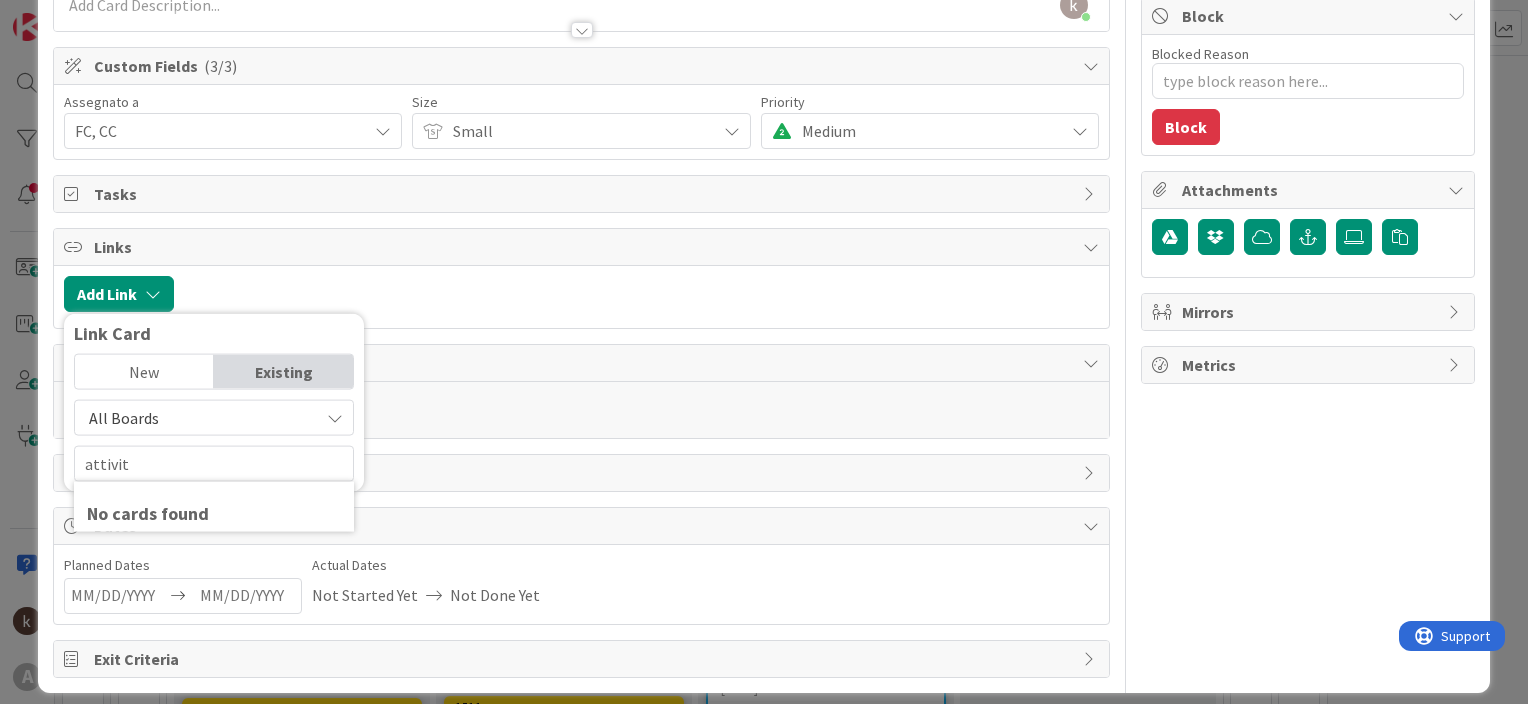 click on "All Boards" at bounding box center (124, 418) 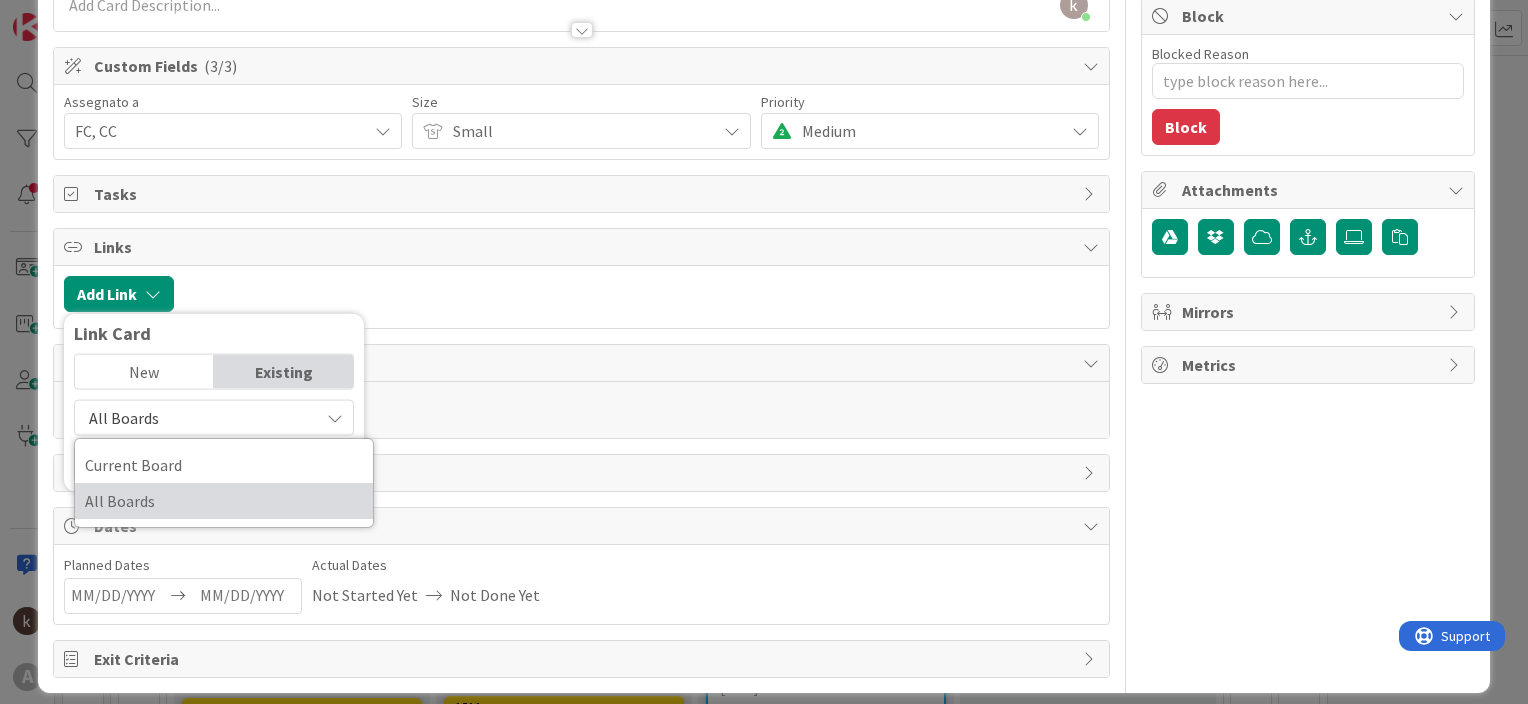click on "All Boards" at bounding box center [224, 501] 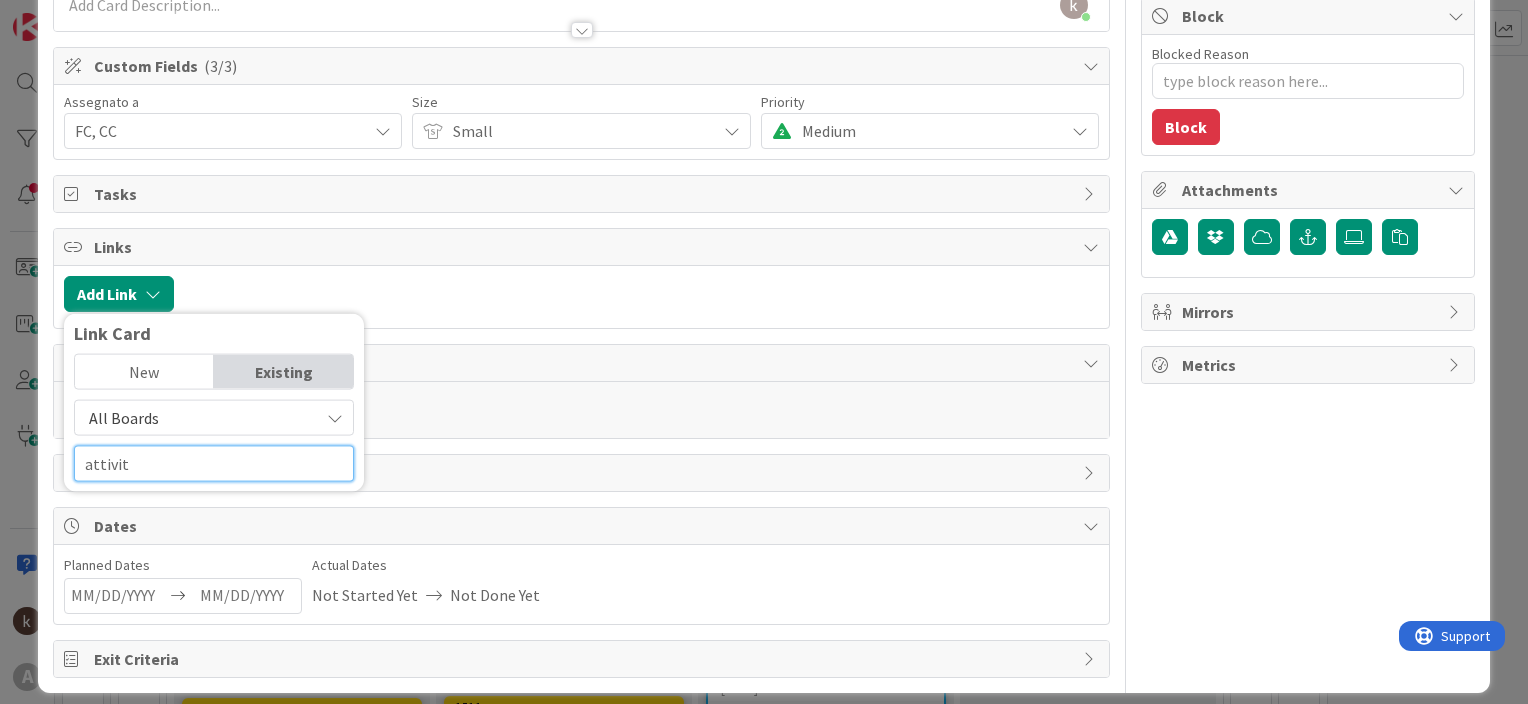 click on "attivit" at bounding box center (214, 464) 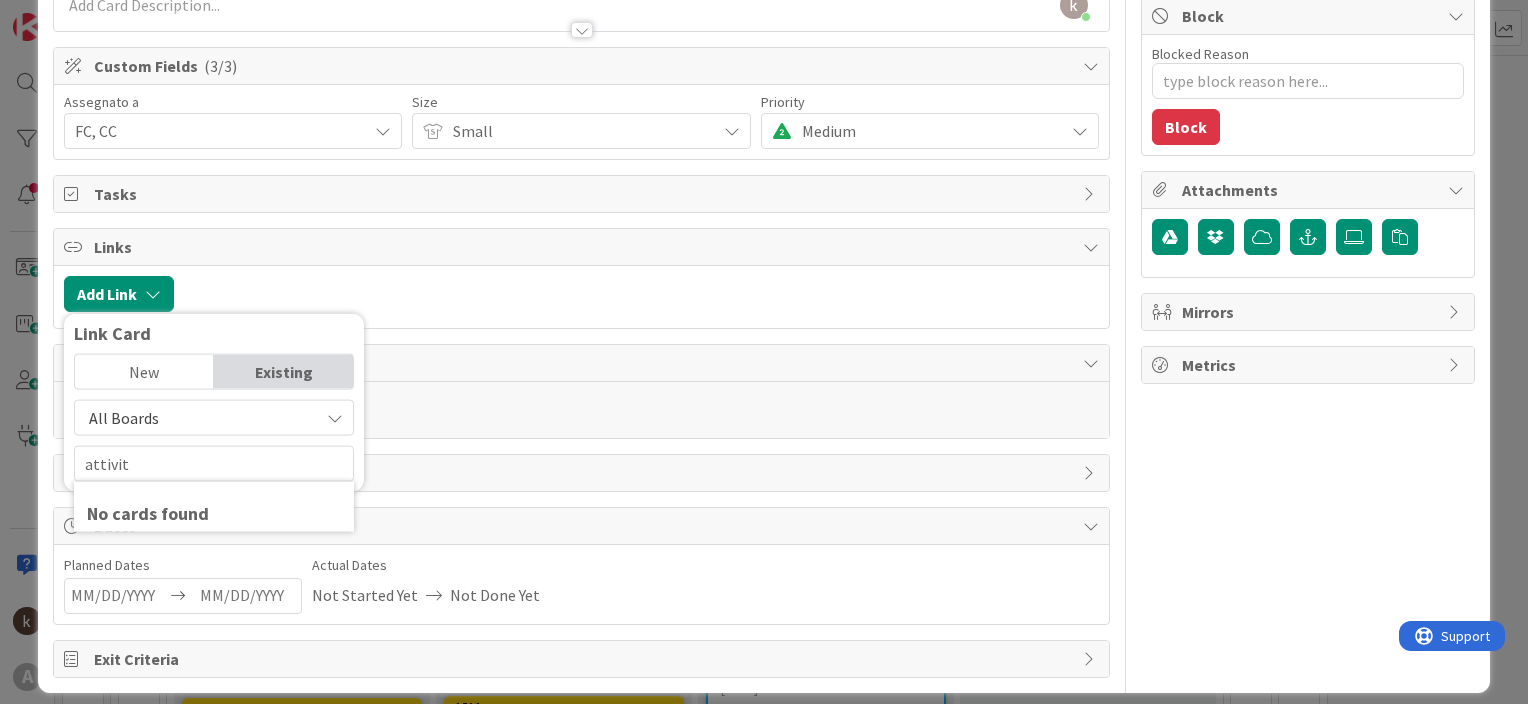 click on "Owner Watchers Hardware Block Blocked Reason 0 / 256 Block Attachments Mirrors Metrics" at bounding box center [1308, 278] 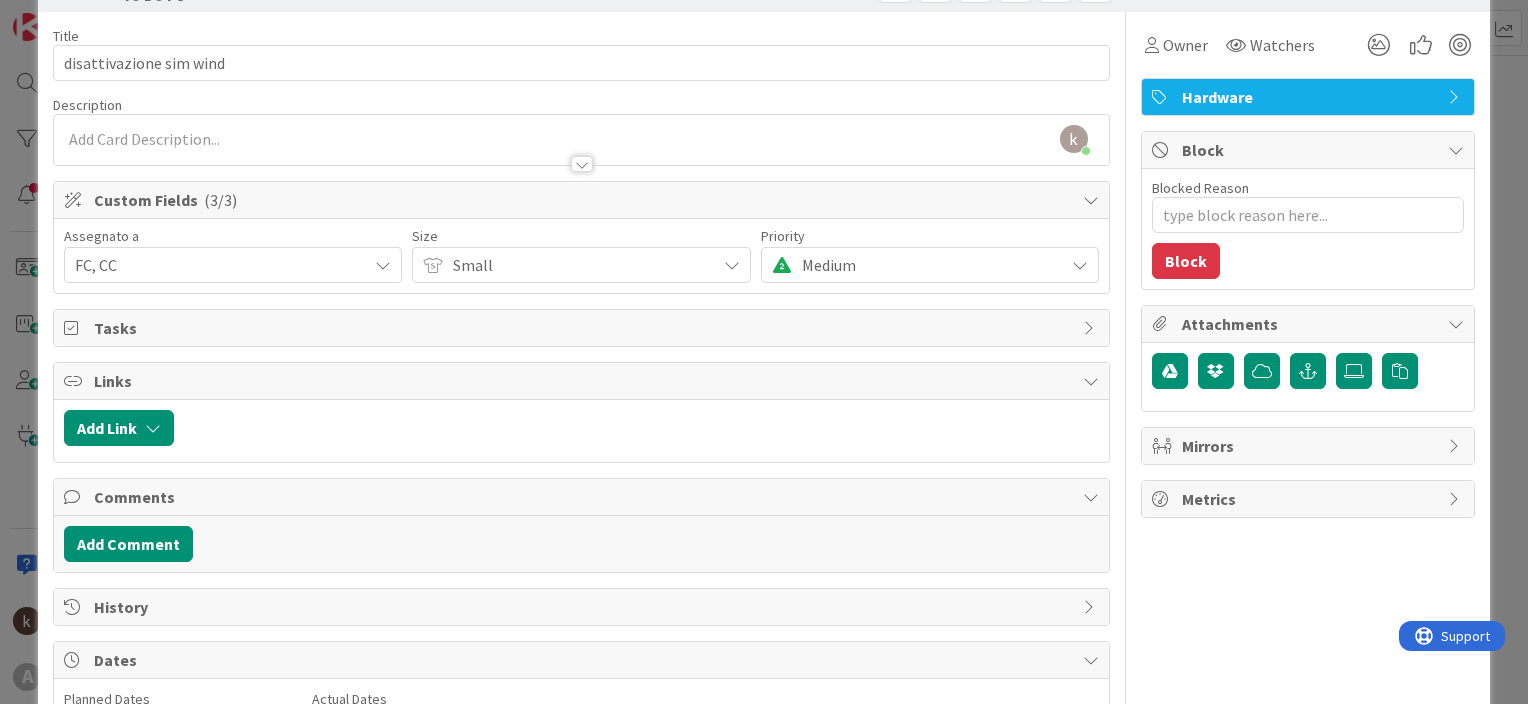 scroll, scrollTop: 0, scrollLeft: 0, axis: both 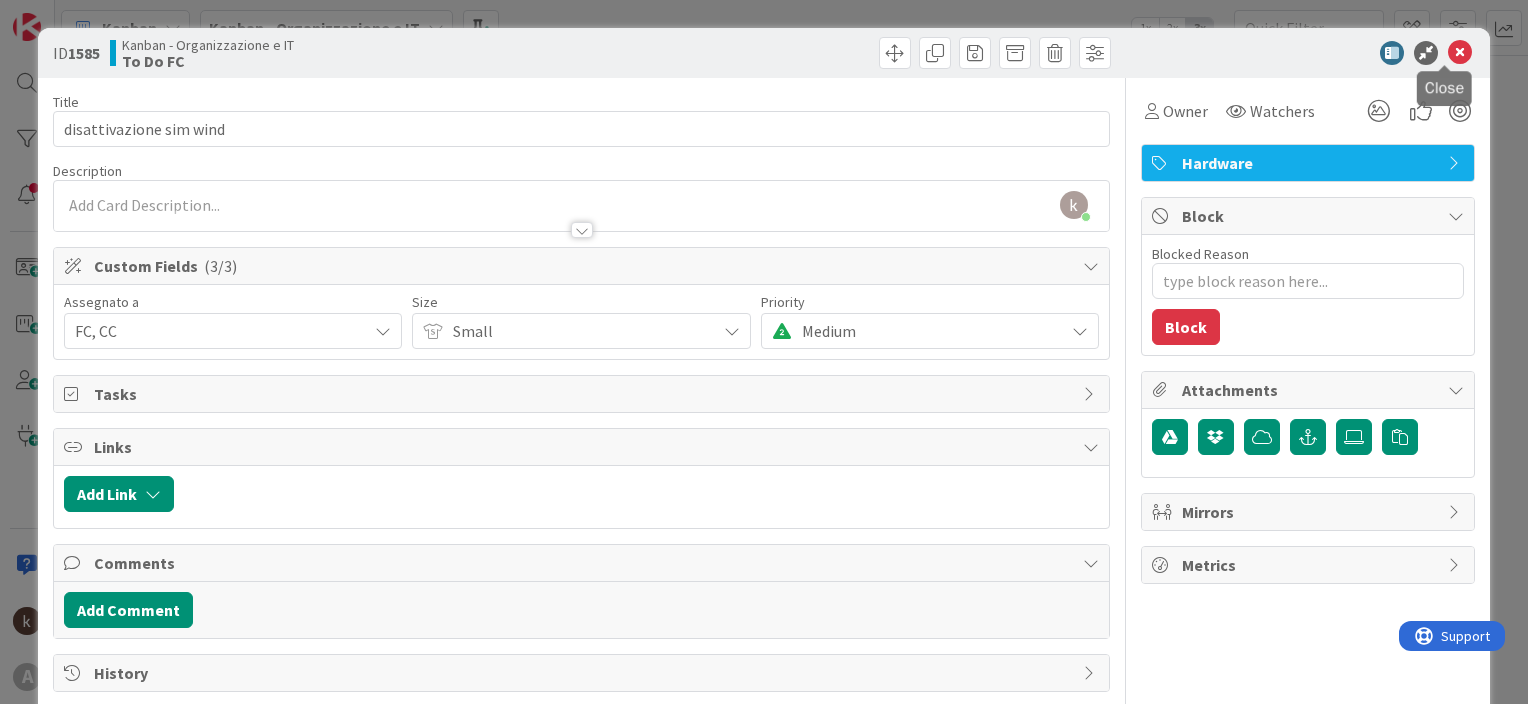 click at bounding box center (1460, 53) 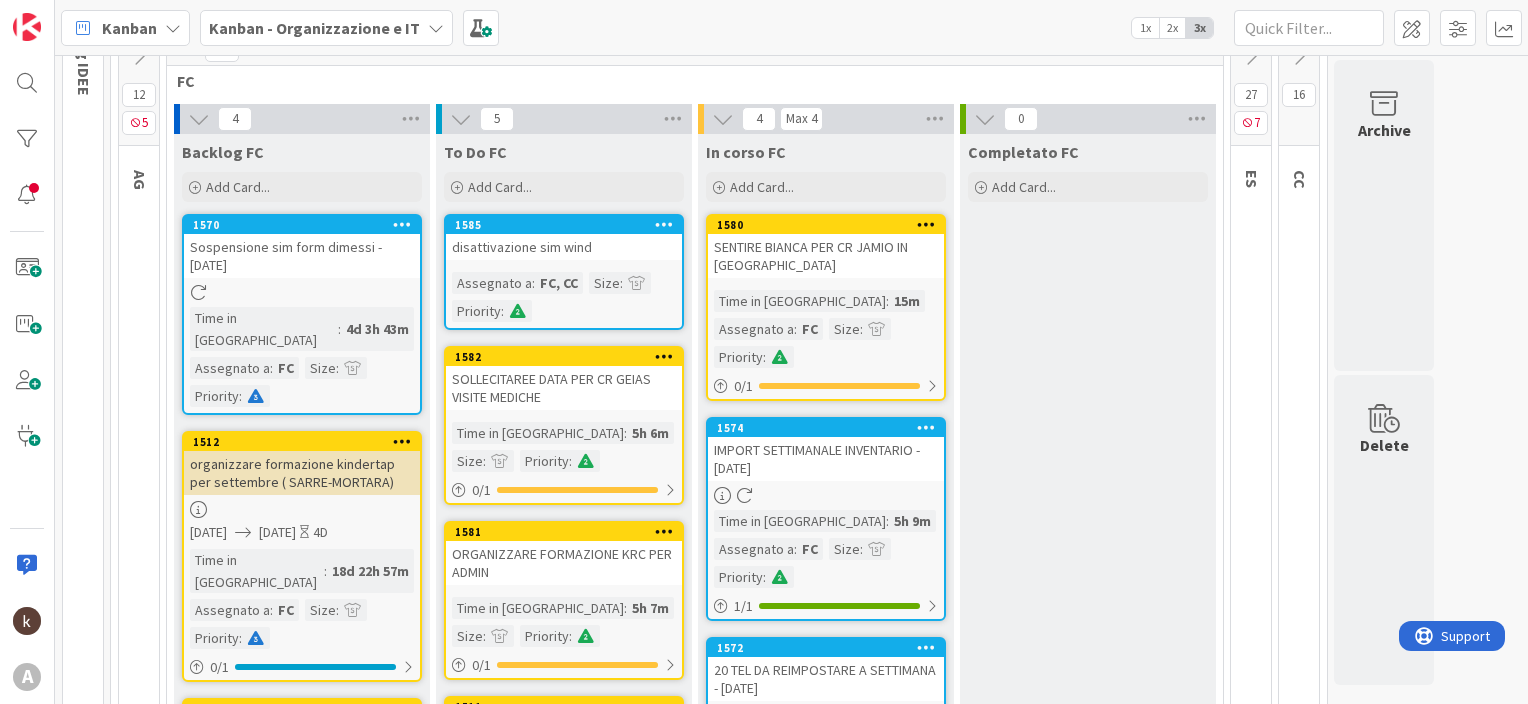 scroll, scrollTop: 0, scrollLeft: 0, axis: both 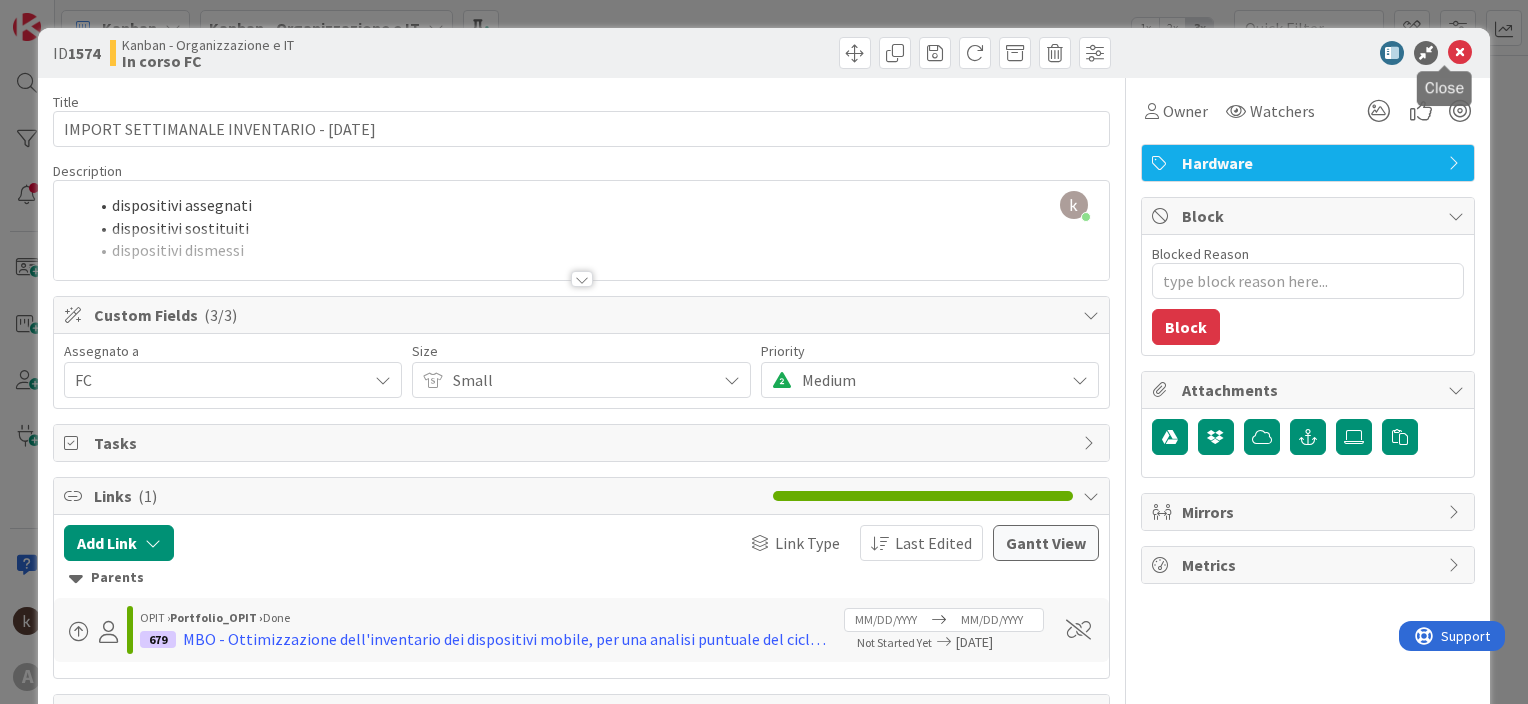 click at bounding box center (1460, 53) 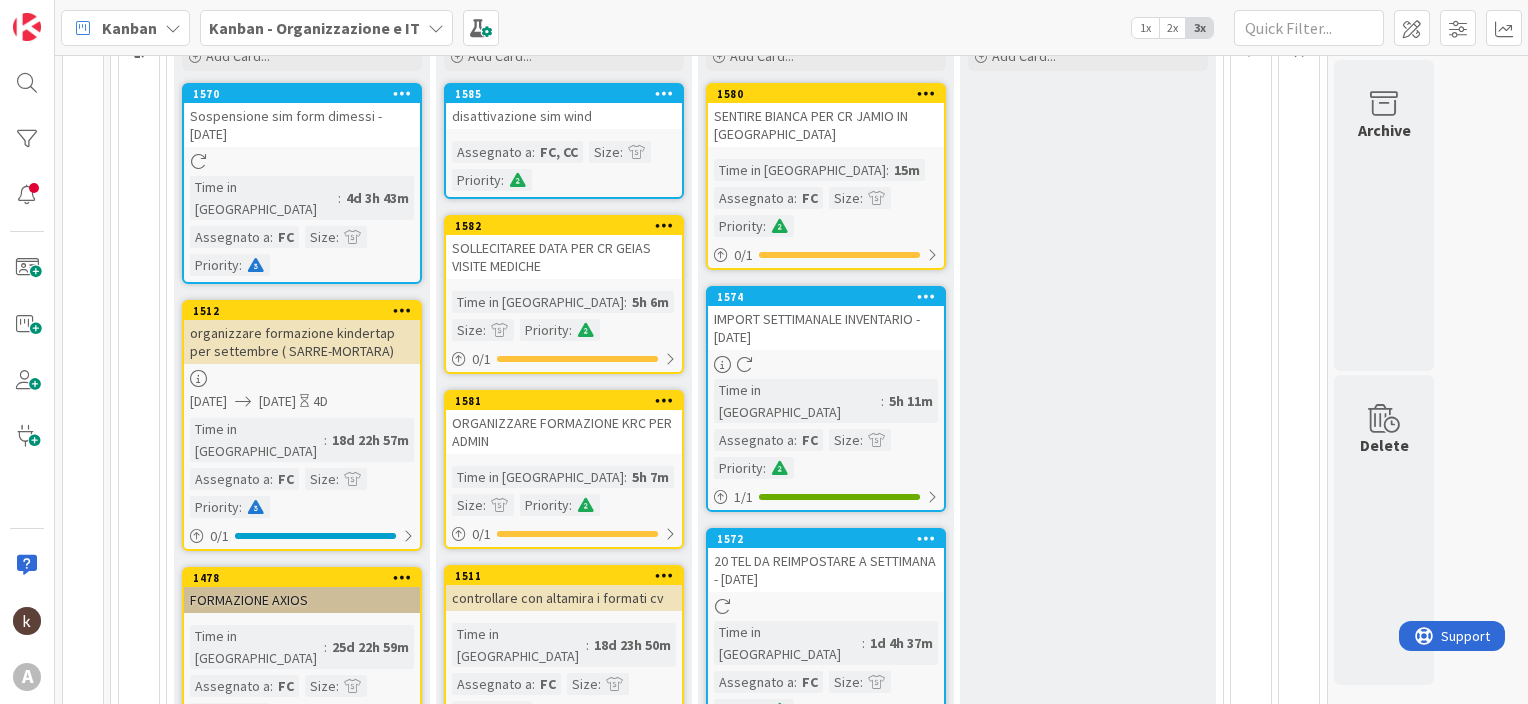 scroll, scrollTop: 496, scrollLeft: 0, axis: vertical 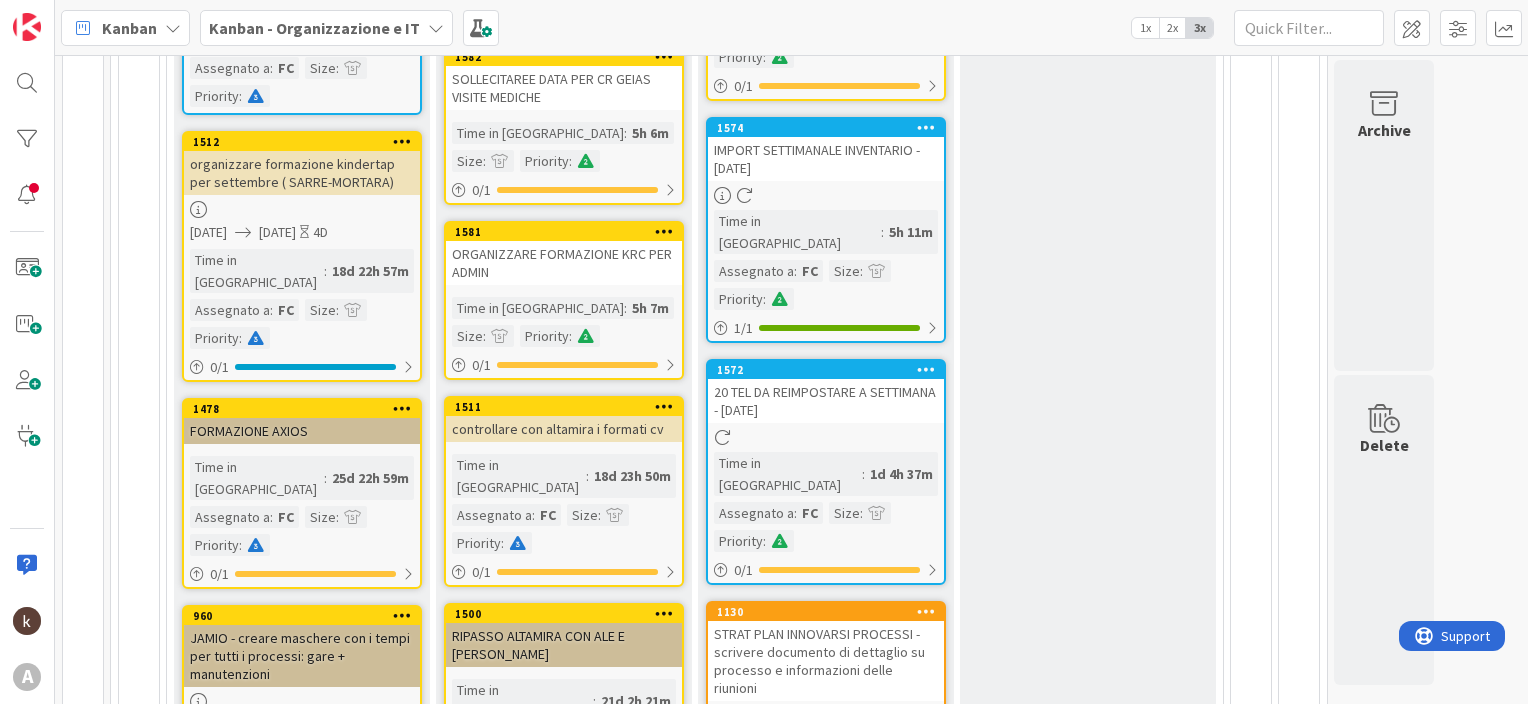 click on "Time in Column : 1d 4h 37m Assegnato a : FC Size : Priority :" at bounding box center [826, 502] 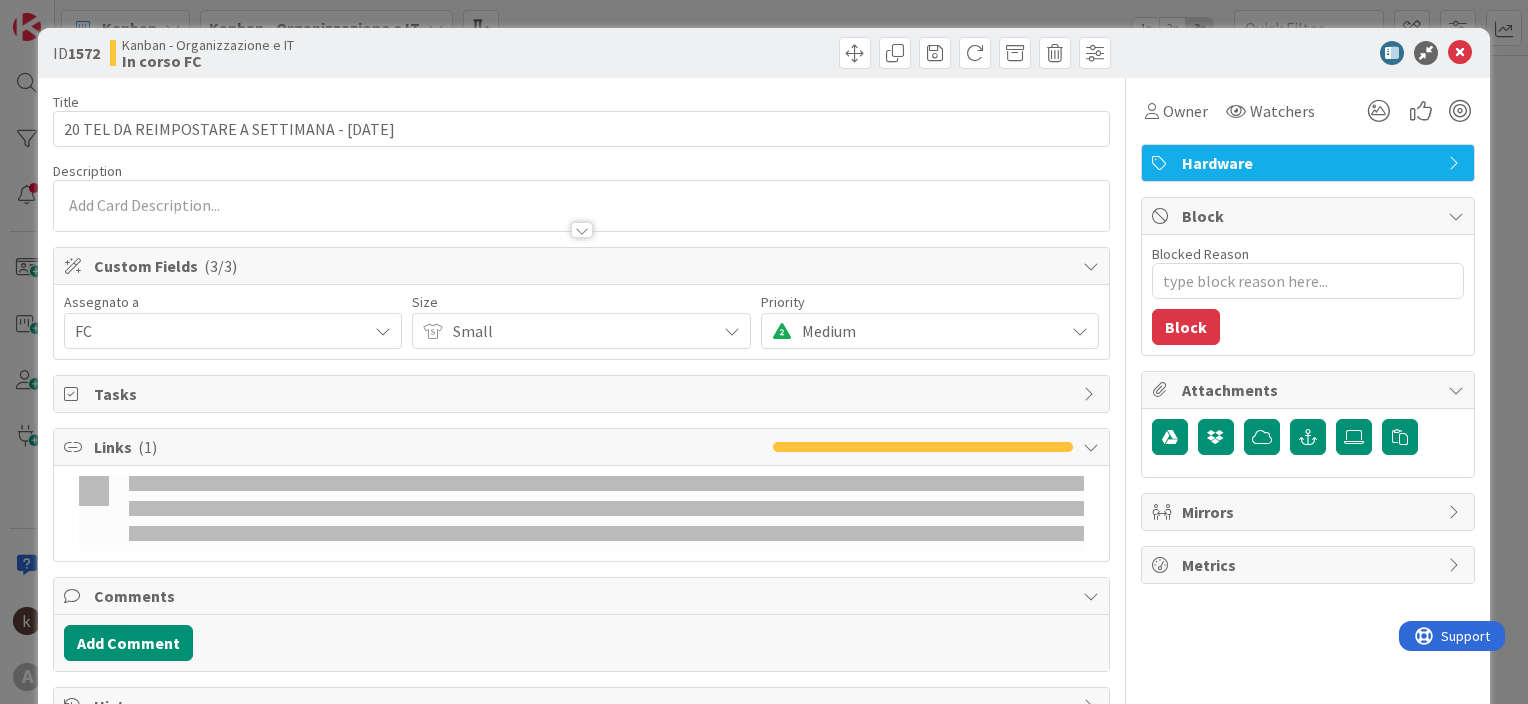 scroll, scrollTop: 0, scrollLeft: 0, axis: both 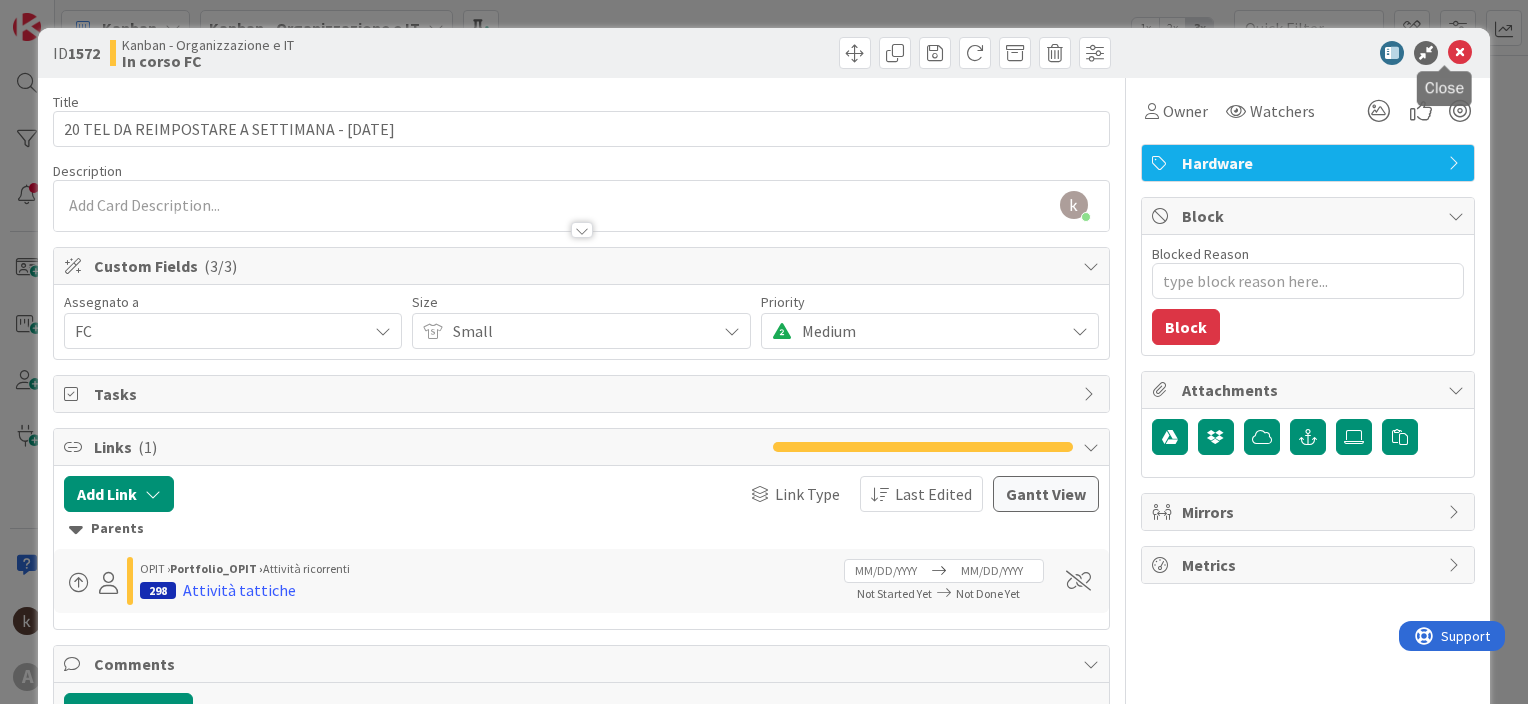 click at bounding box center [1460, 53] 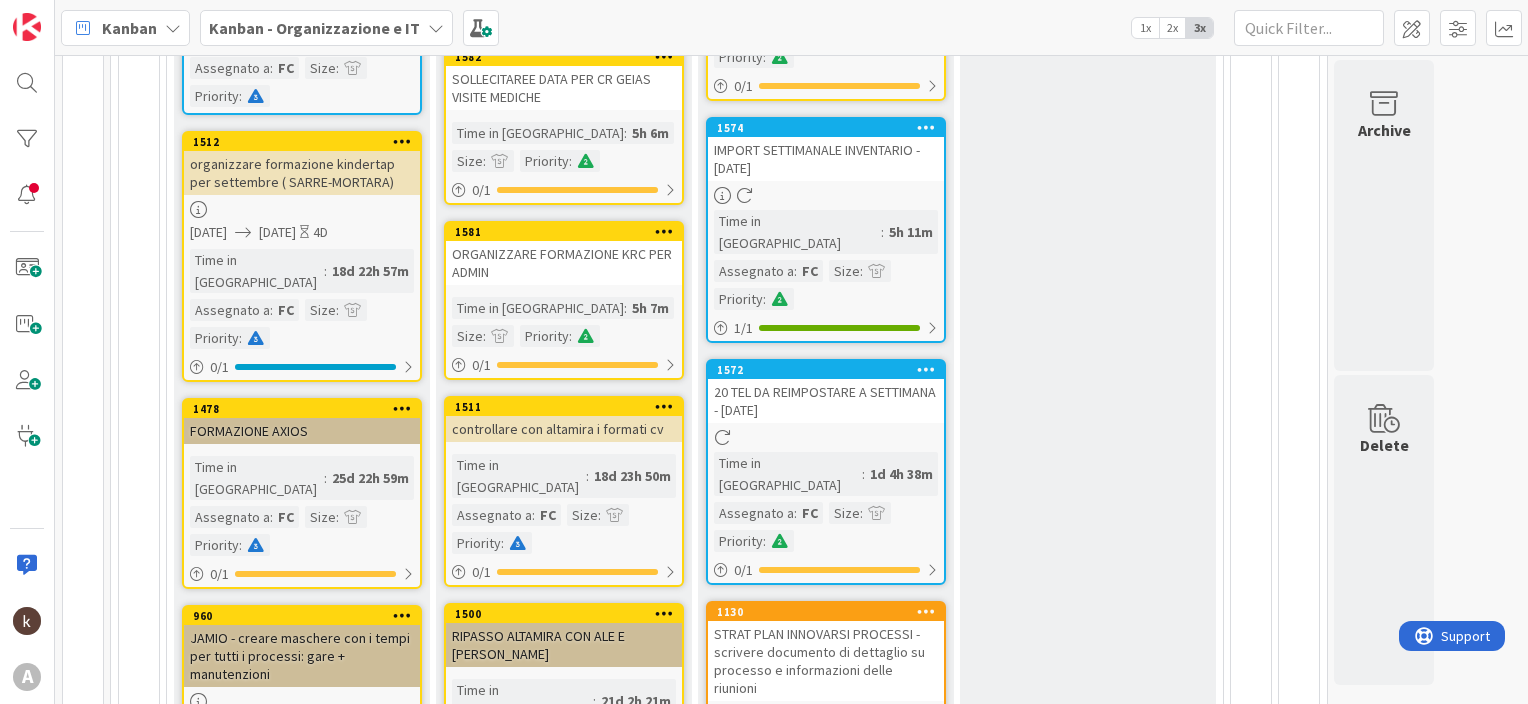 scroll, scrollTop: 0, scrollLeft: 0, axis: both 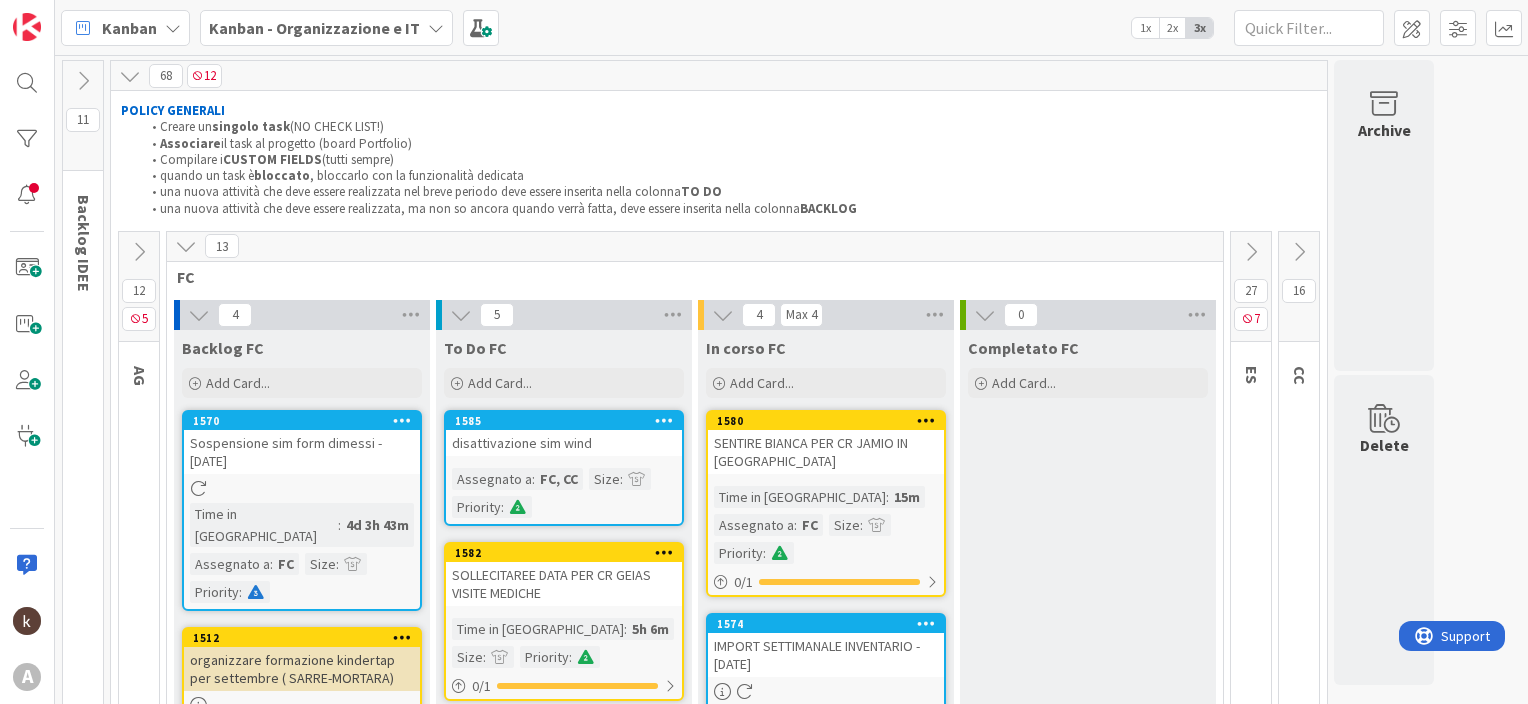 click on "disattivazione sim wind" at bounding box center [564, 443] 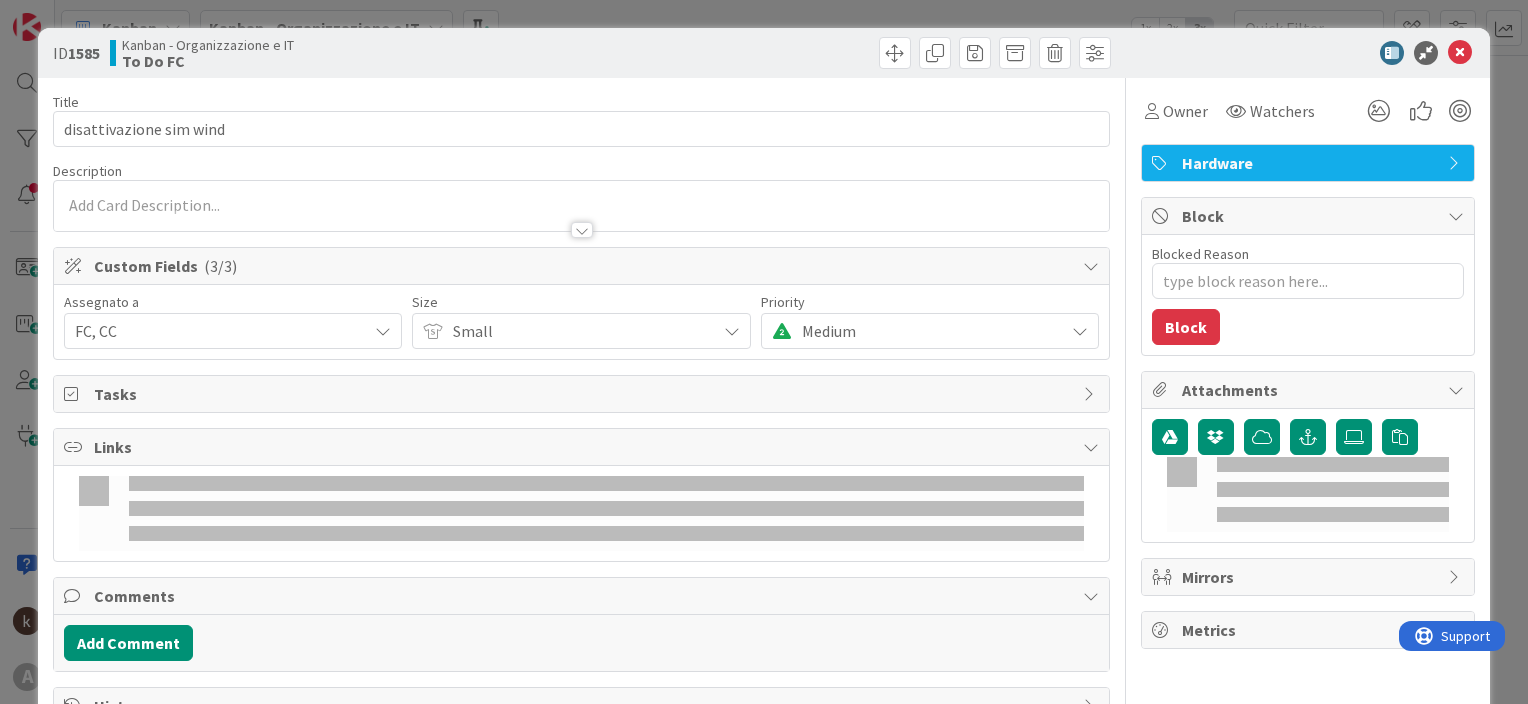 scroll, scrollTop: 0, scrollLeft: 0, axis: both 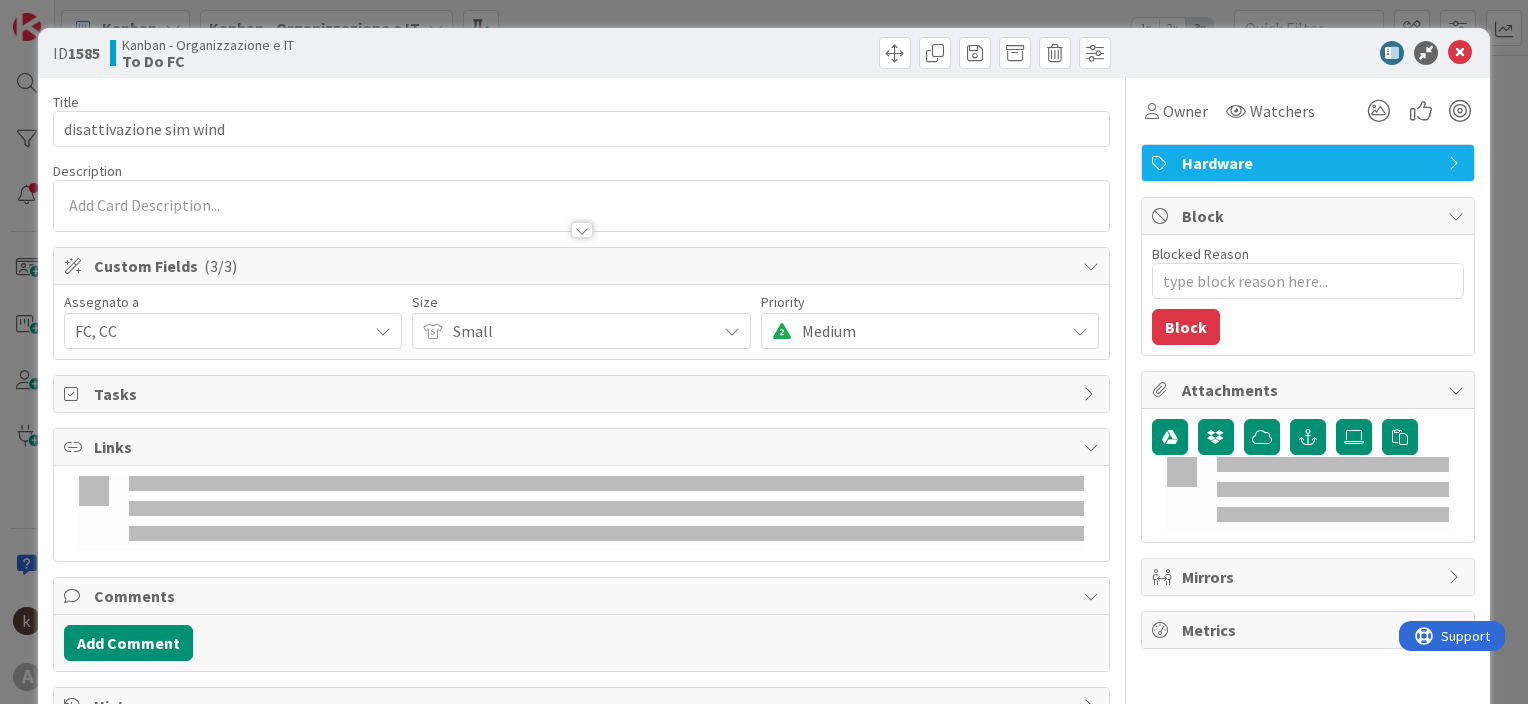 type on "x" 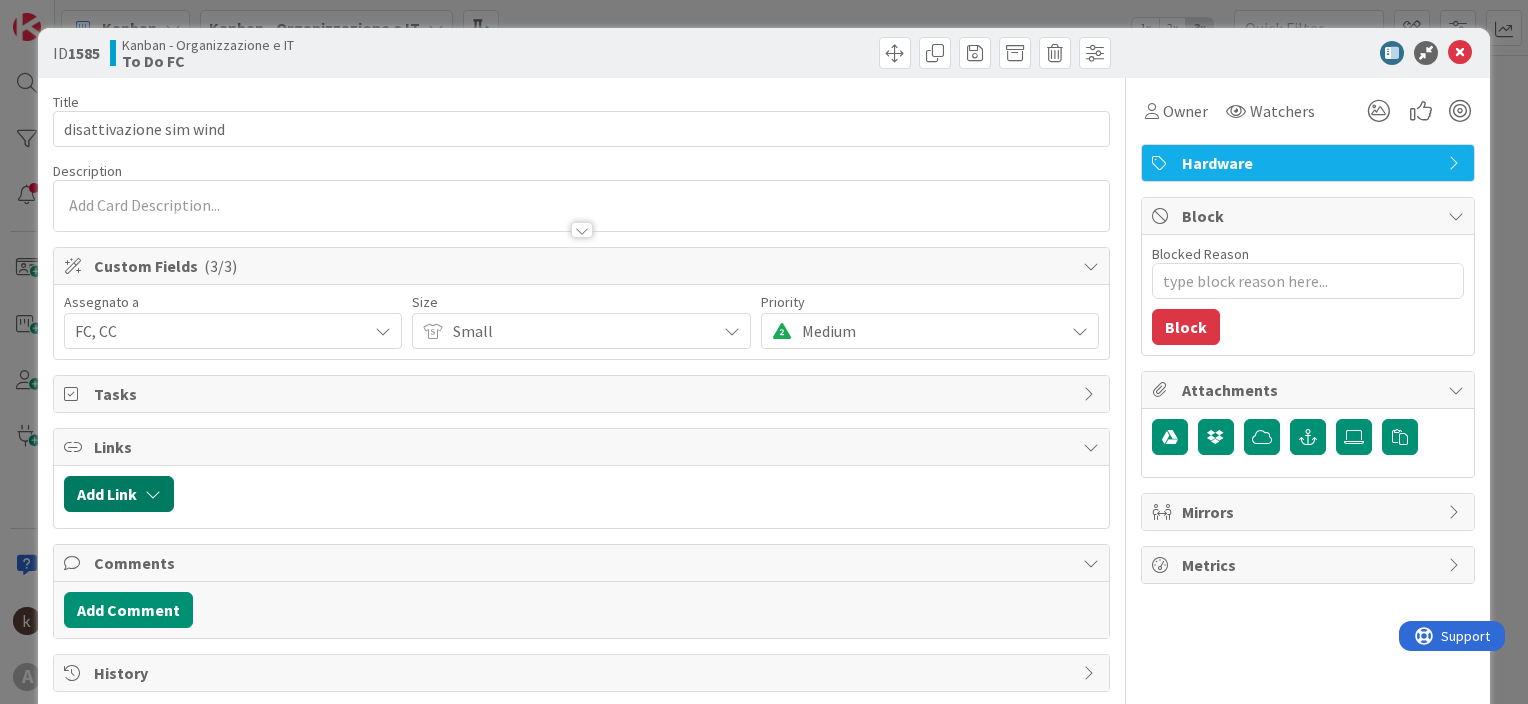 scroll, scrollTop: 0, scrollLeft: 0, axis: both 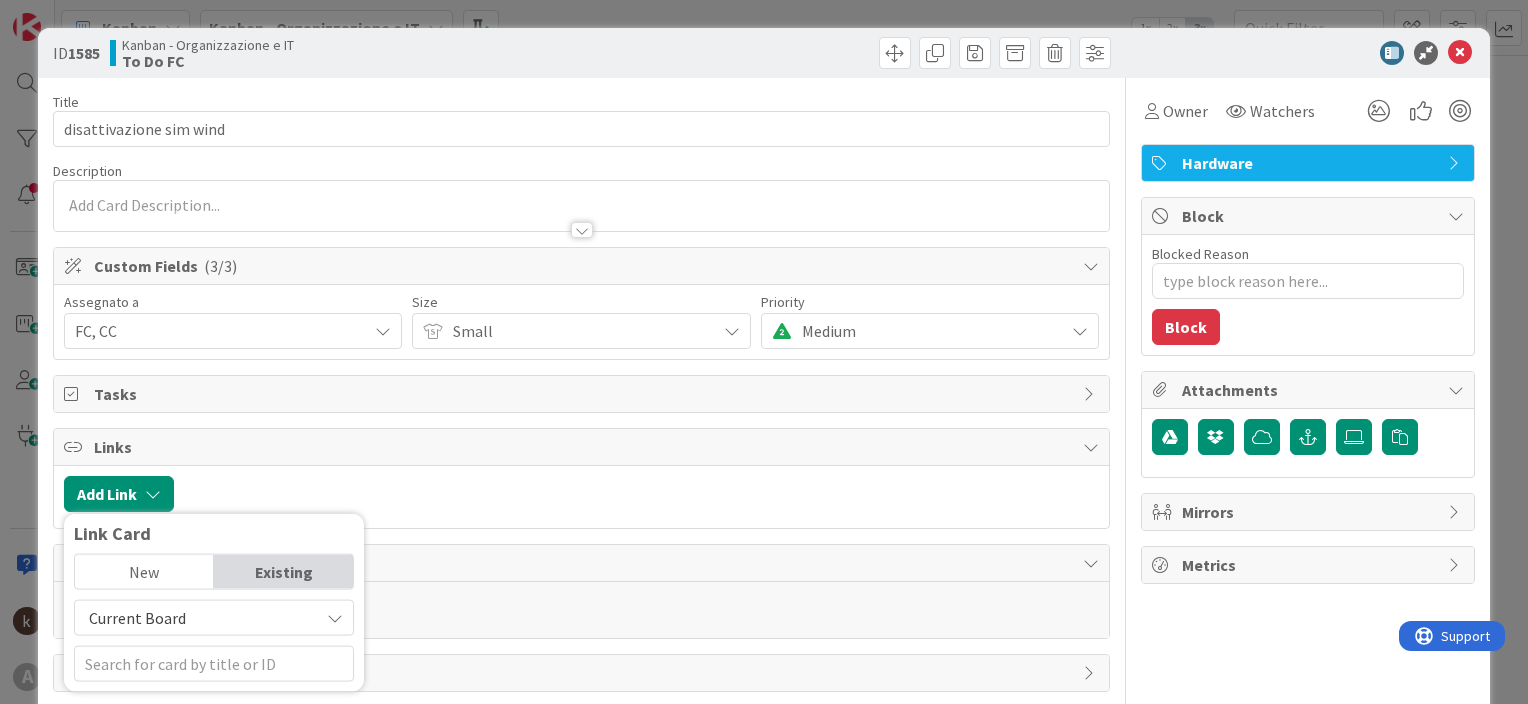 click on "Current Board" at bounding box center [137, 618] 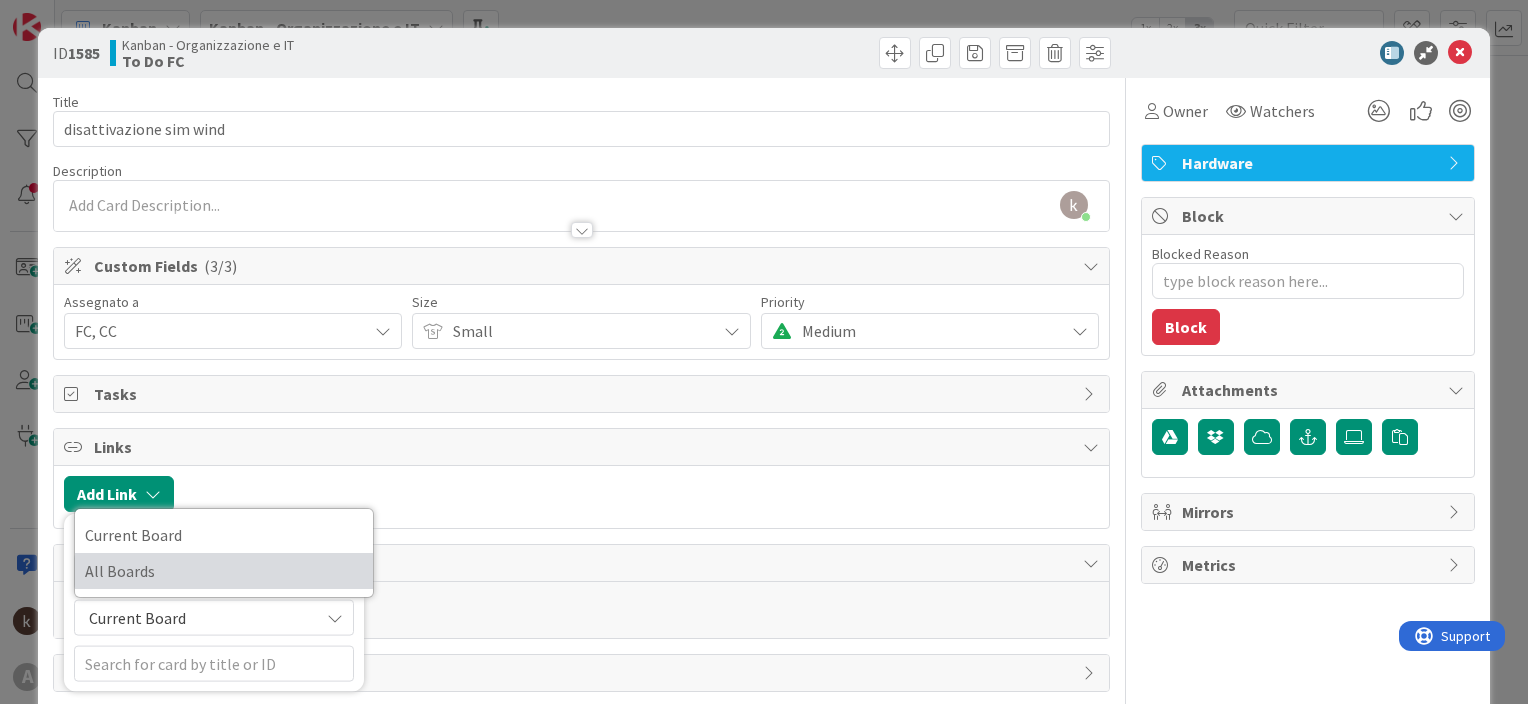 click on "All Boards" at bounding box center (224, 571) 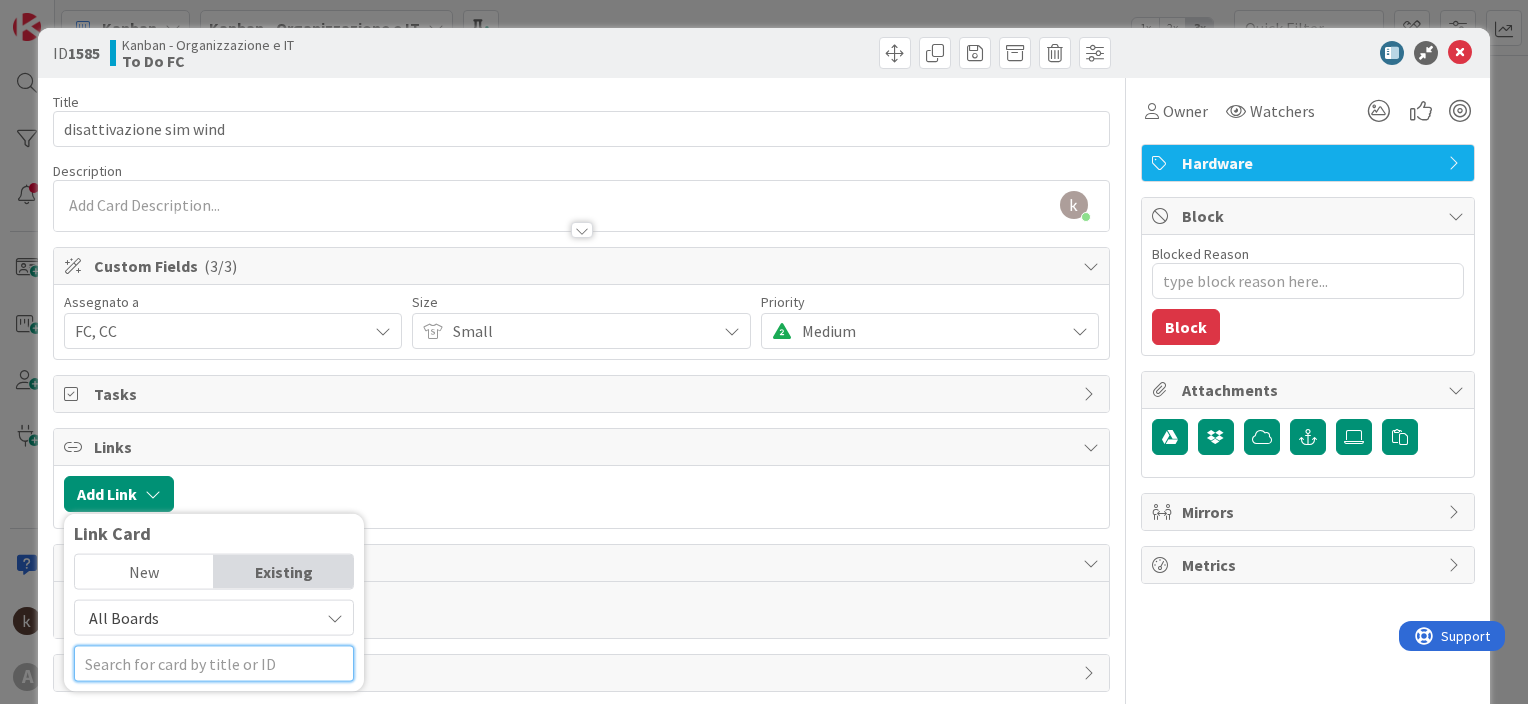 click at bounding box center (214, 664) 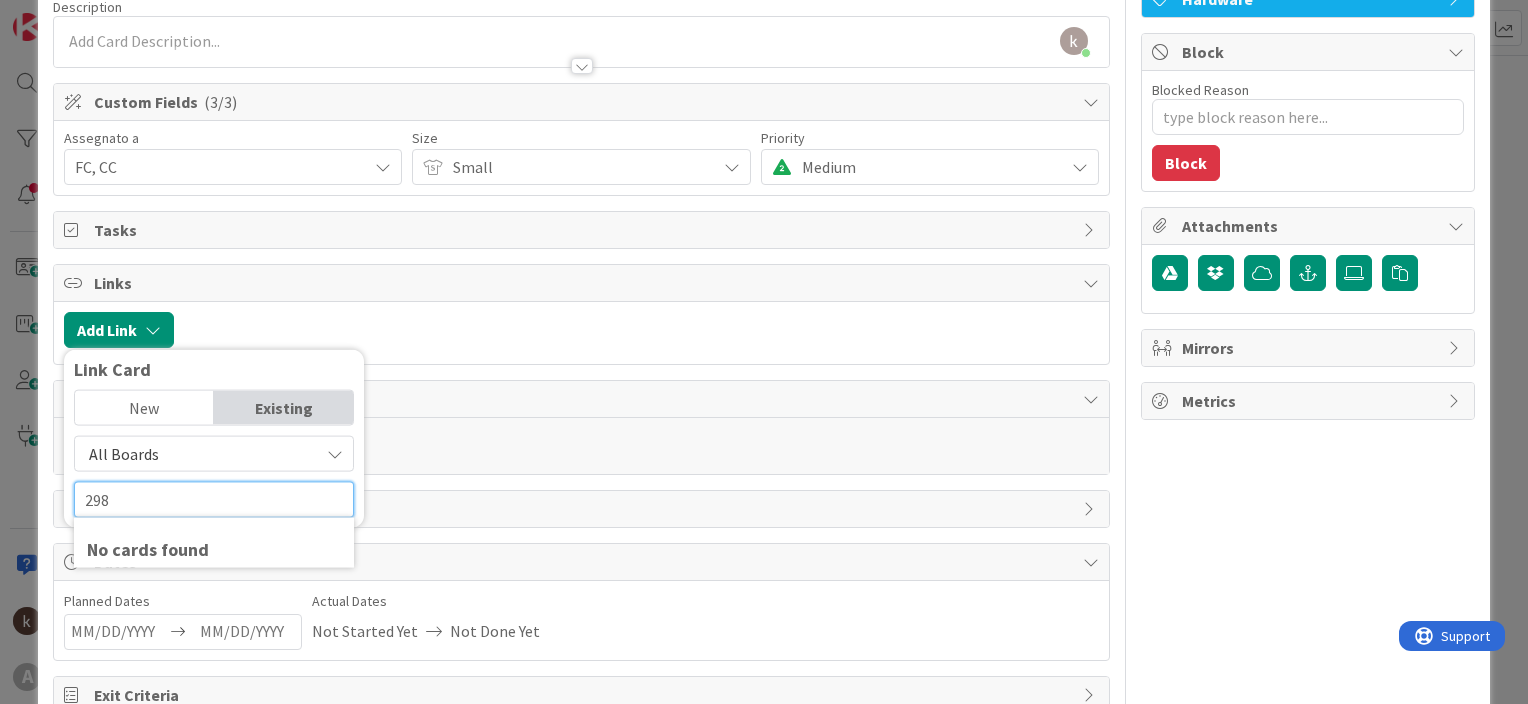 scroll, scrollTop: 212, scrollLeft: 0, axis: vertical 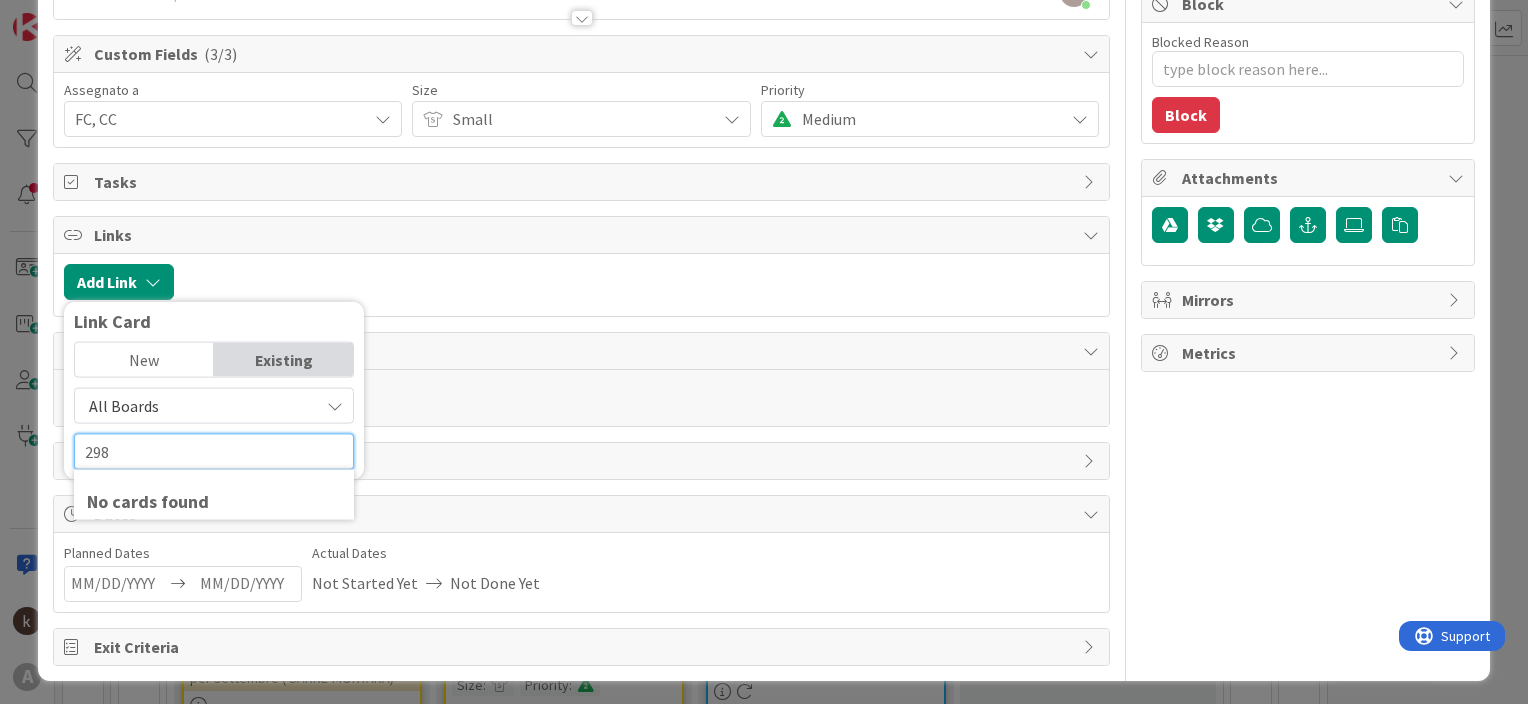 type on "298" 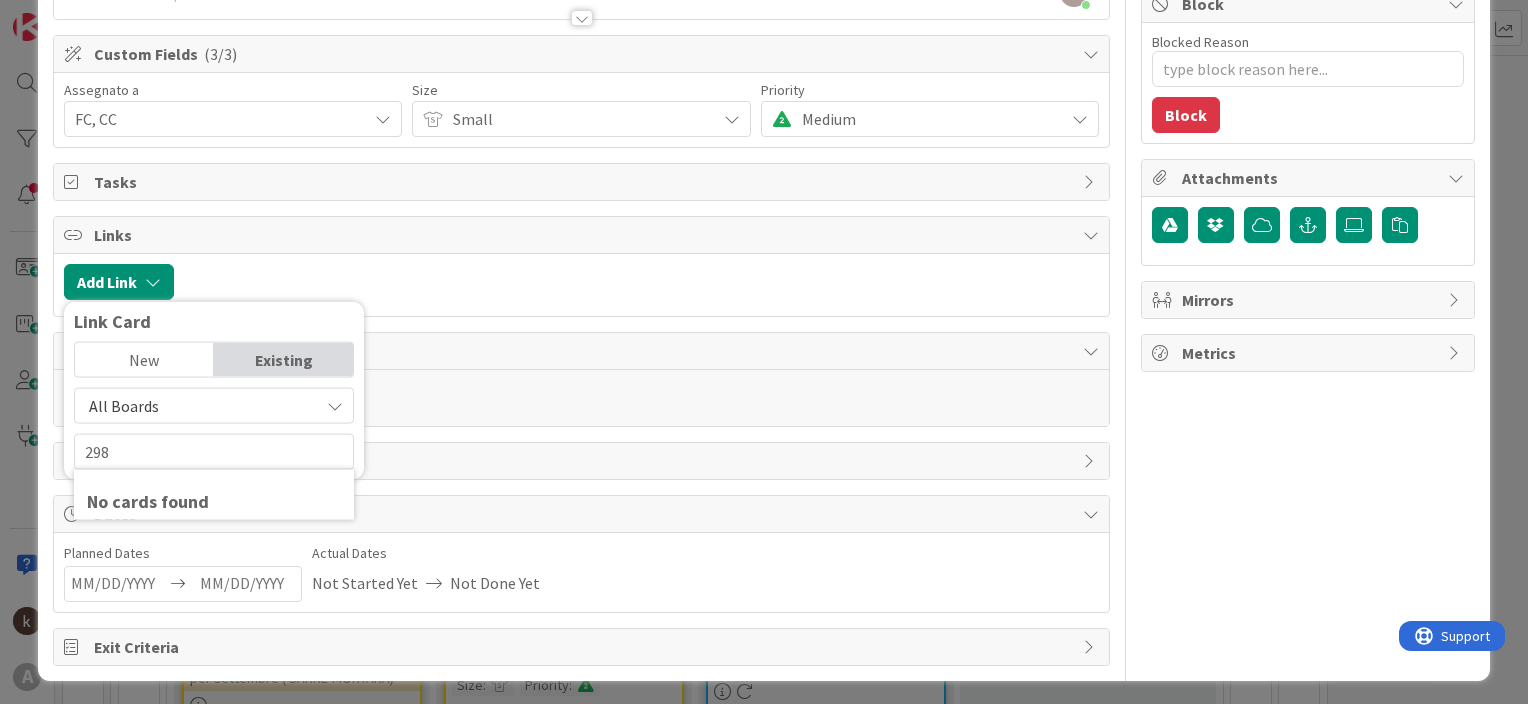 click on "All Boards" at bounding box center [197, 406] 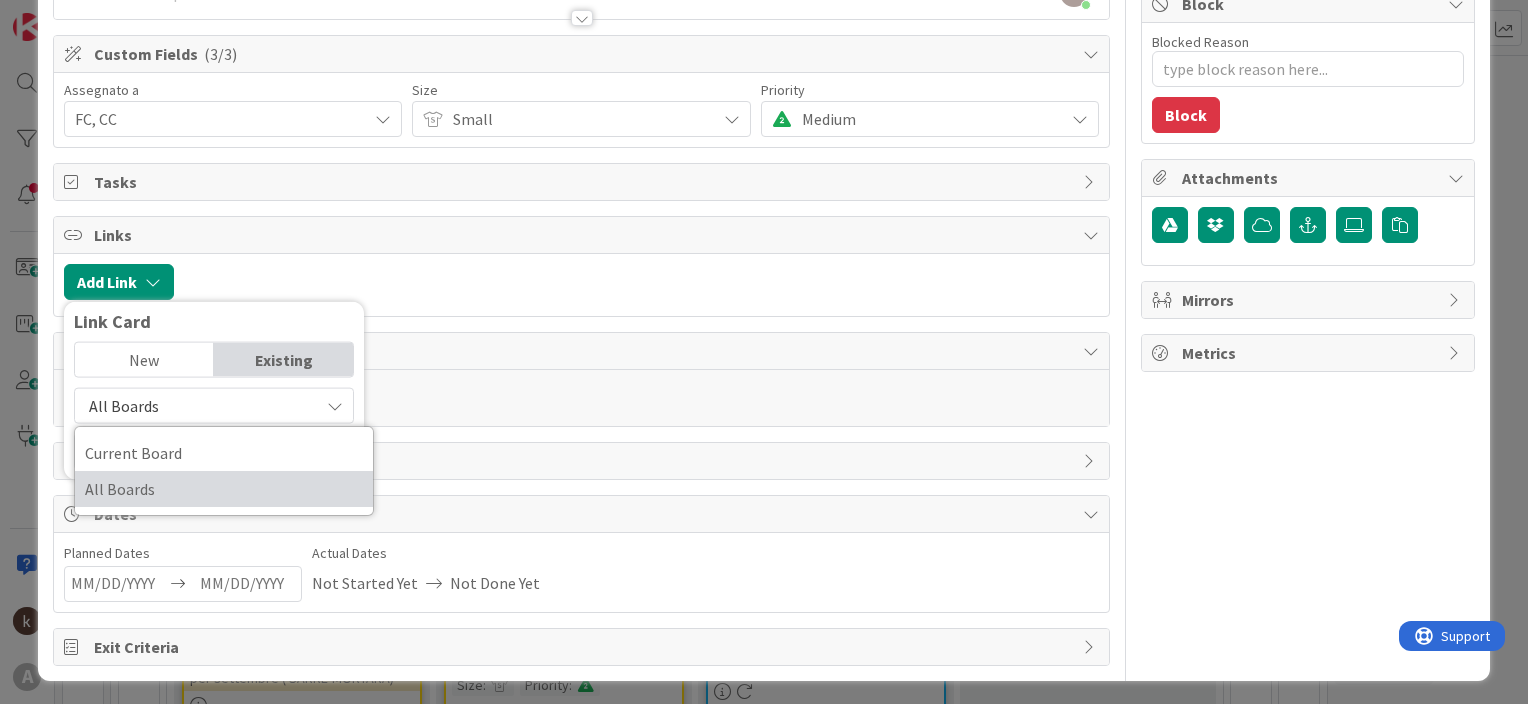 click on "All Boards" at bounding box center [224, 489] 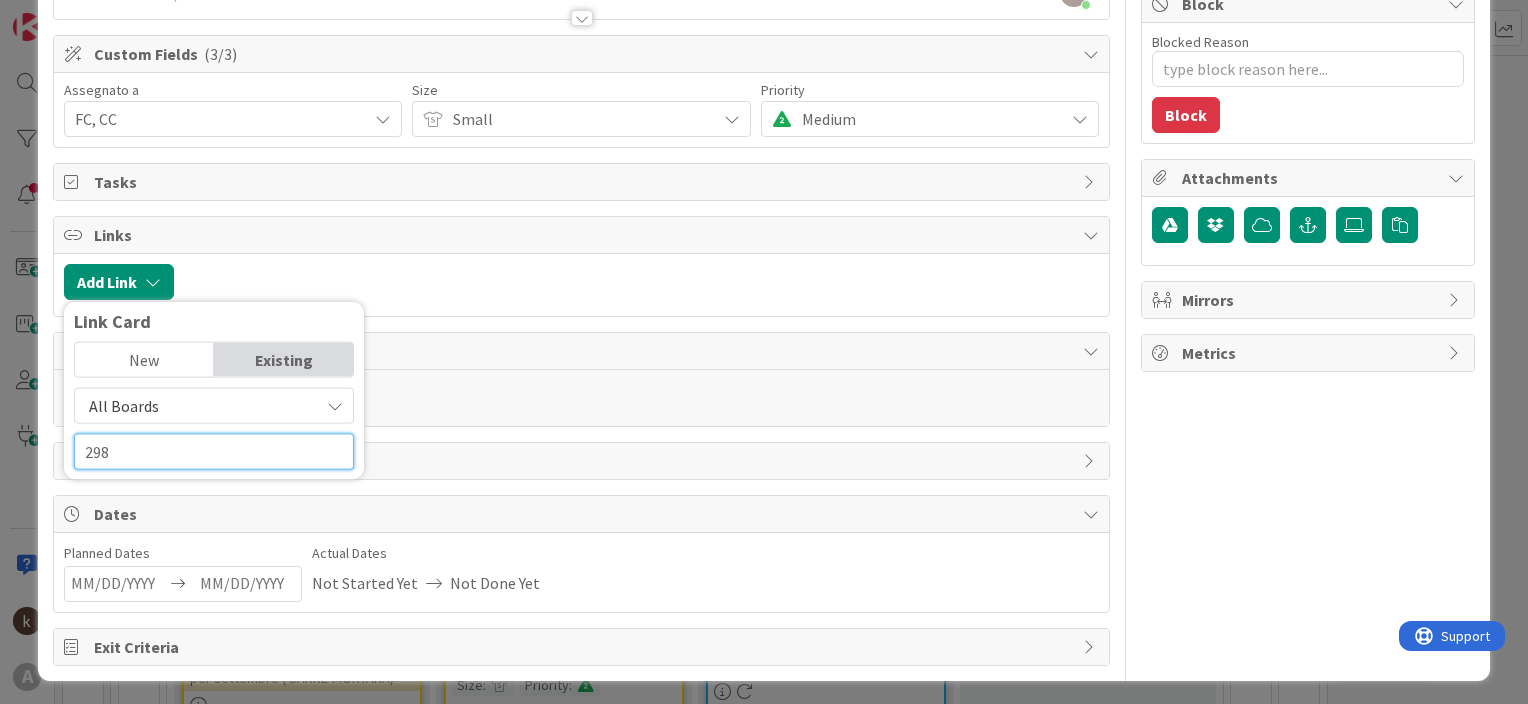 click on "298" at bounding box center [214, 452] 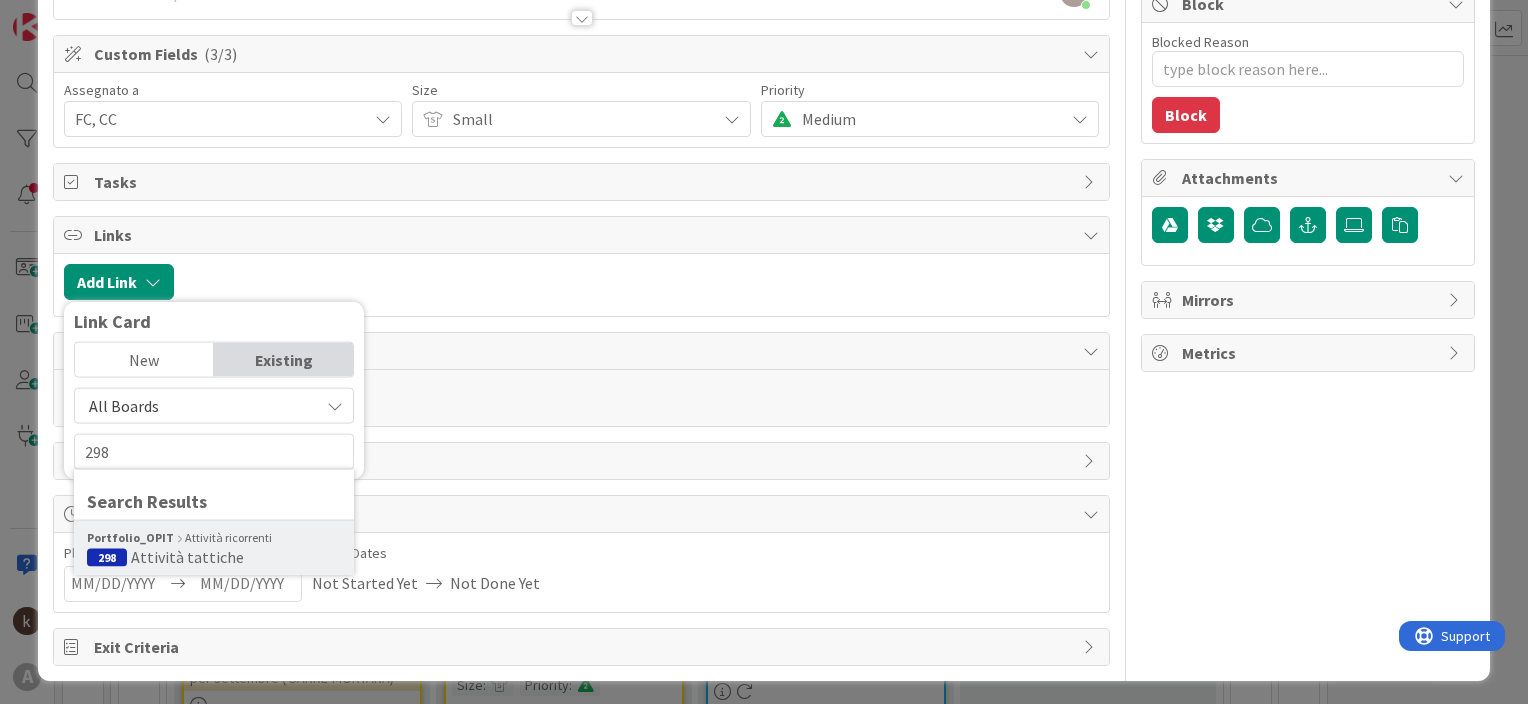 click on "Portfolio_OPIT Attività ricorrenti" at bounding box center [214, 538] 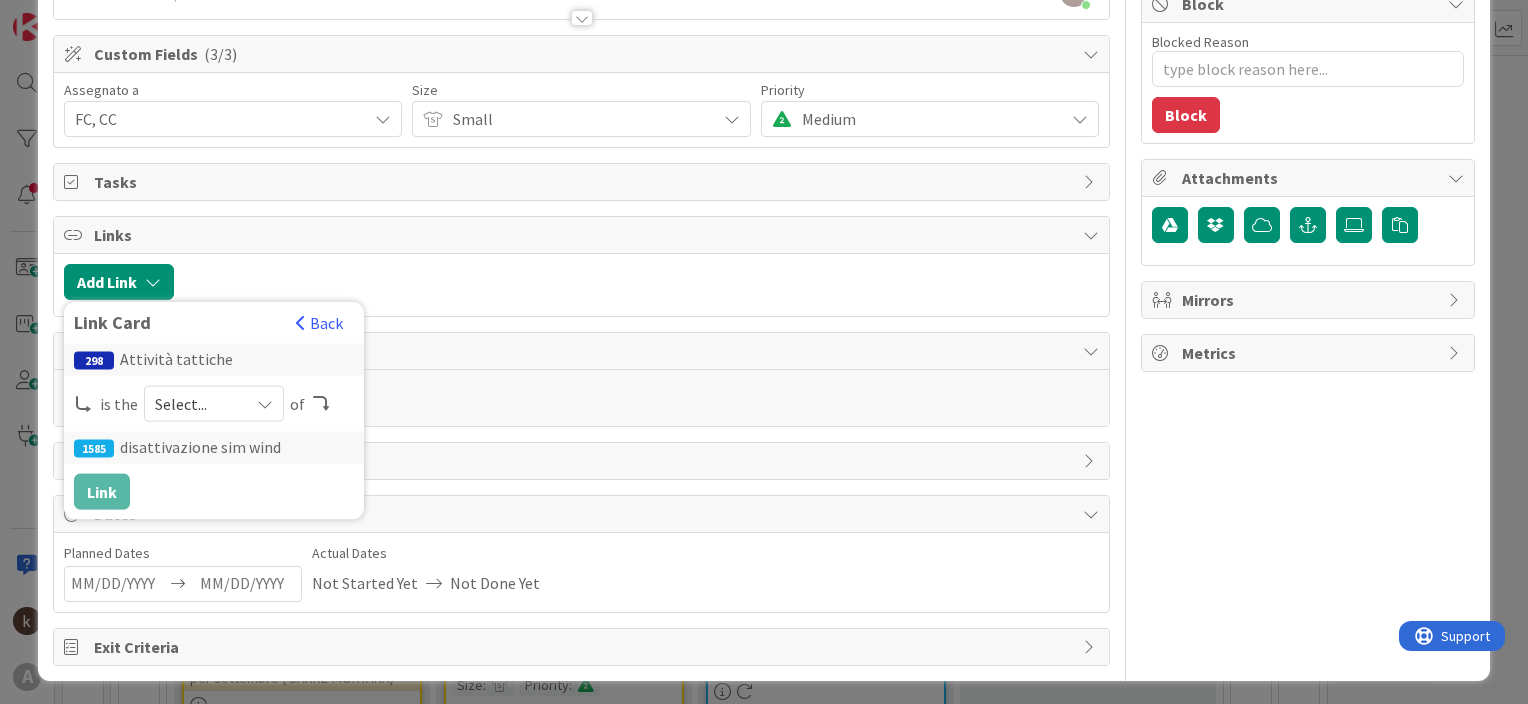 click on "Select..." at bounding box center [197, 404] 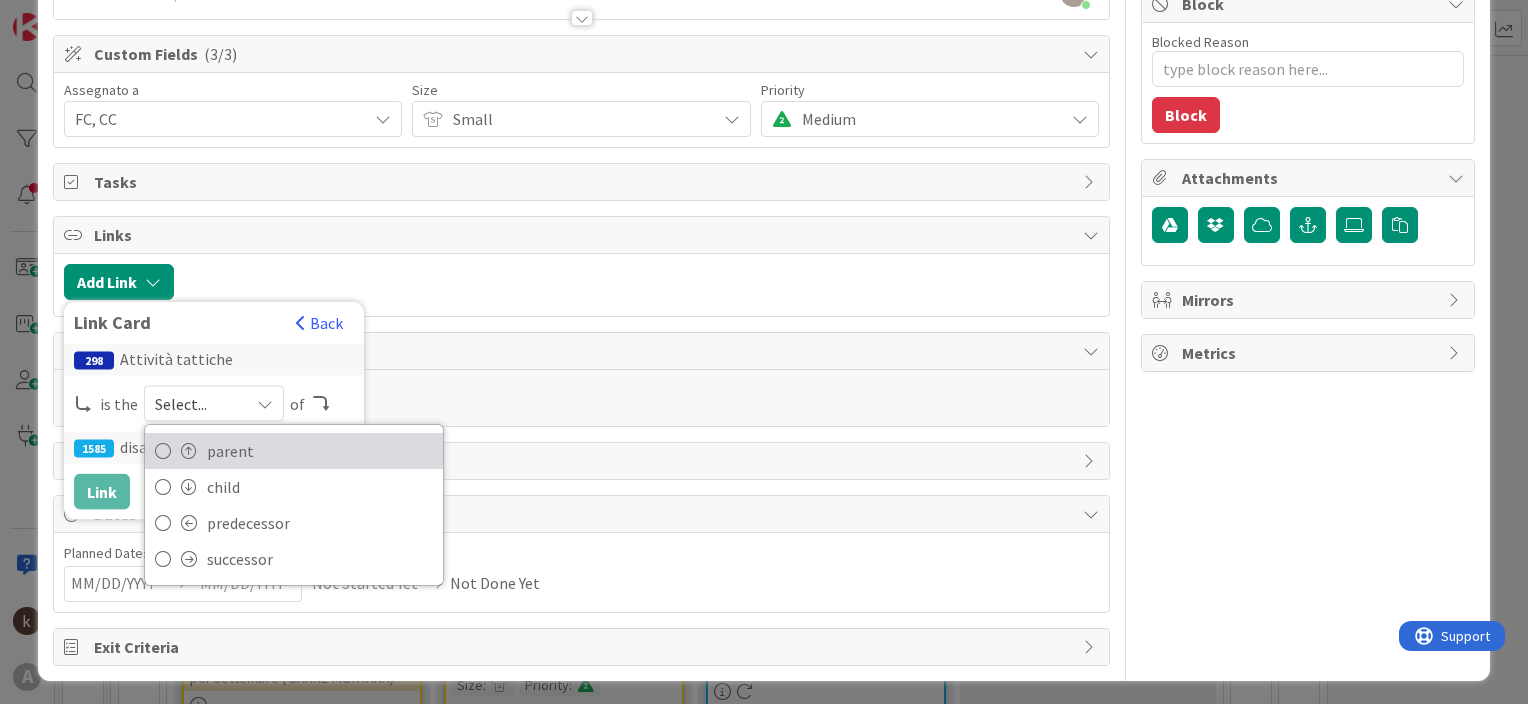click on "parent" at bounding box center [320, 451] 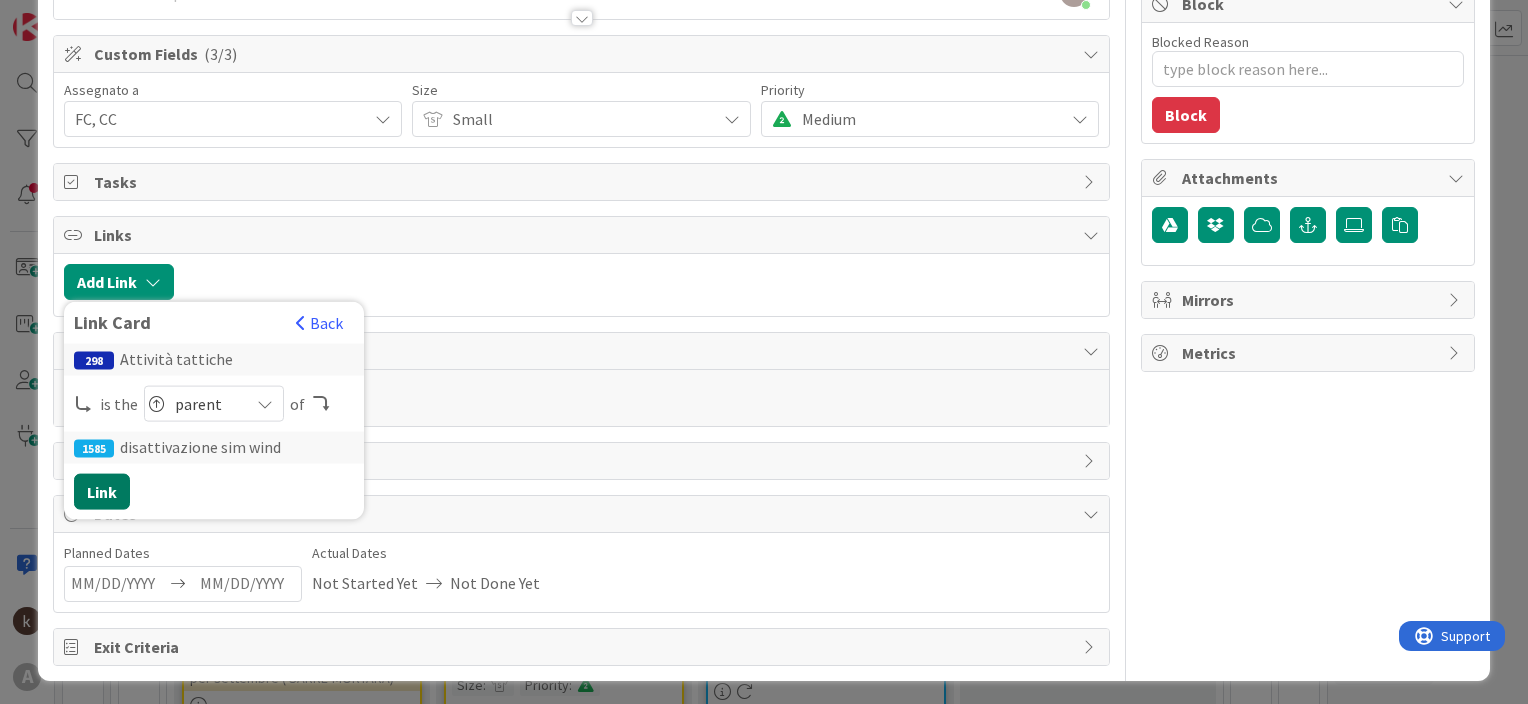 click on "Link" at bounding box center (102, 492) 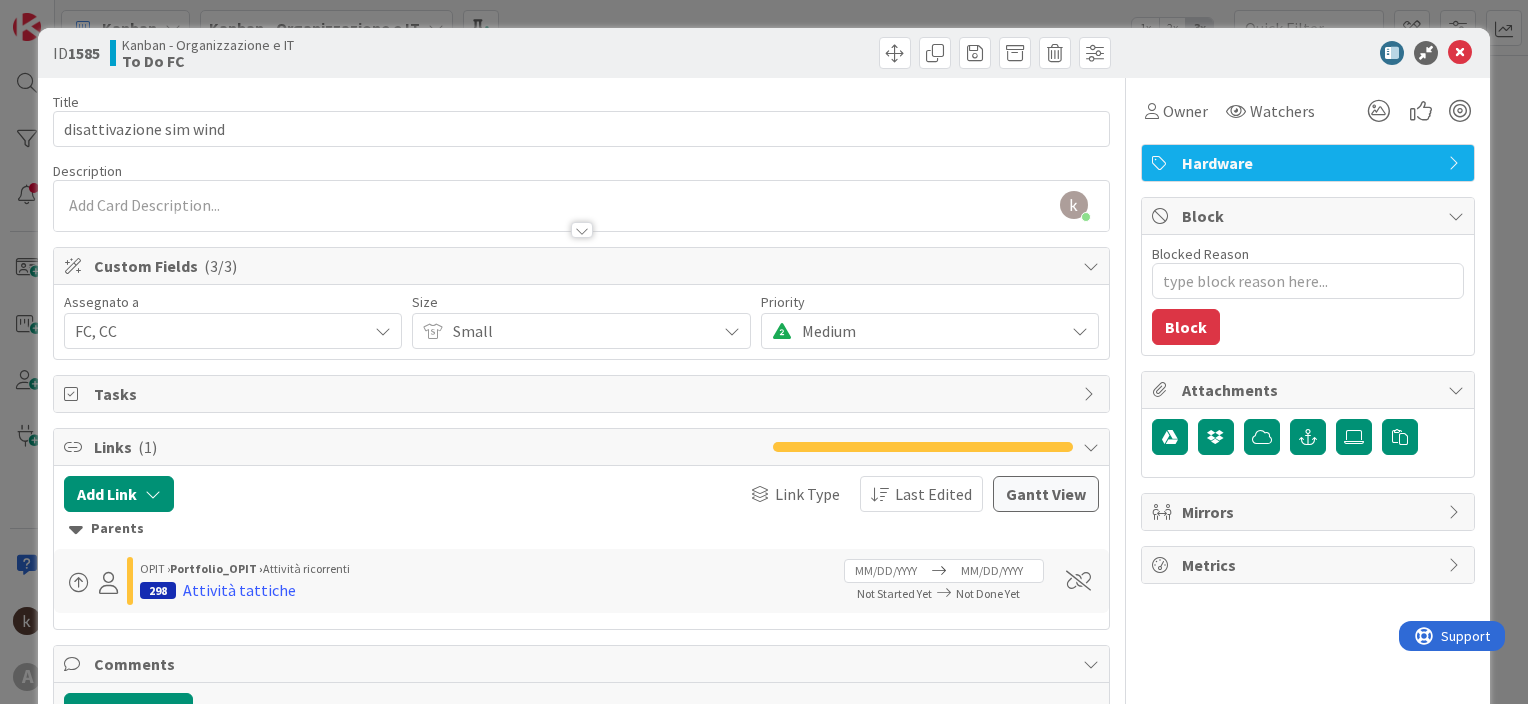 scroll, scrollTop: 0, scrollLeft: 0, axis: both 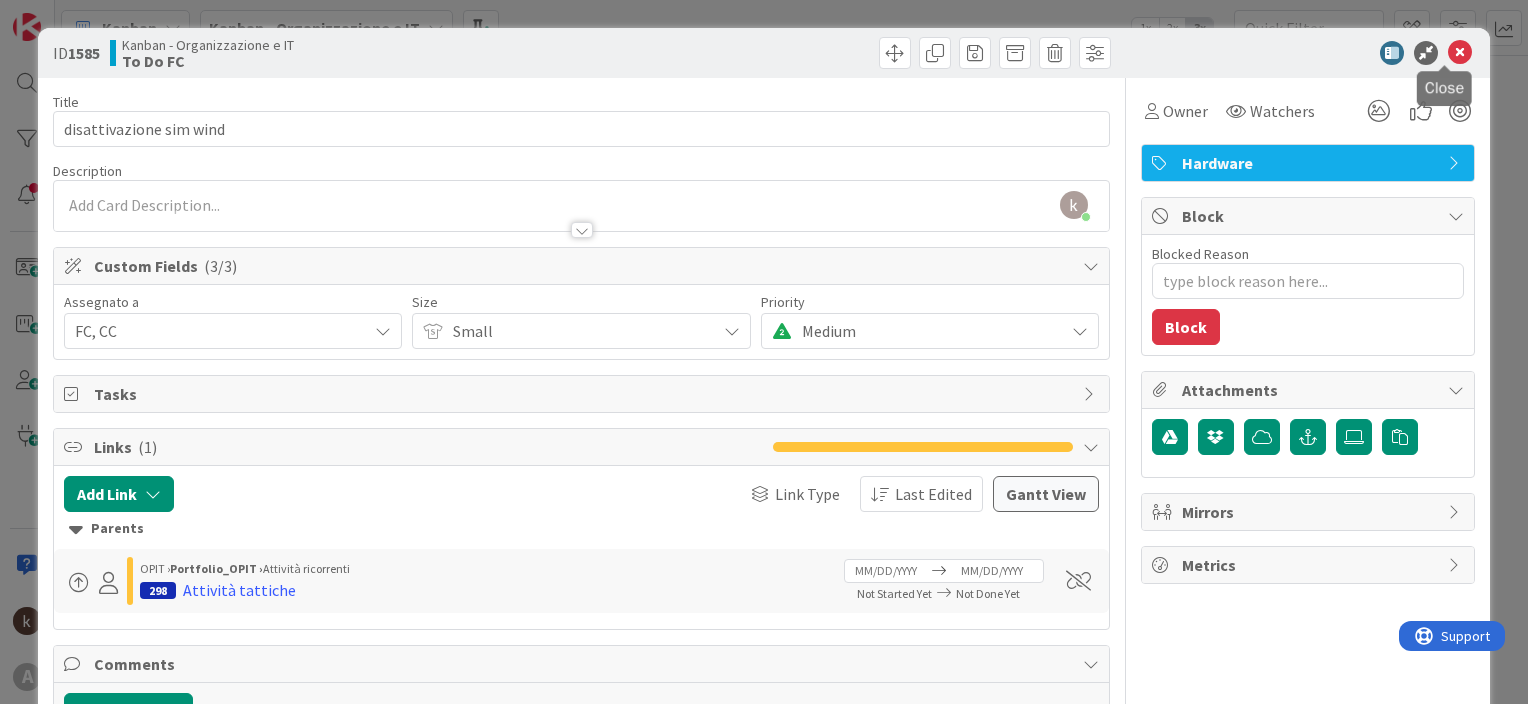 click at bounding box center (1460, 53) 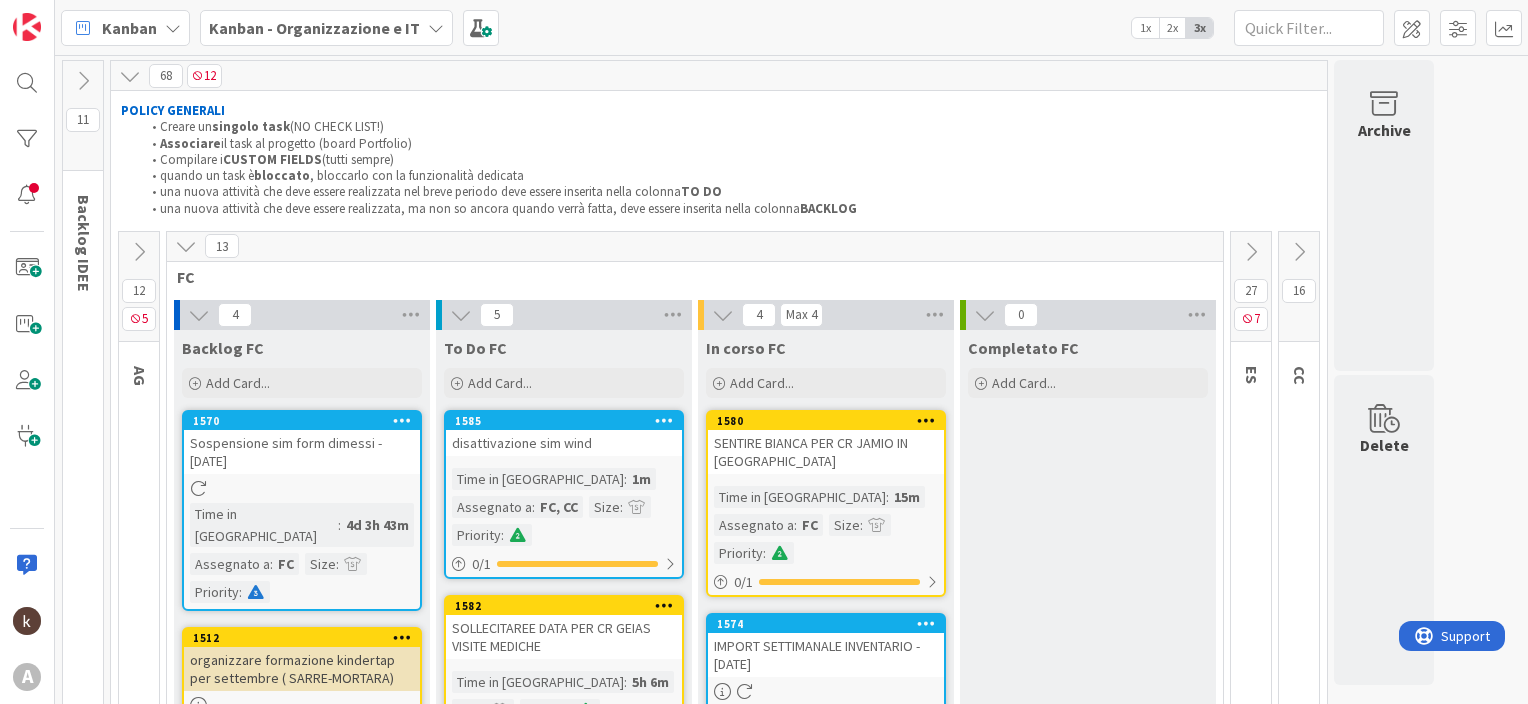 scroll, scrollTop: 0, scrollLeft: 0, axis: both 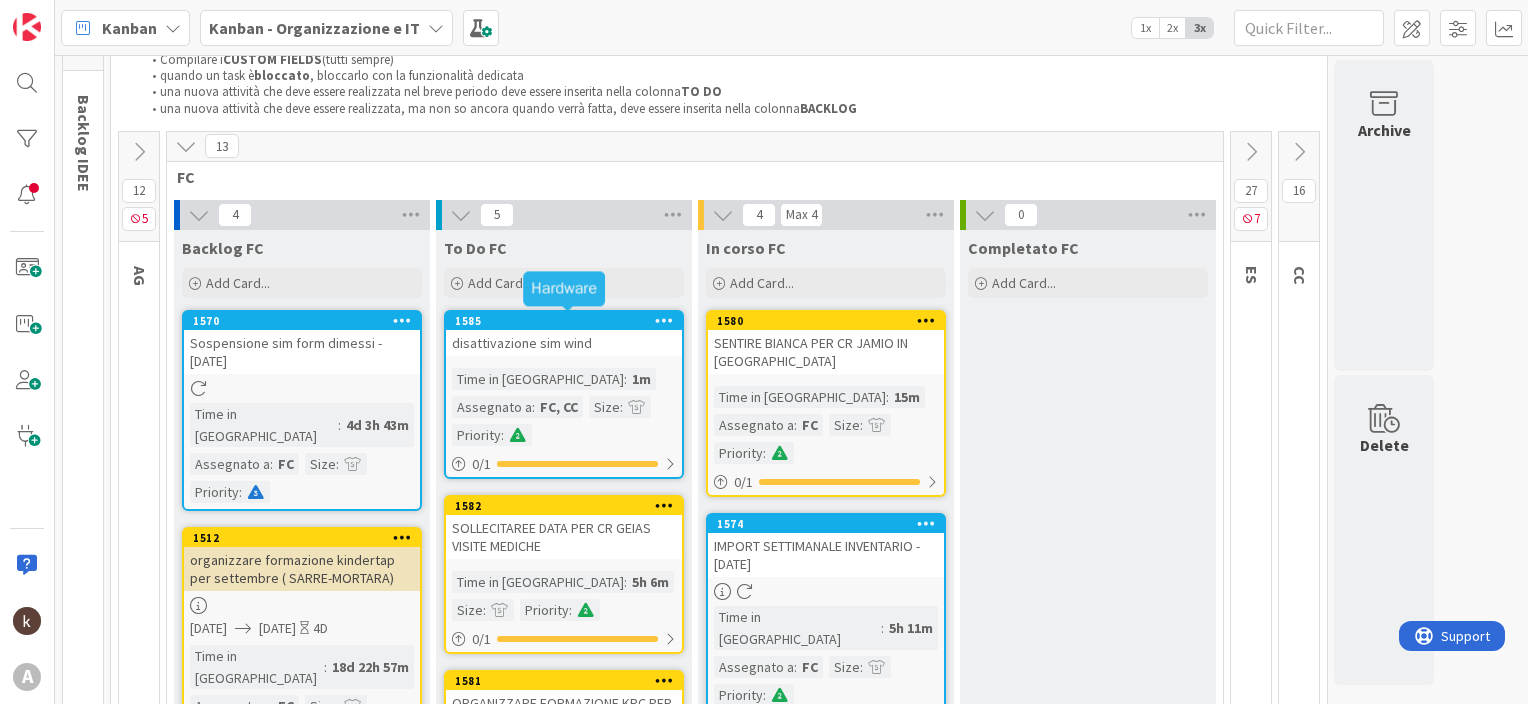 drag, startPoint x: 496, startPoint y: 311, endPoint x: 485, endPoint y: 321, distance: 14.866069 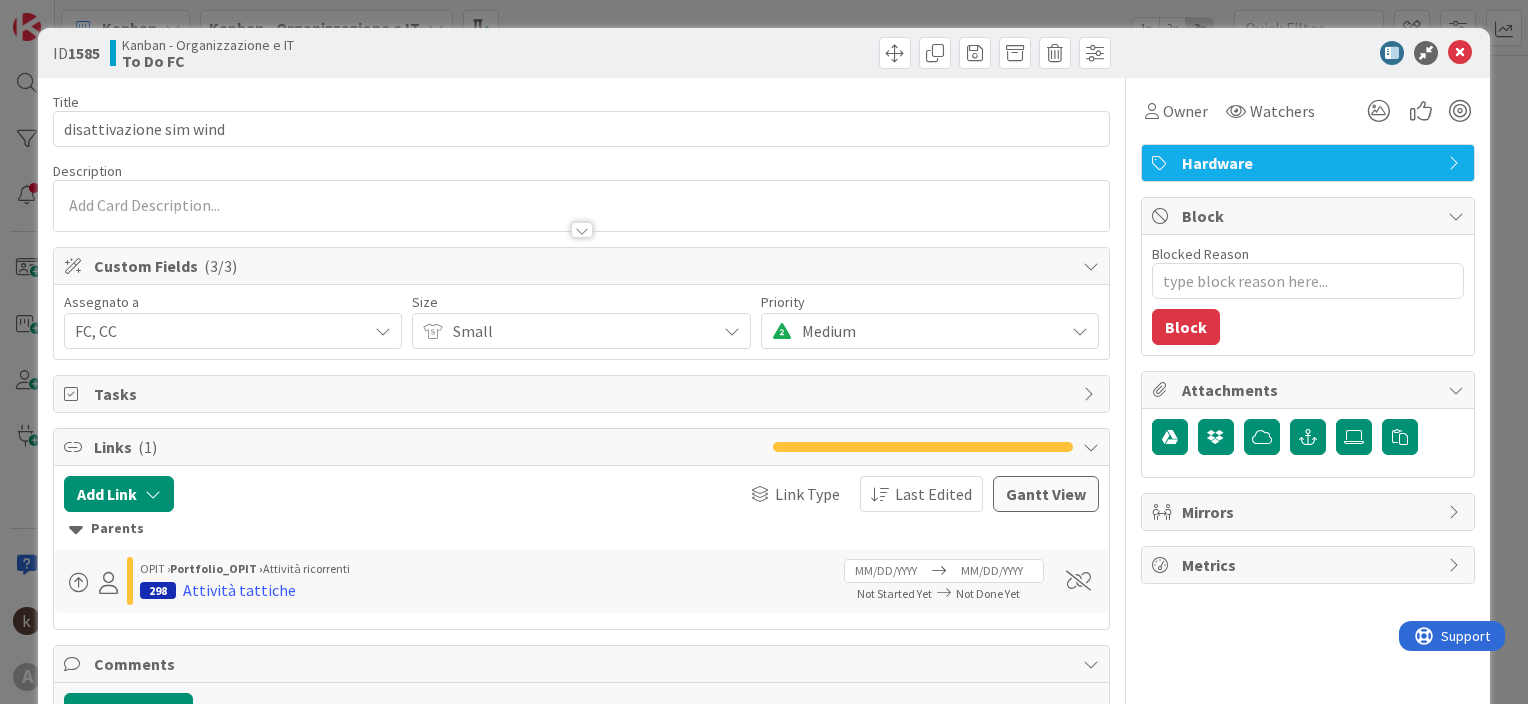 scroll, scrollTop: 0, scrollLeft: 0, axis: both 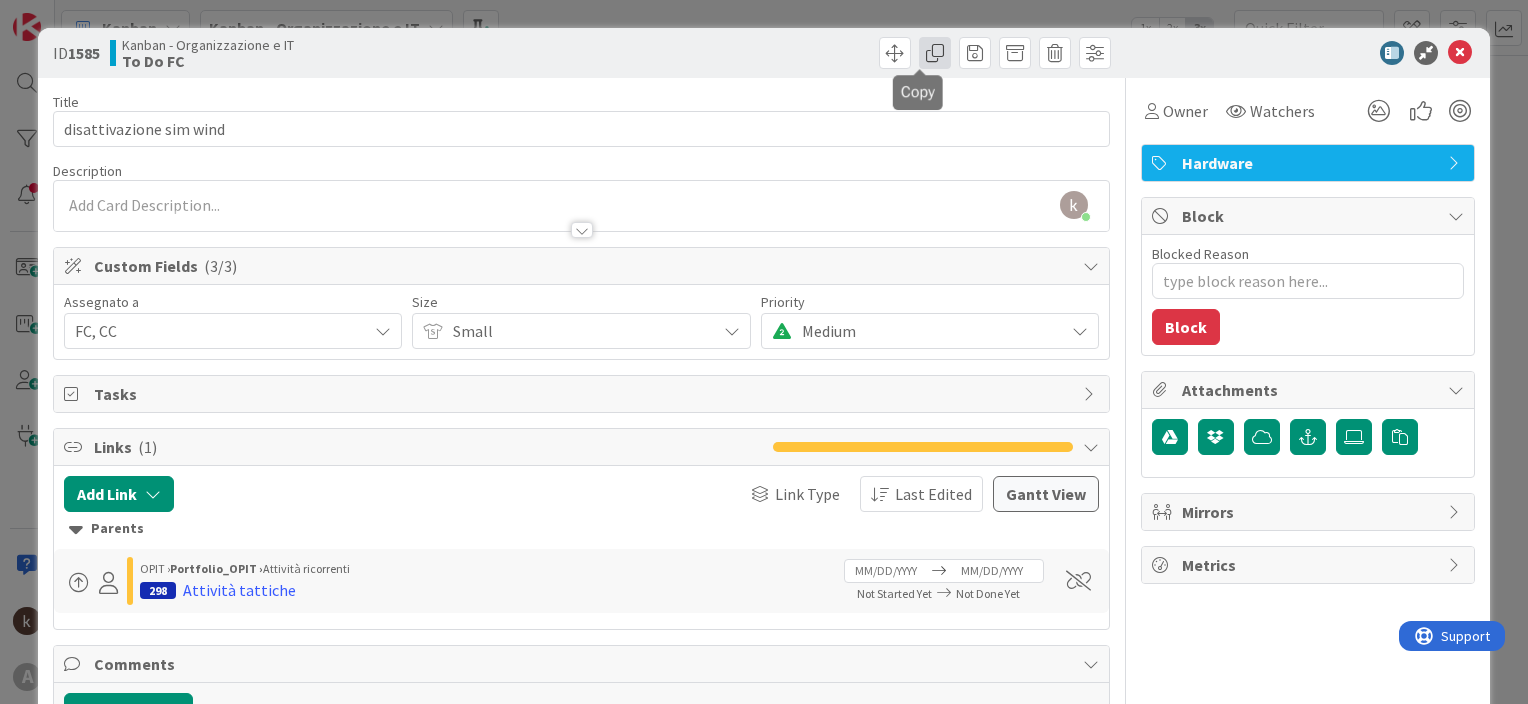click at bounding box center [935, 53] 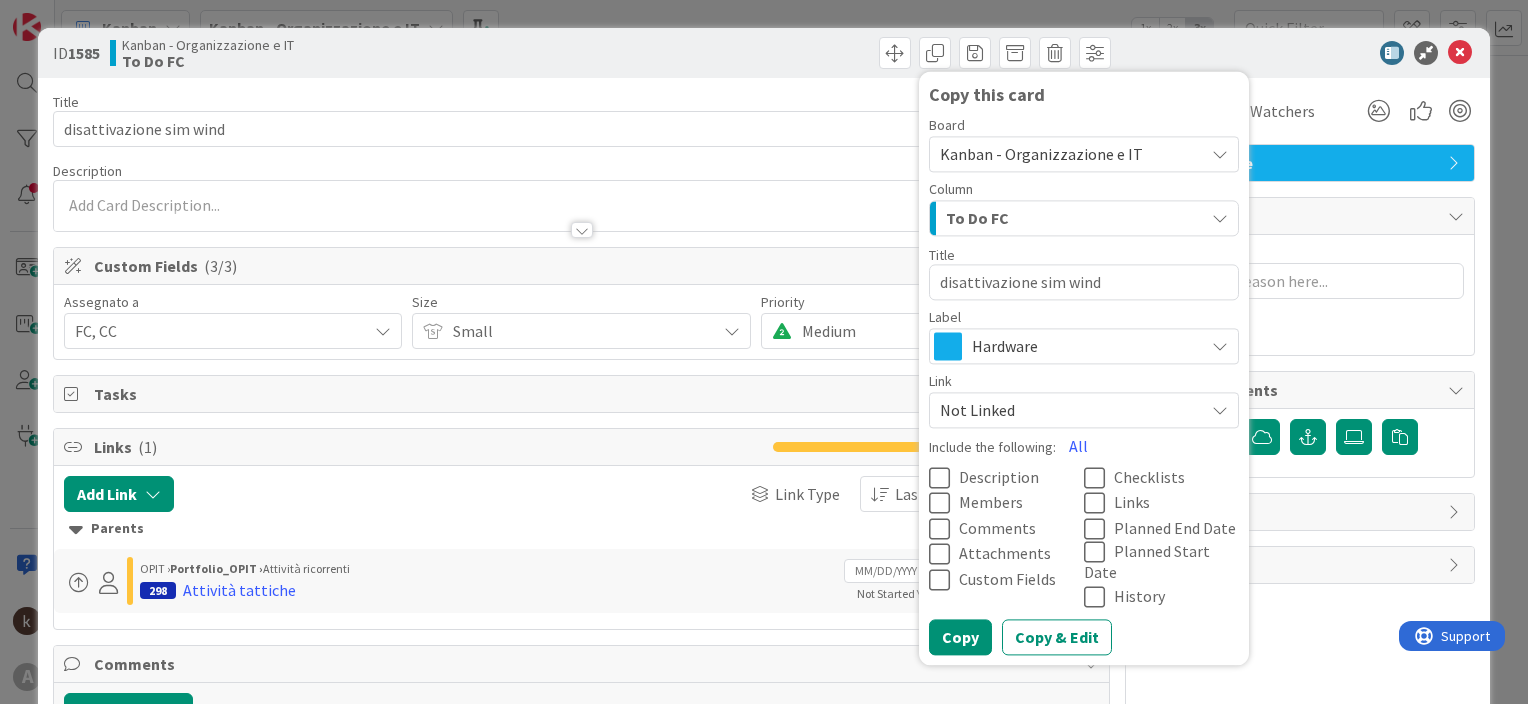 click on "To Do FC" at bounding box center [1072, 218] 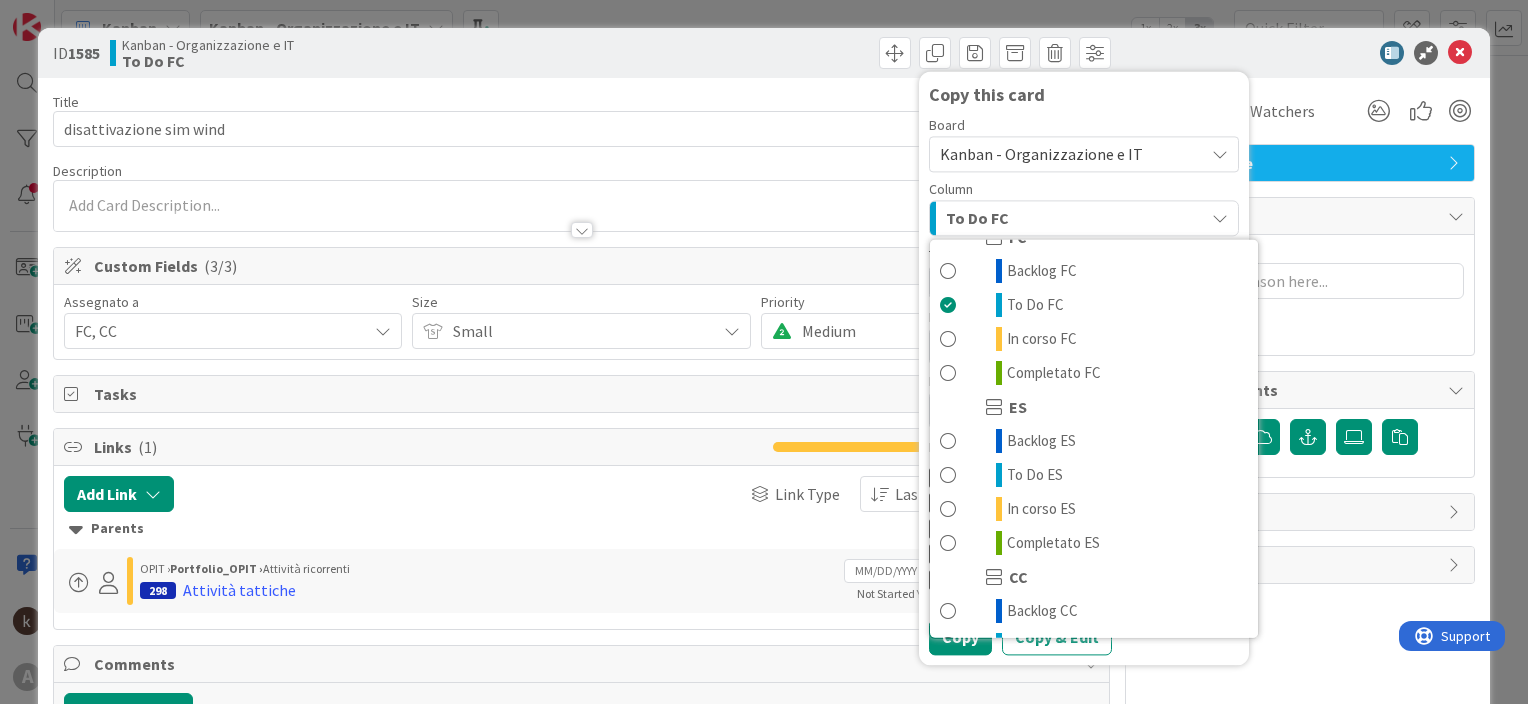 scroll, scrollTop: 299, scrollLeft: 0, axis: vertical 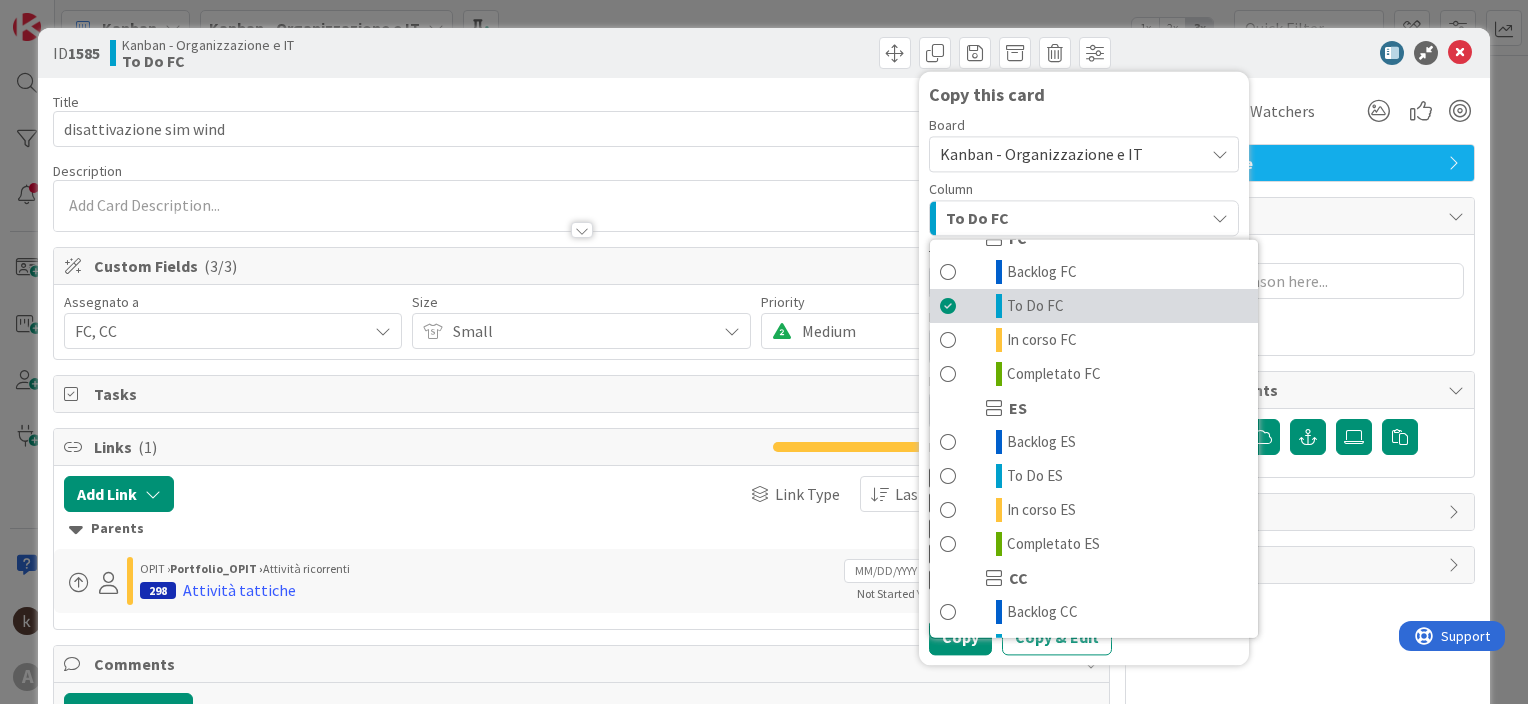 click at bounding box center [948, 306] 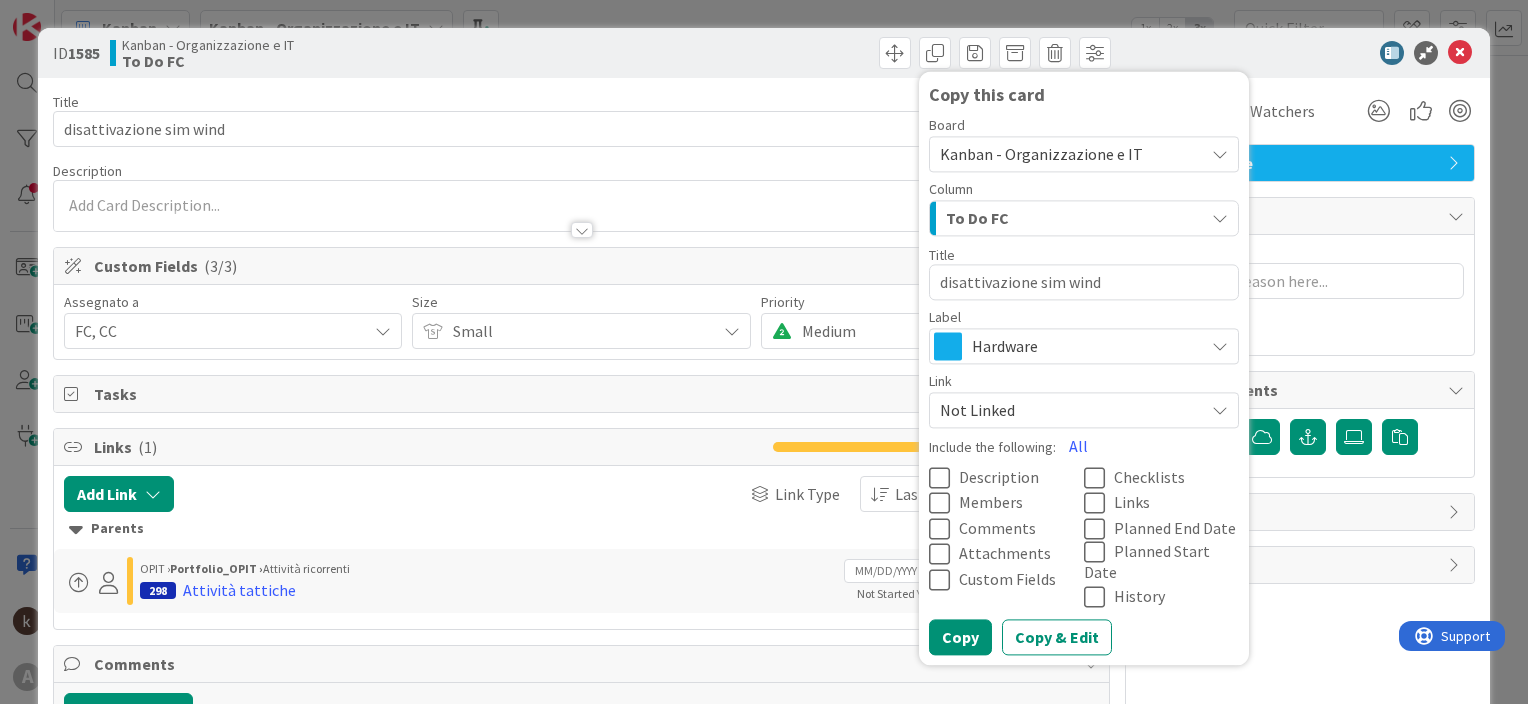 click on "To Do FC" at bounding box center (977, 218) 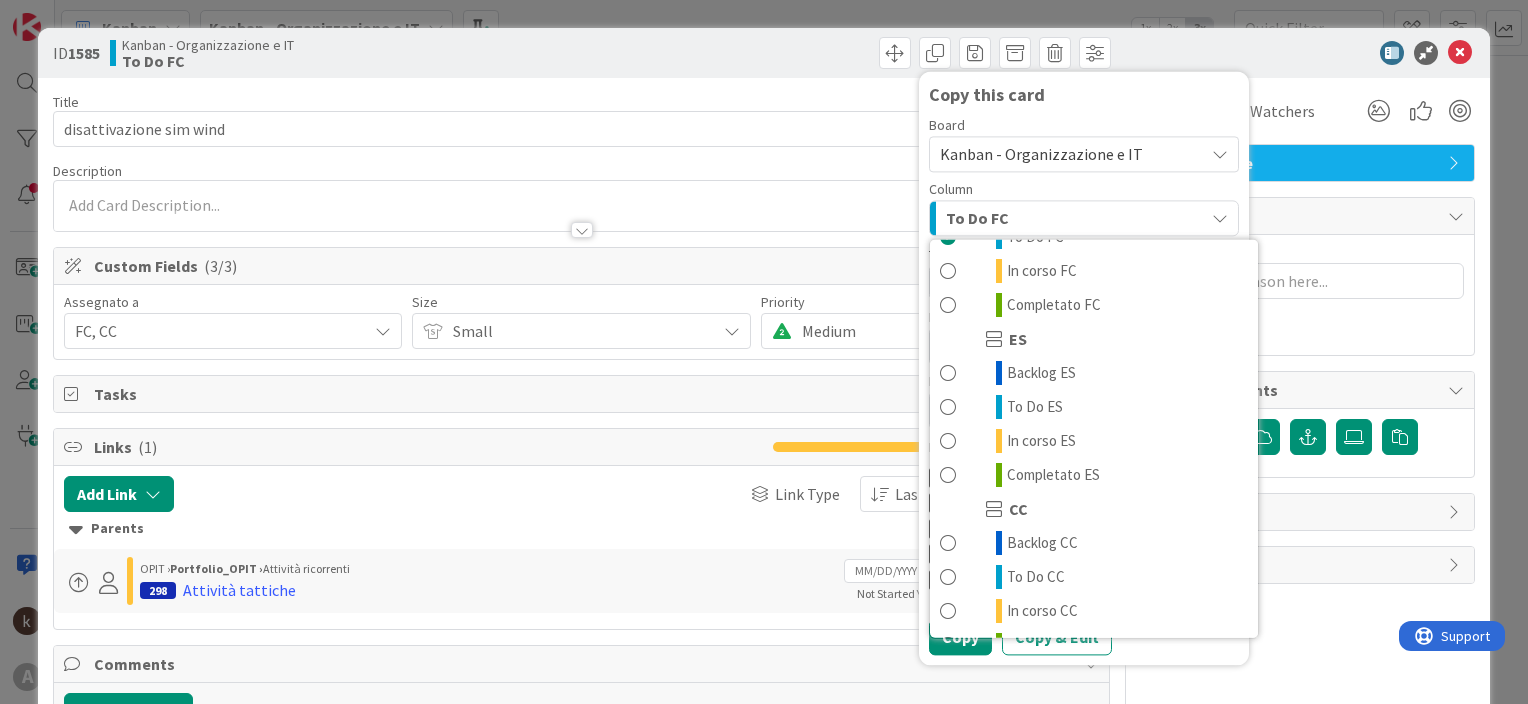 scroll, scrollTop: 399, scrollLeft: 0, axis: vertical 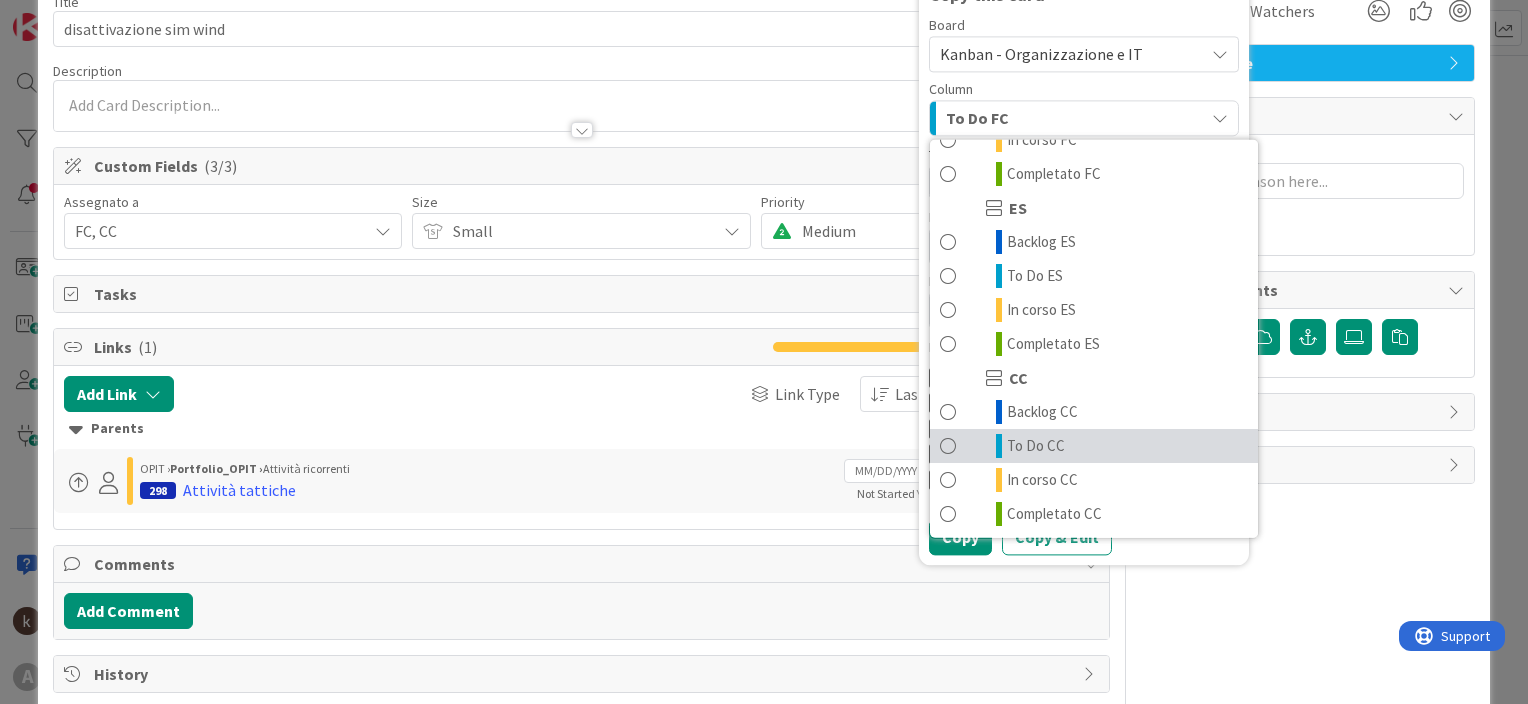 click at bounding box center (948, 446) 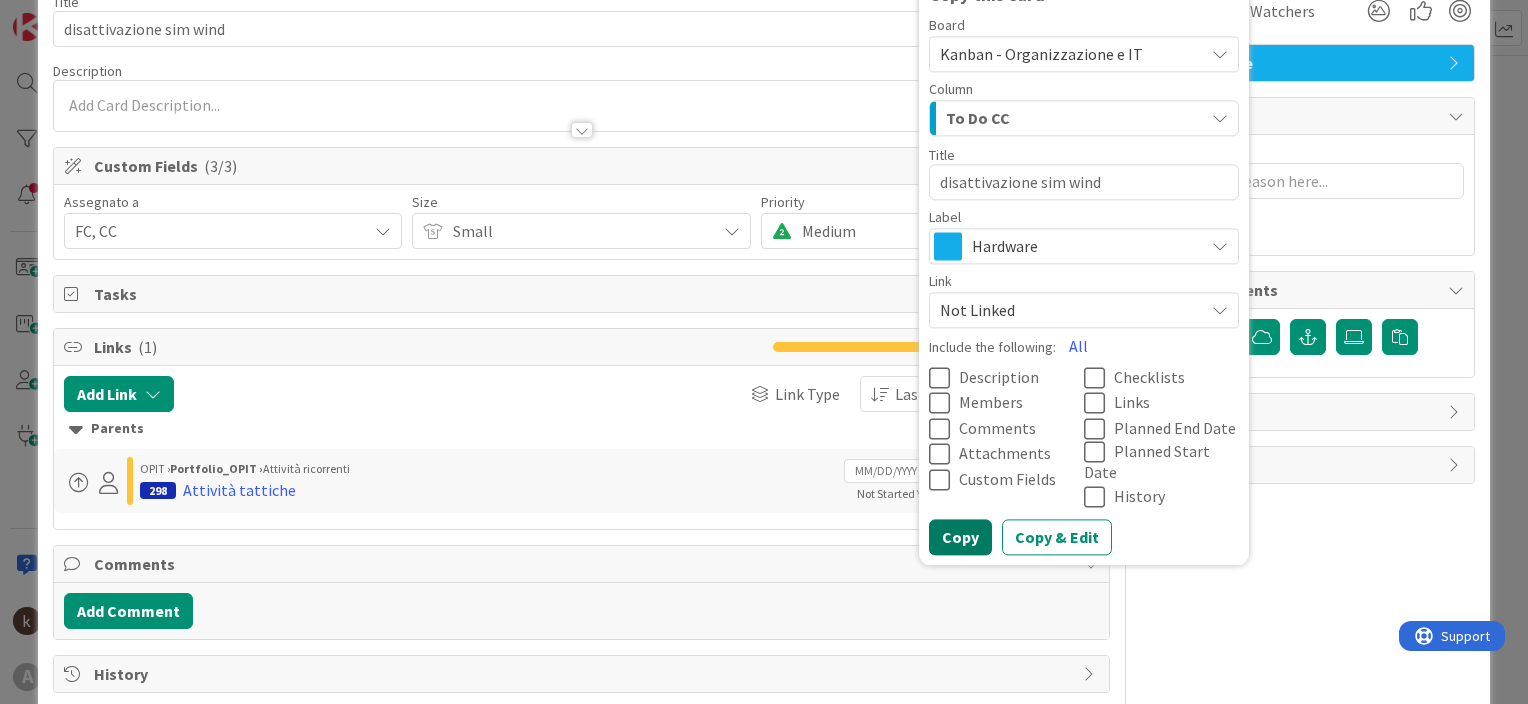 click on "Copy" at bounding box center (960, 538) 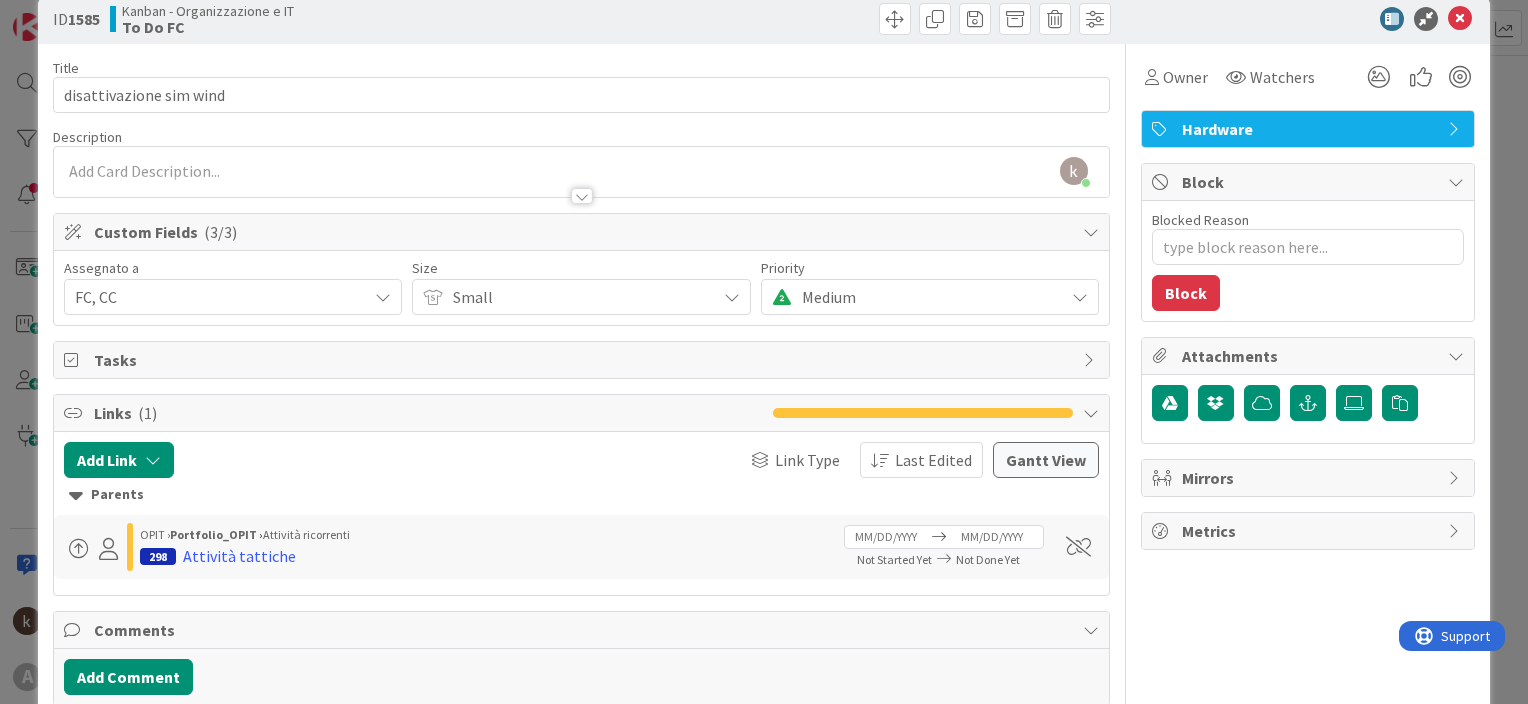 scroll, scrollTop: 0, scrollLeft: 0, axis: both 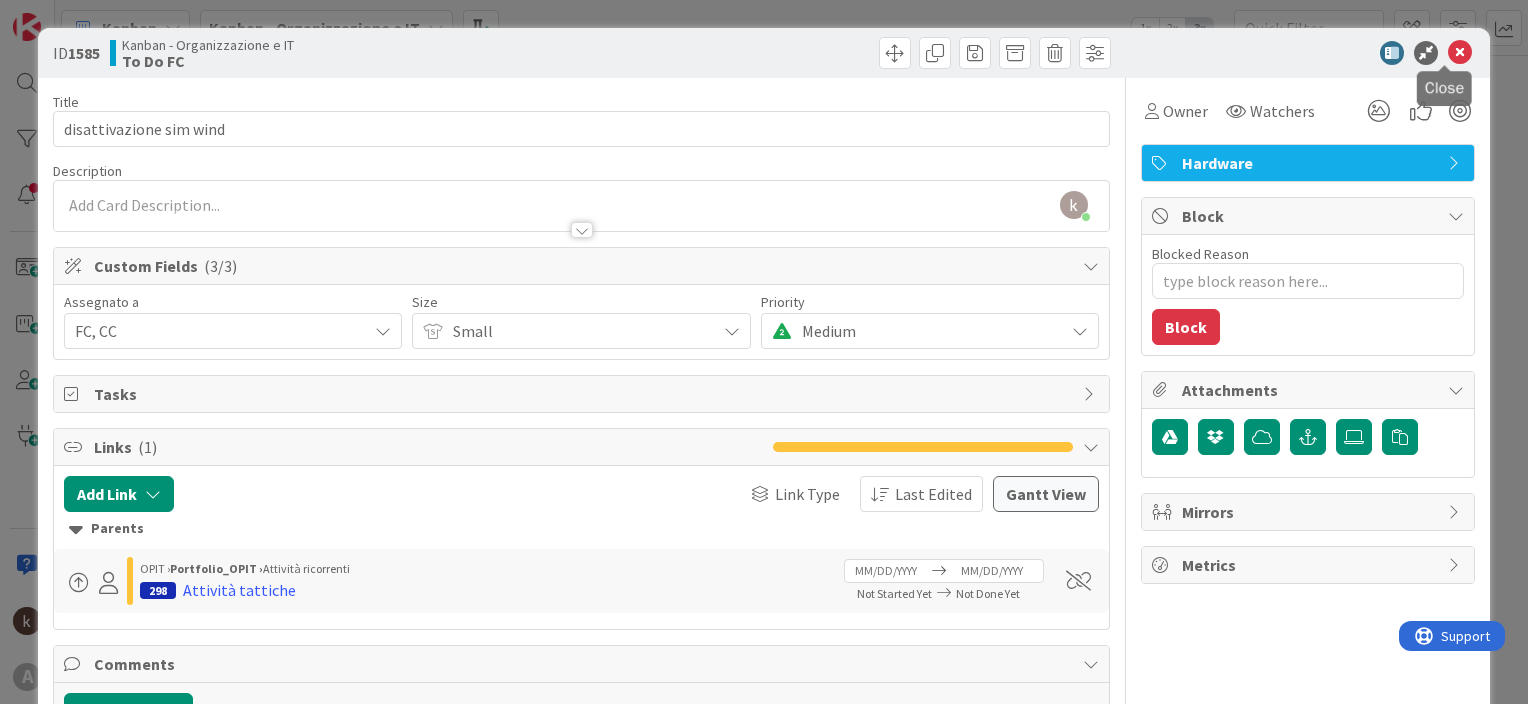 click at bounding box center (1460, 53) 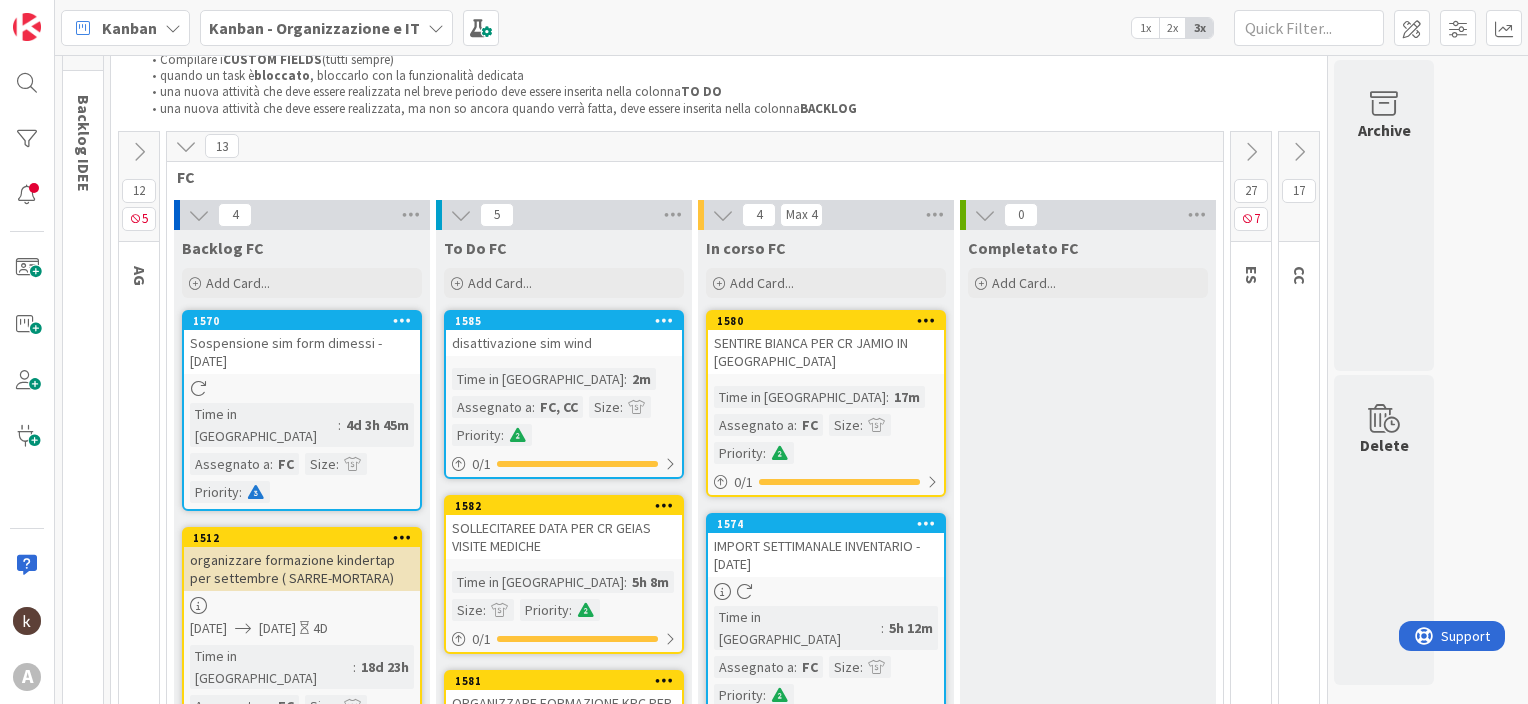 scroll, scrollTop: 0, scrollLeft: 0, axis: both 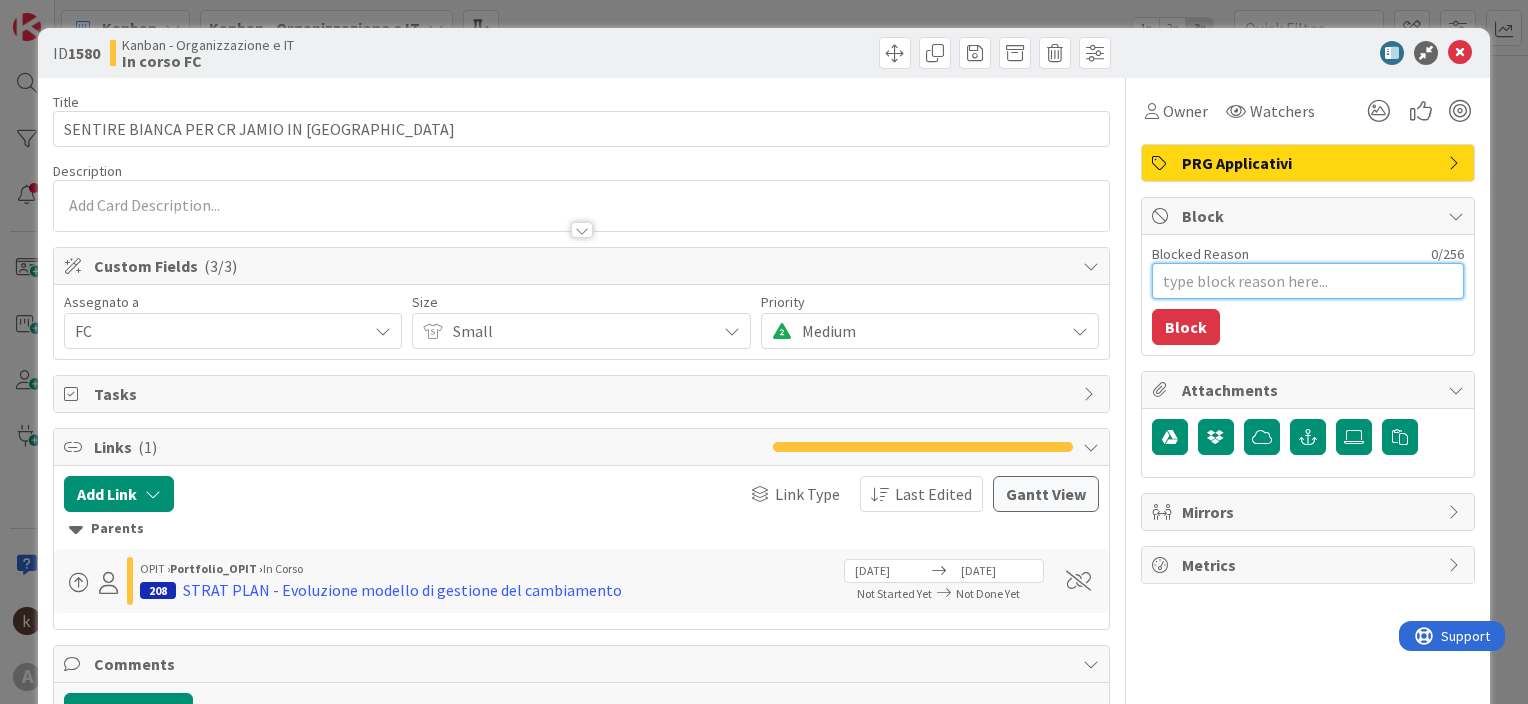 click on "Blocked Reason" at bounding box center [1308, 281] 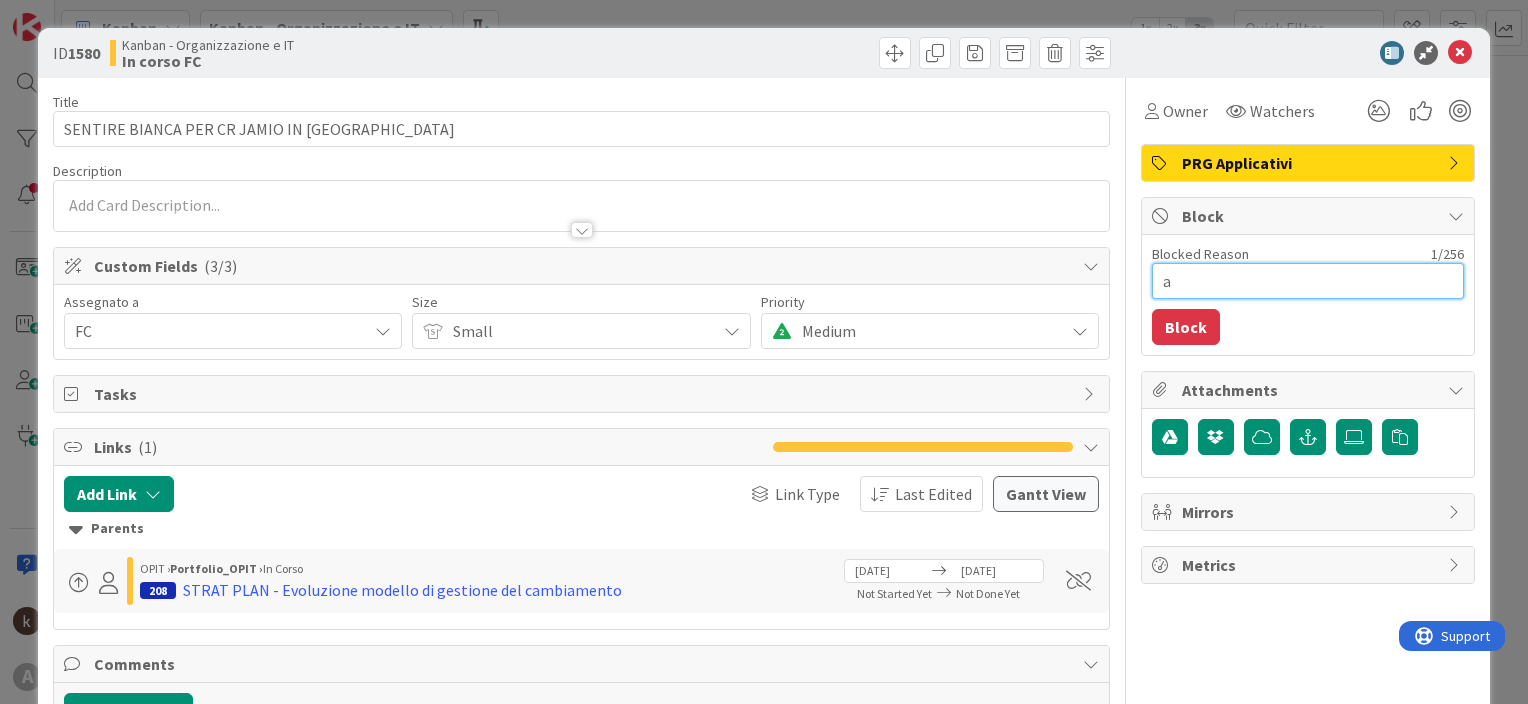 type on "x" 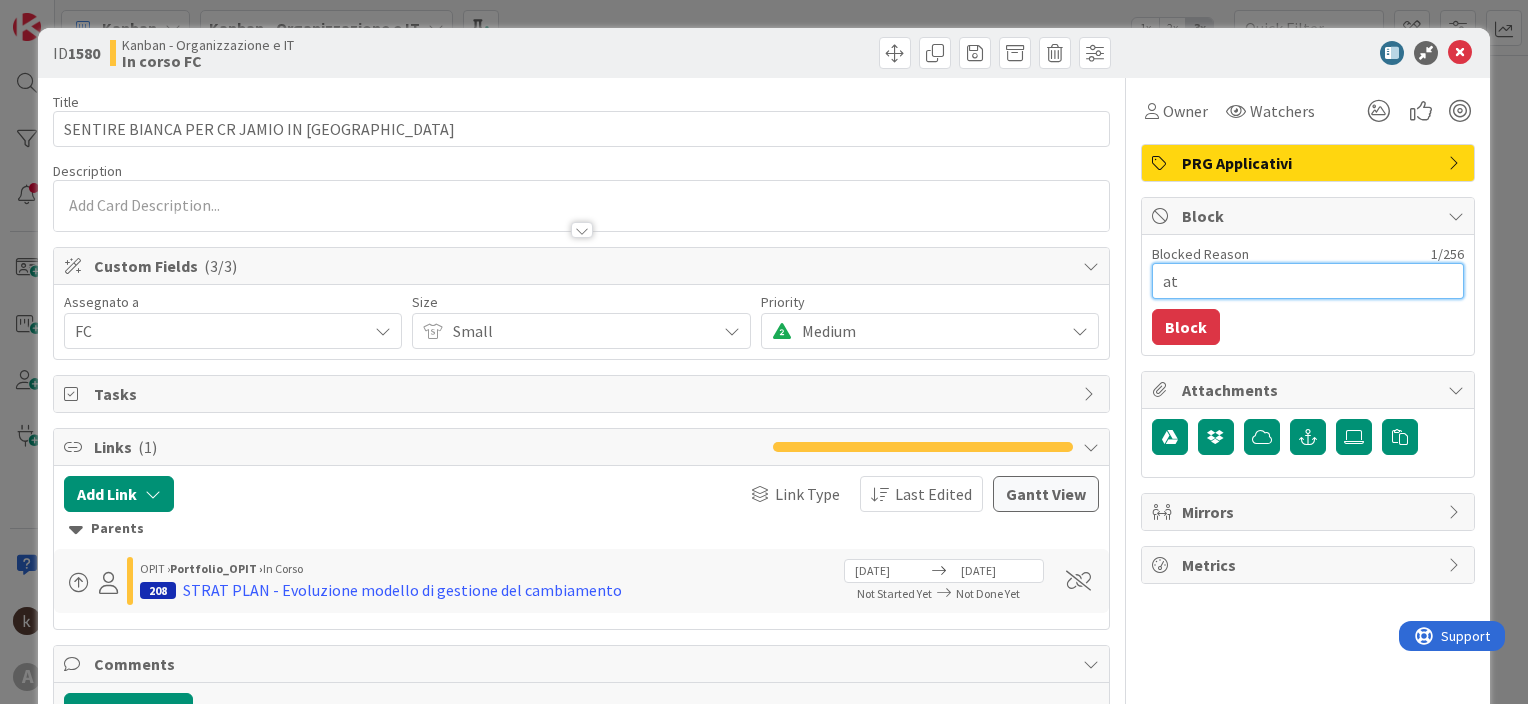 type on "x" 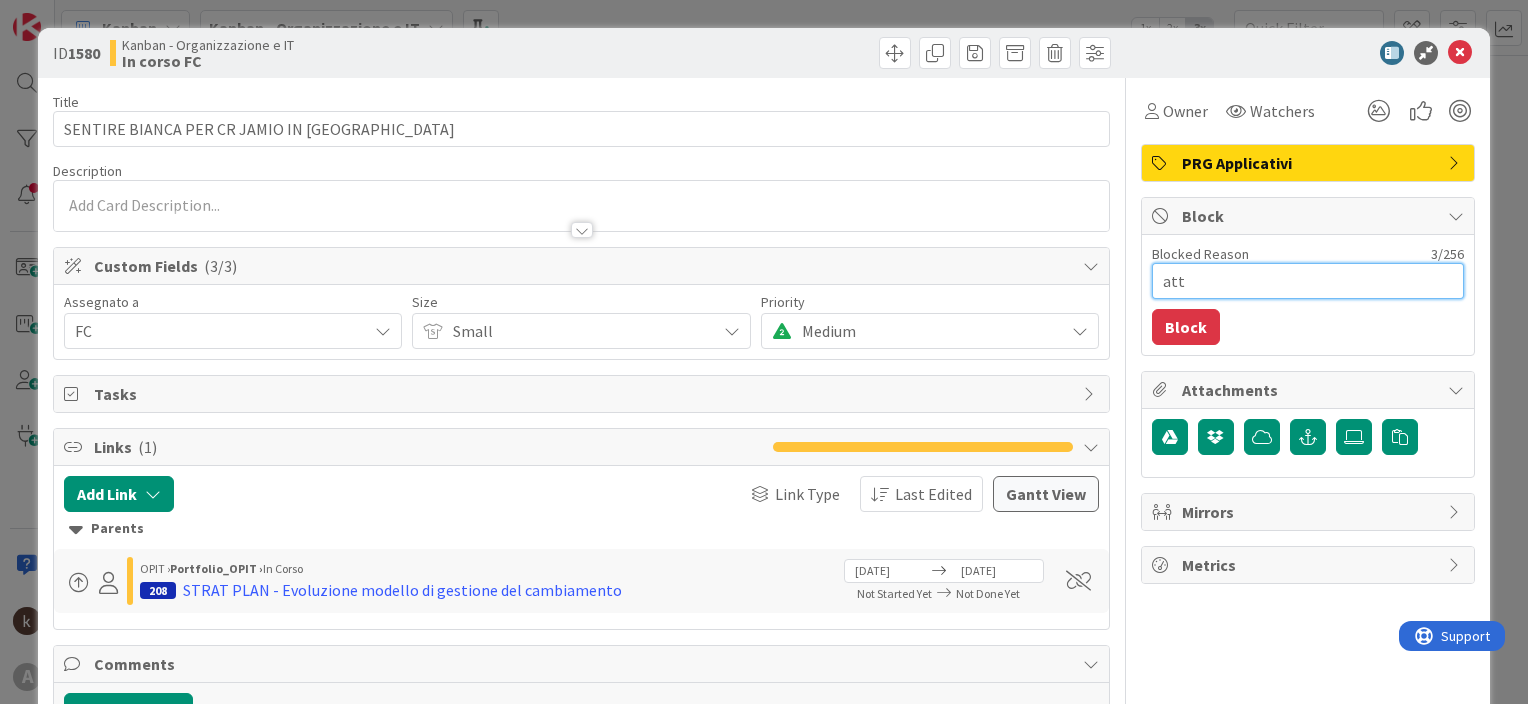 type on "x" 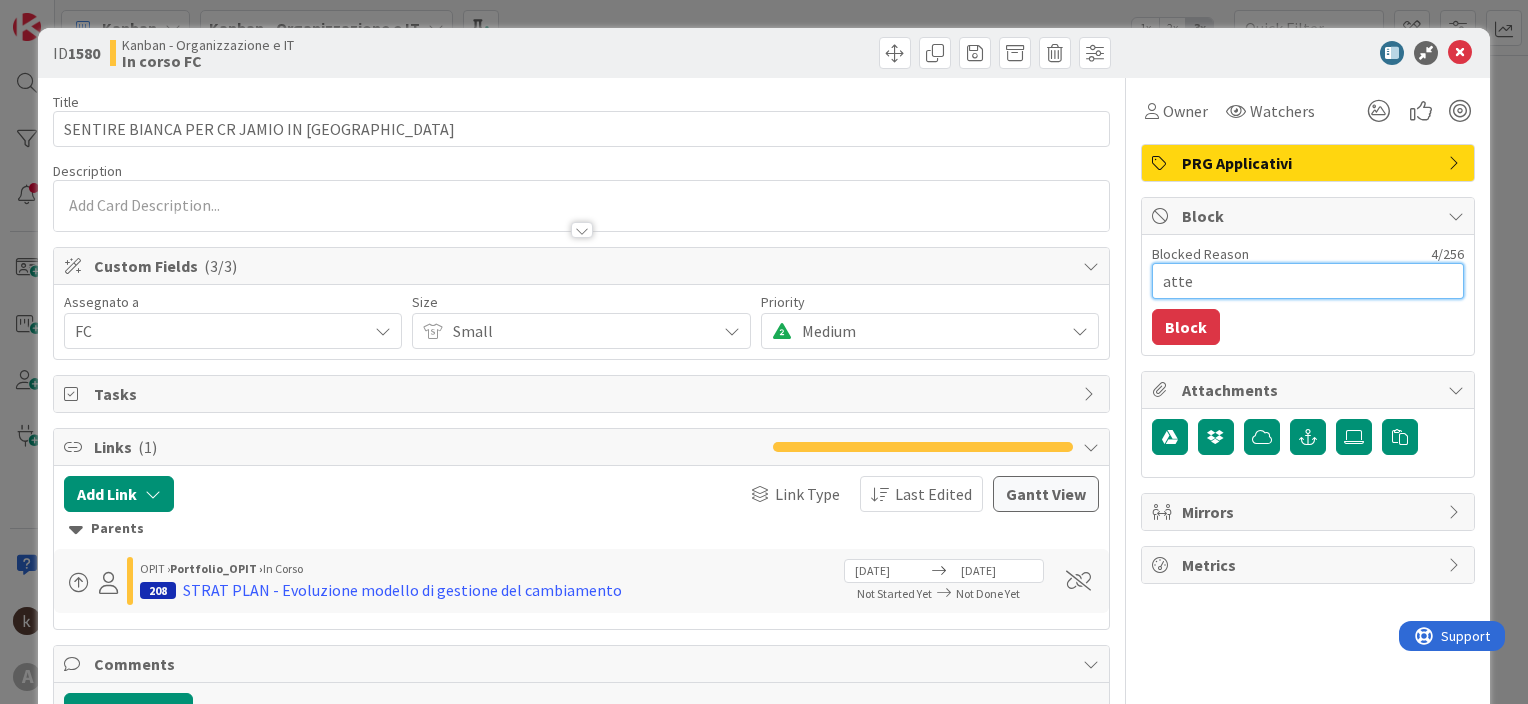 type on "x" 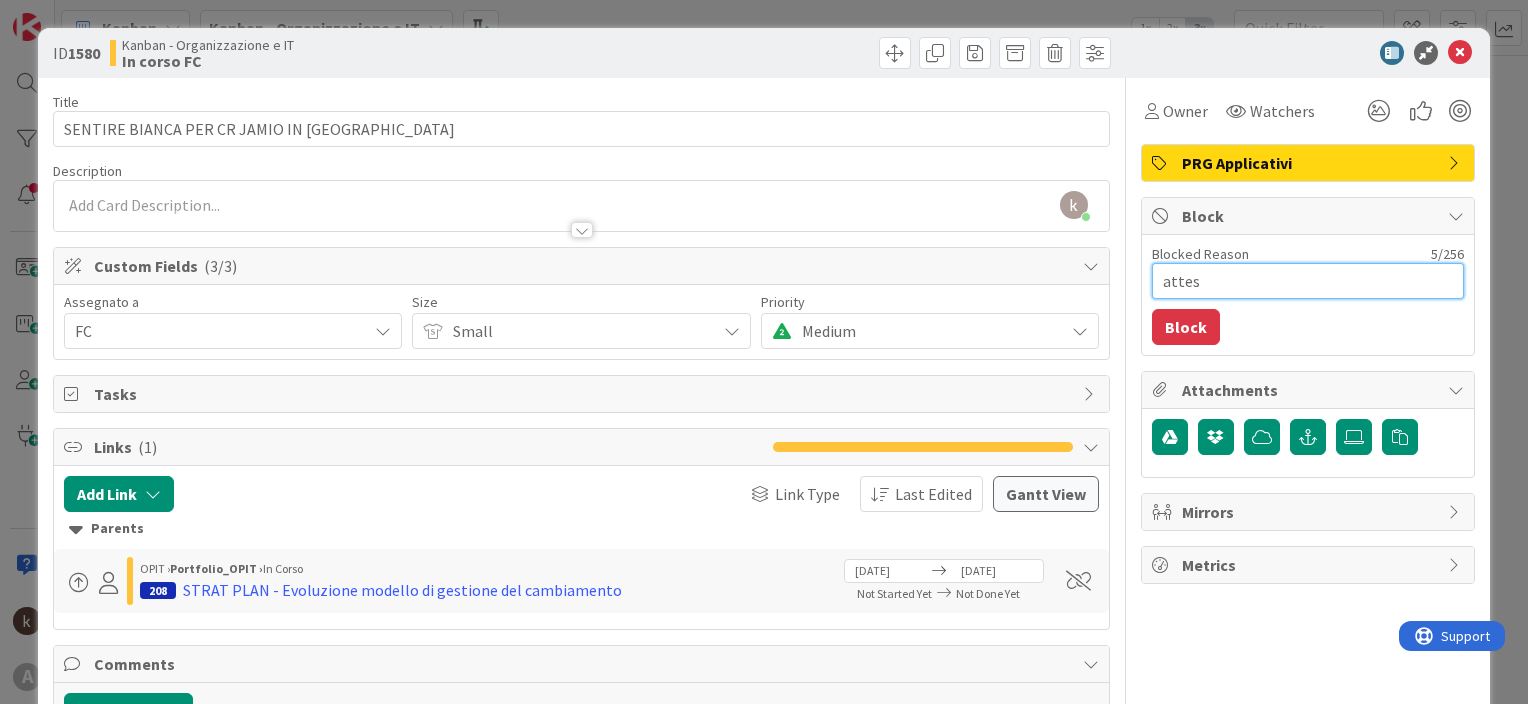 type on "x" 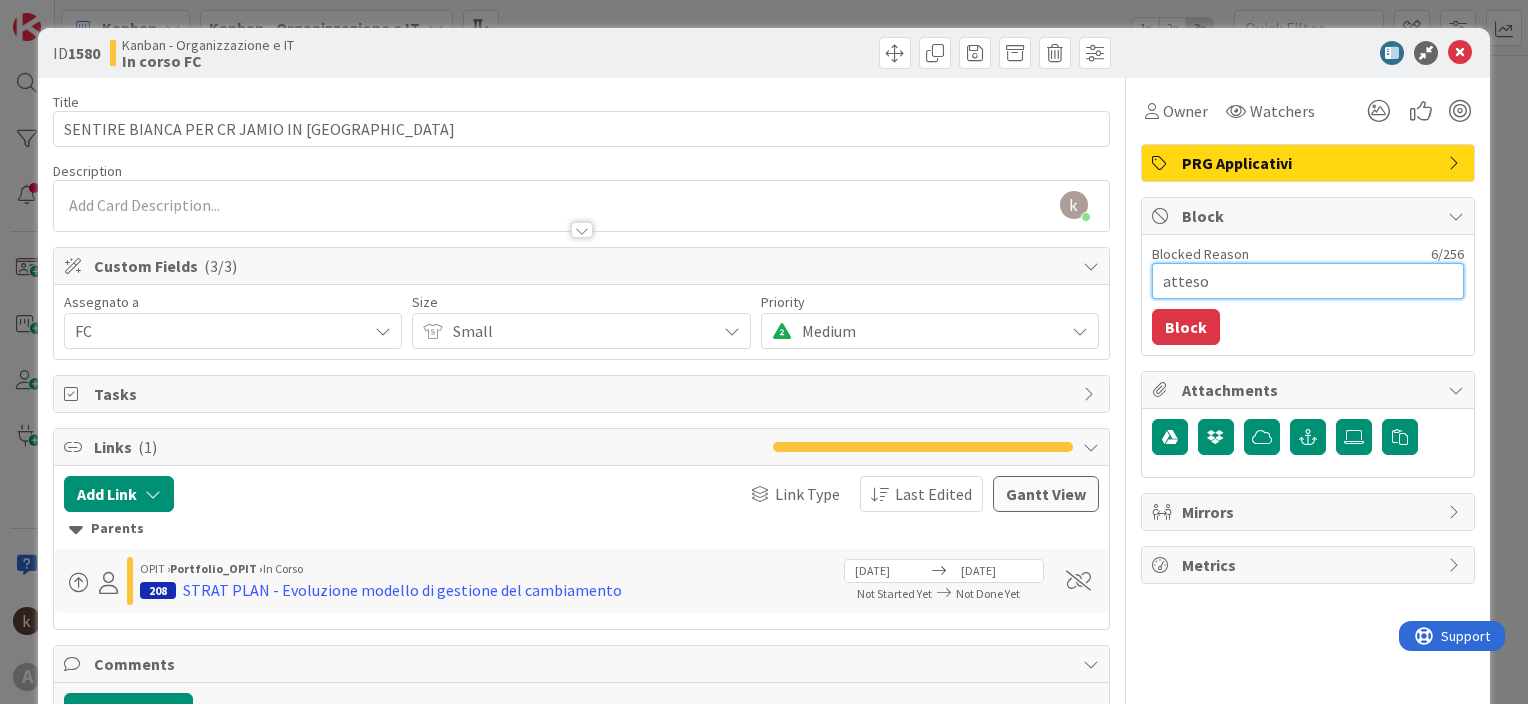 type on "x" 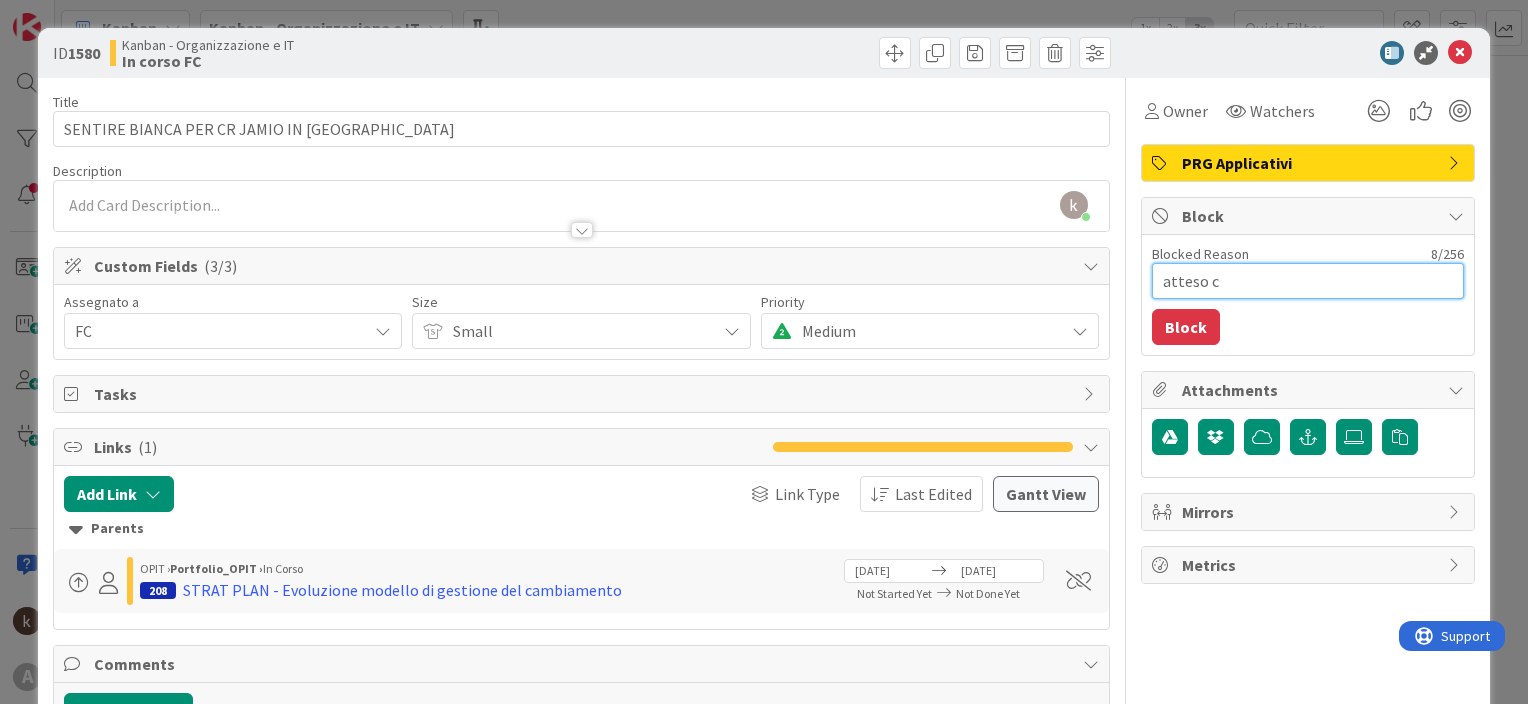 type on "x" 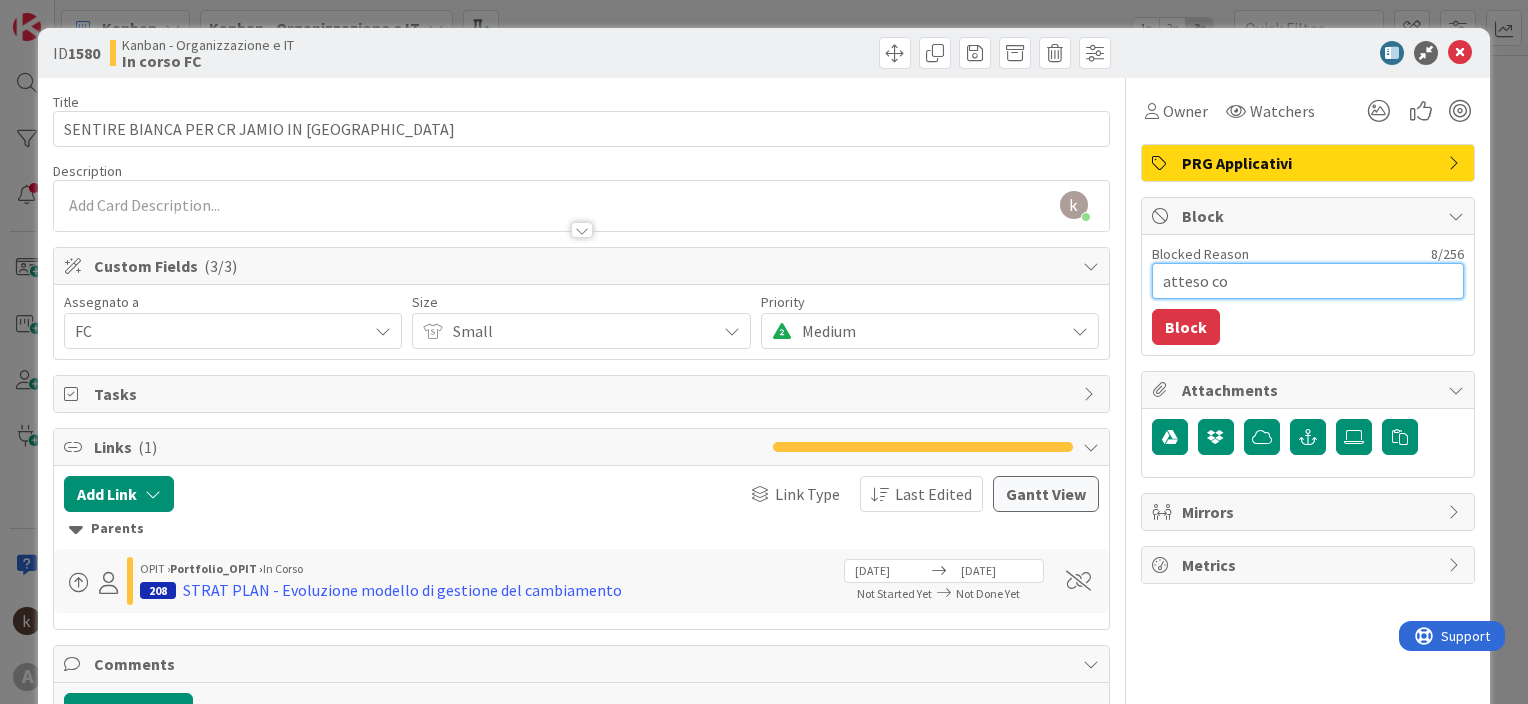 type on "x" 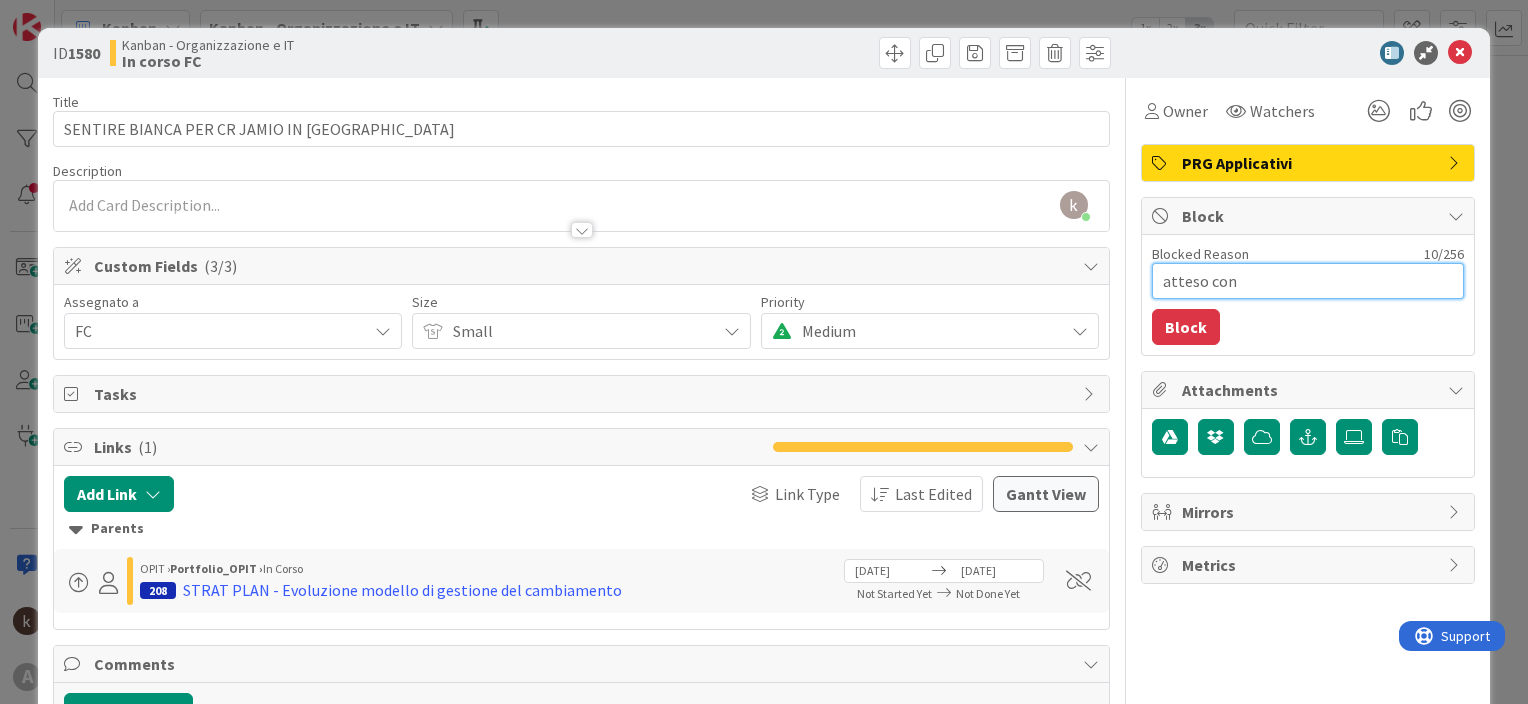 type on "x" 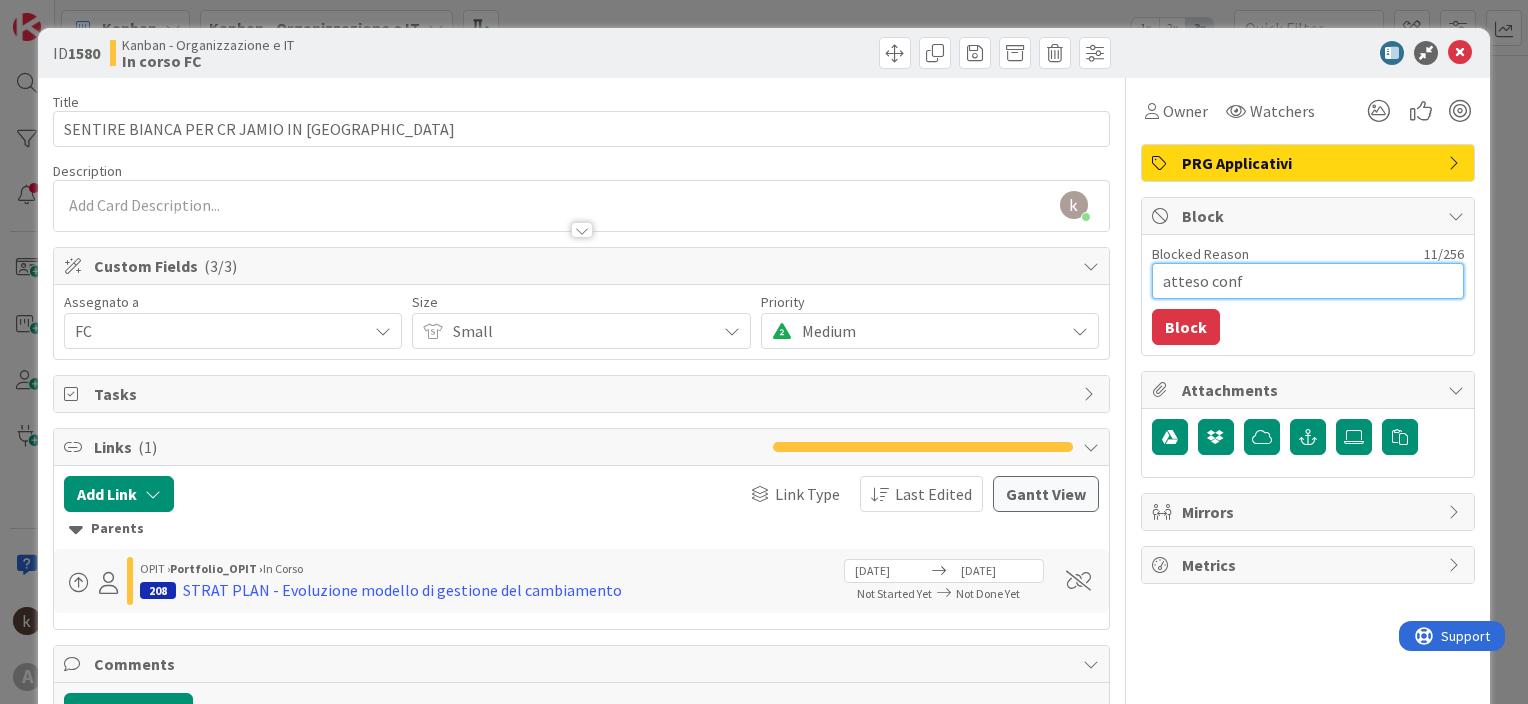 type on "x" 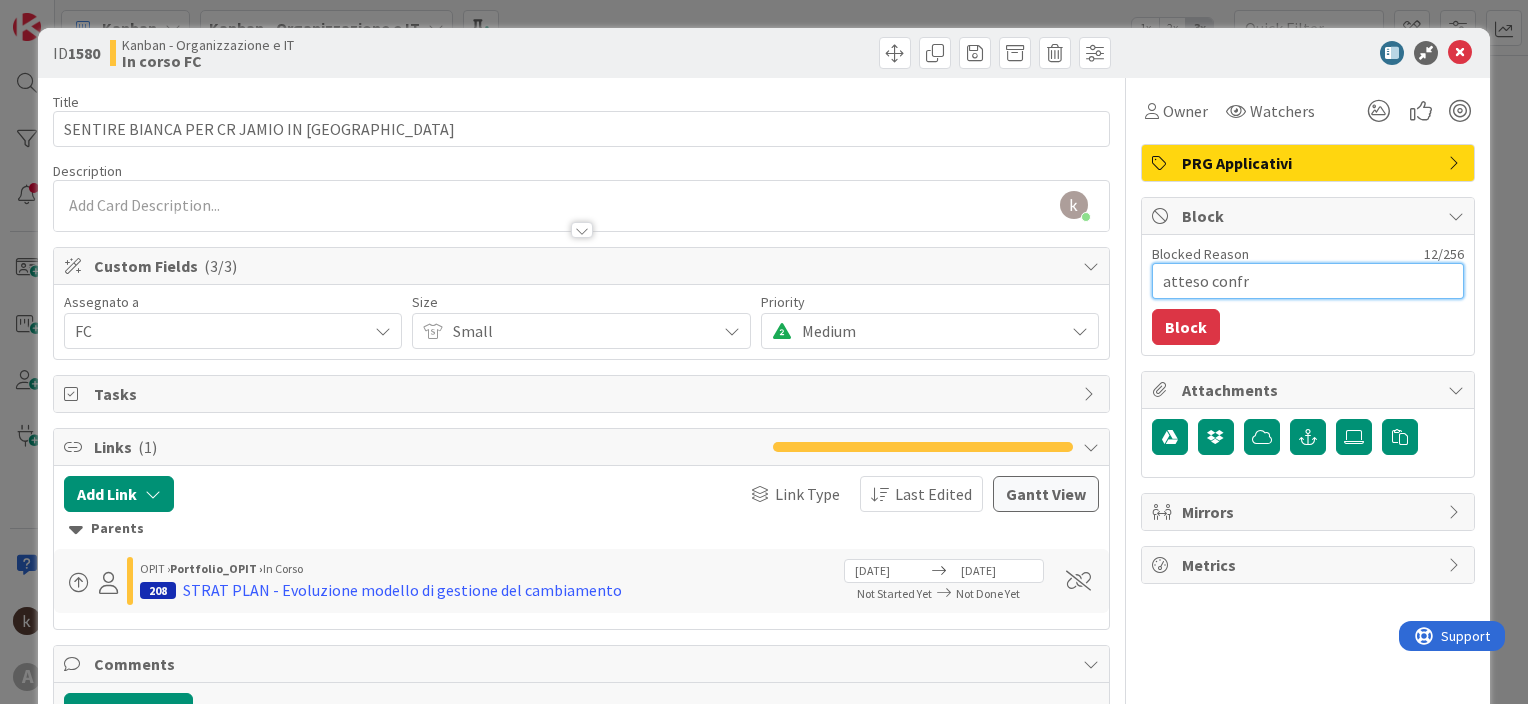 type on "x" 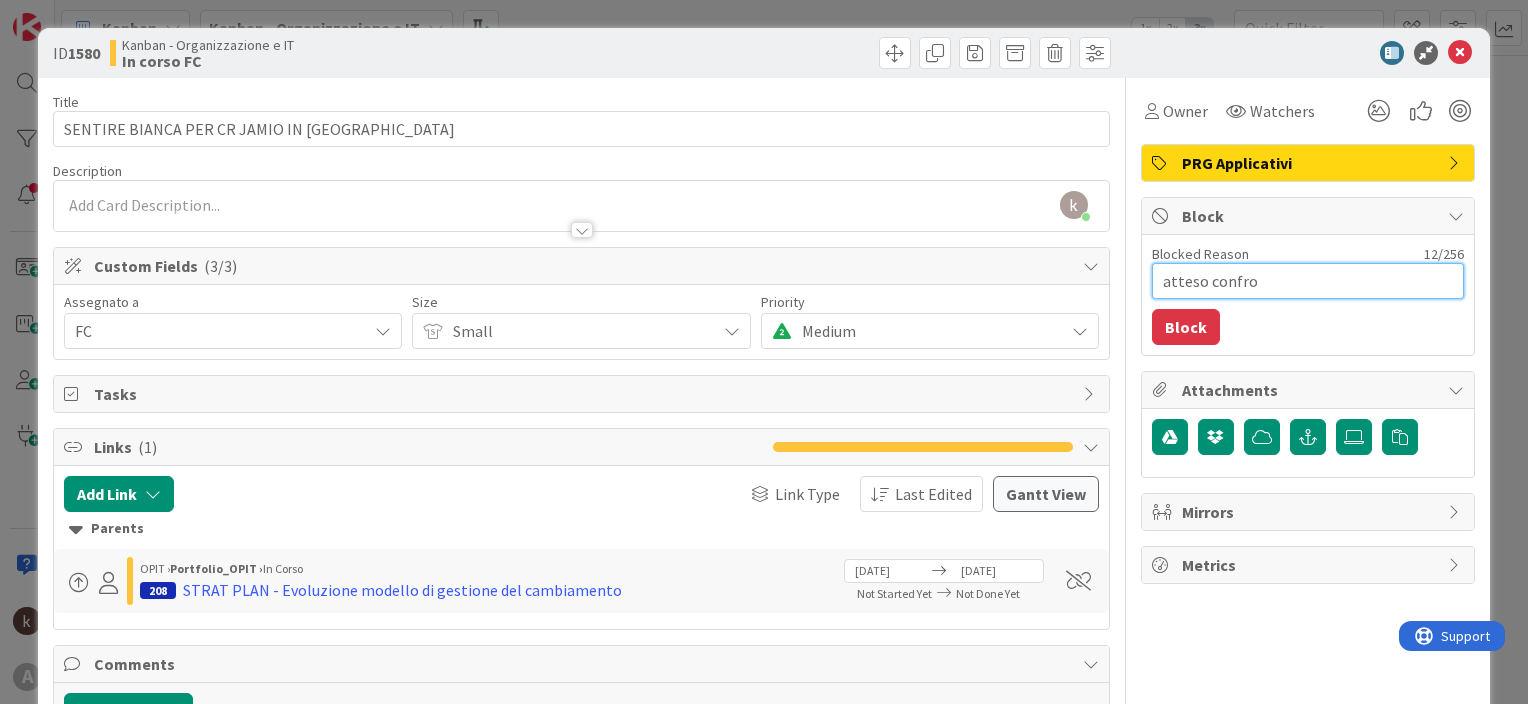 type on "x" 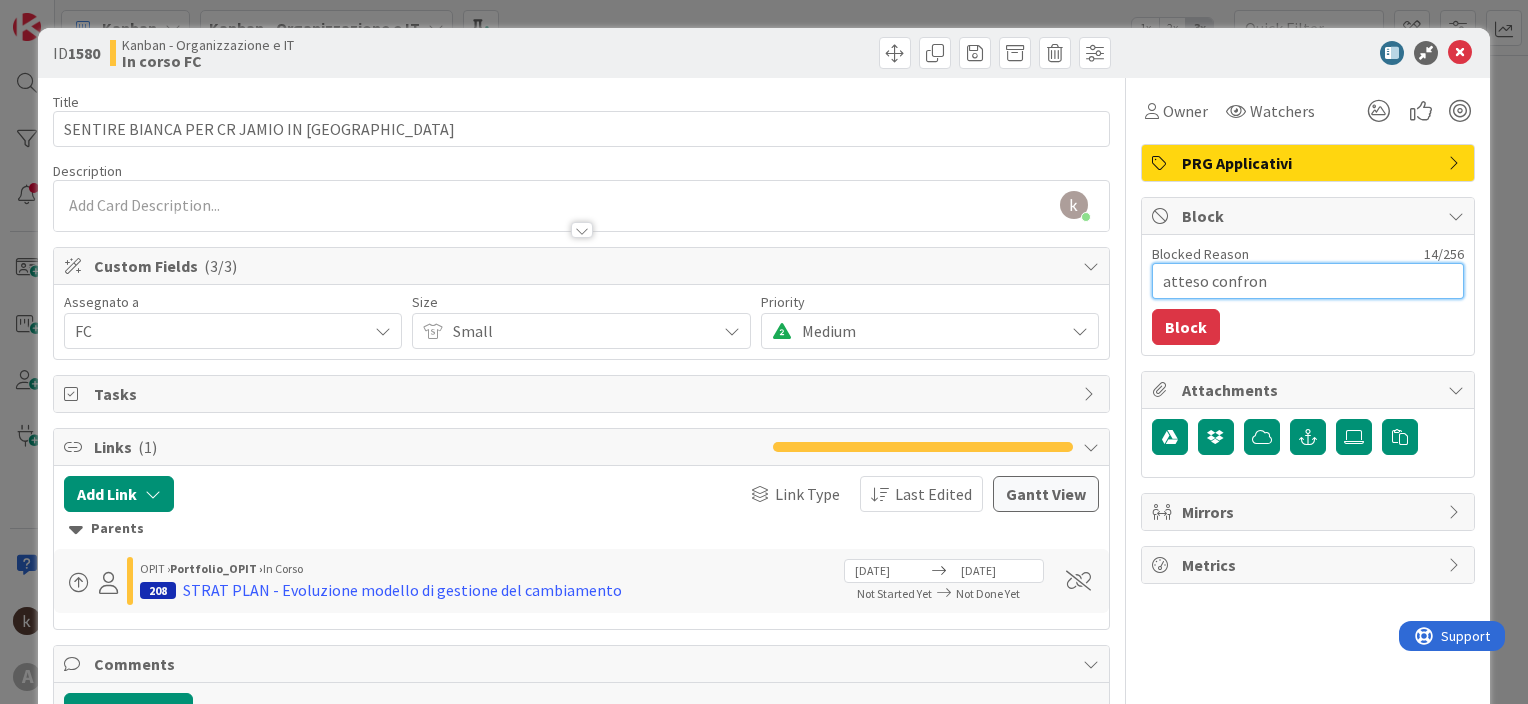 type on "x" 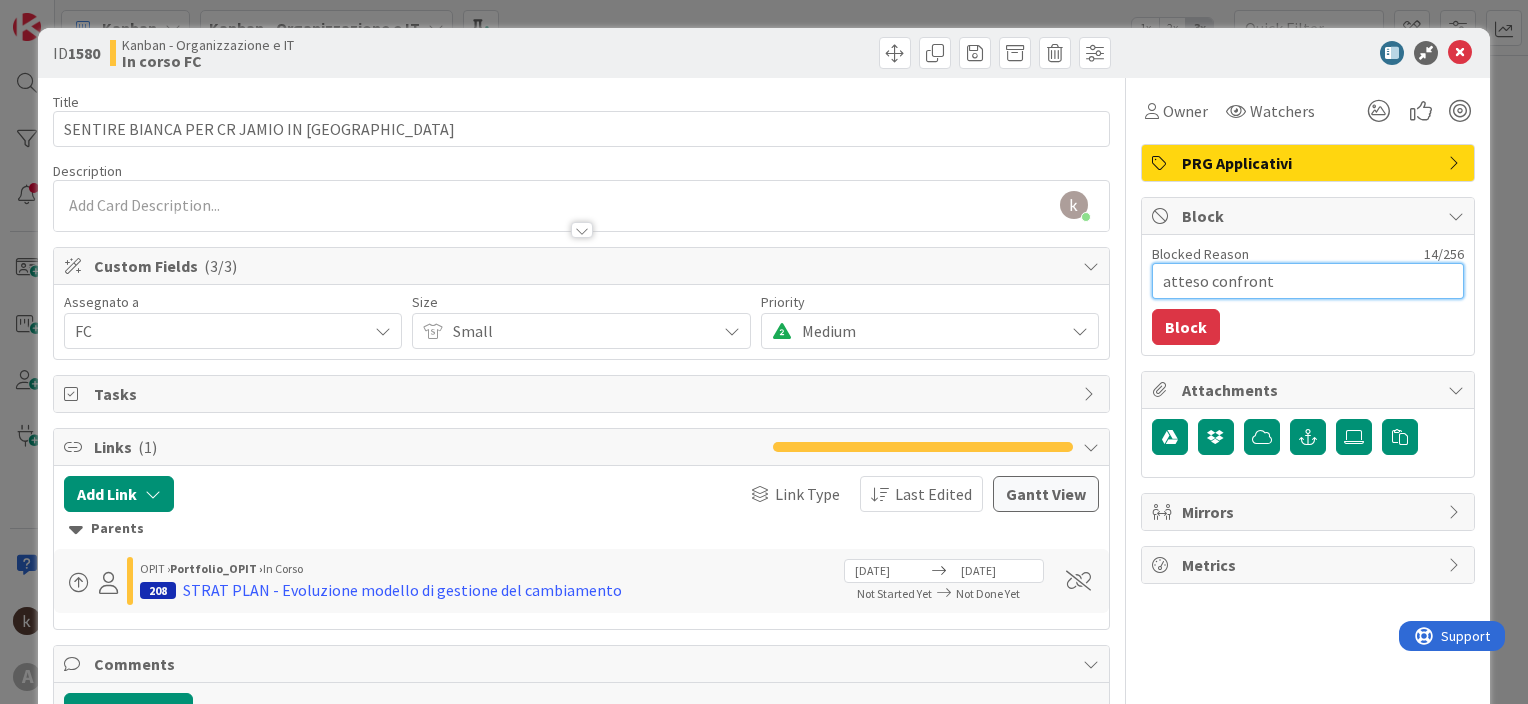 type on "x" 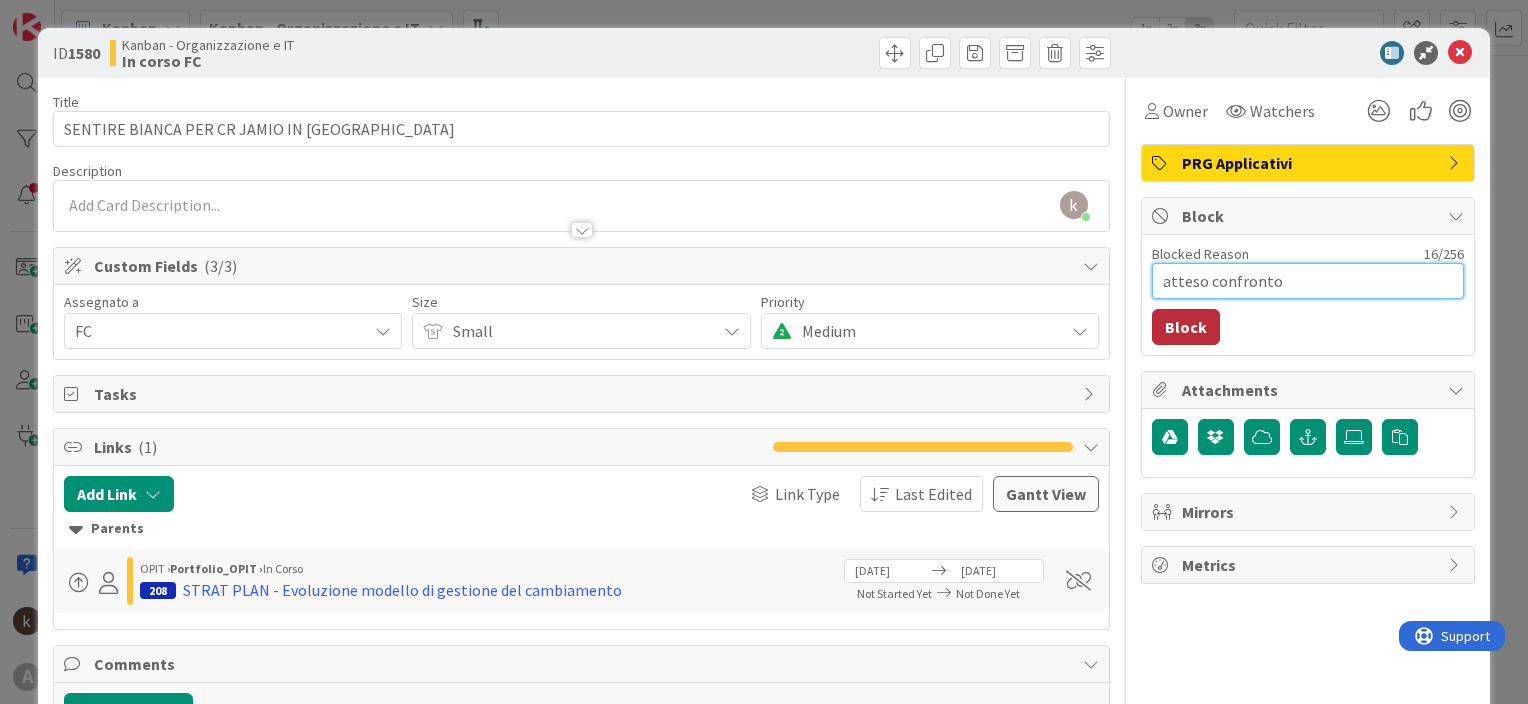 type on "atteso confronto" 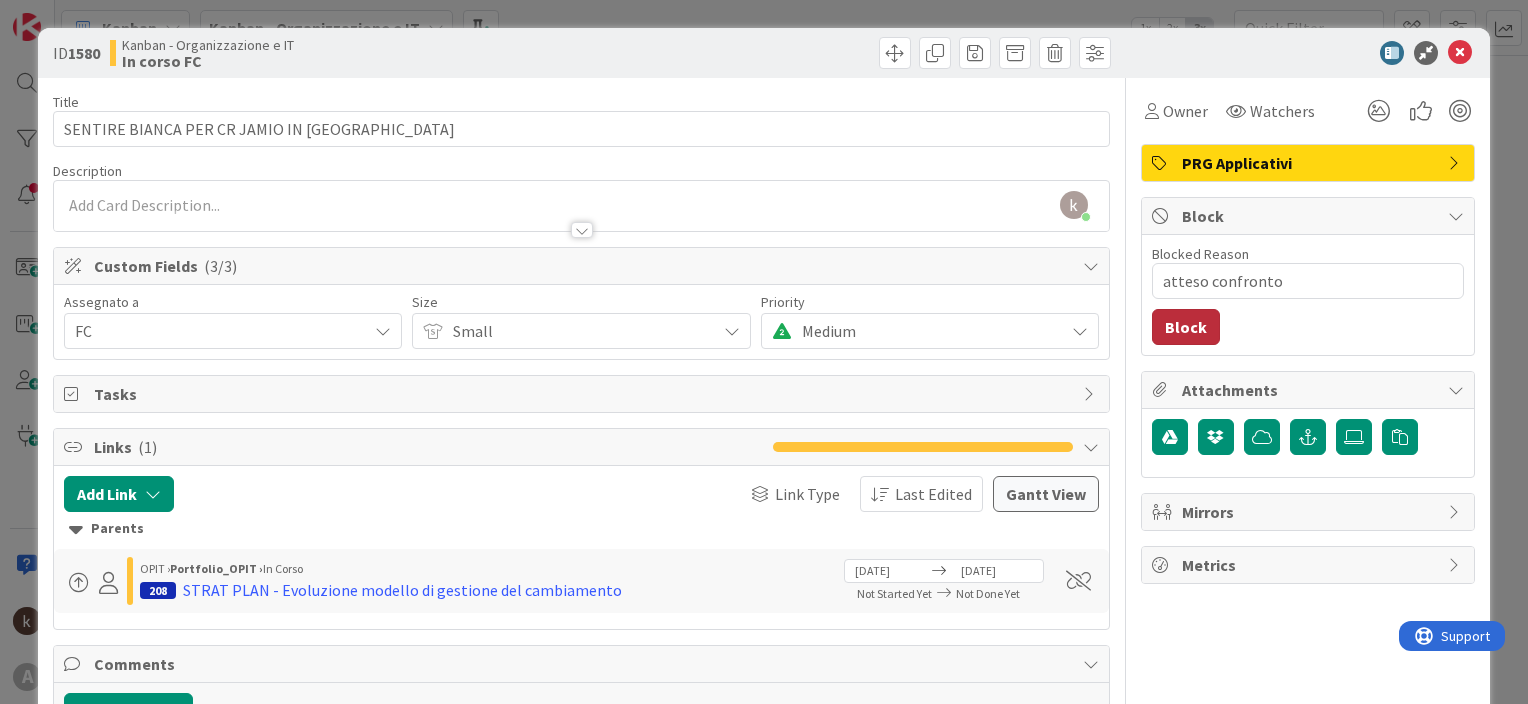 click on "Block" at bounding box center (1186, 327) 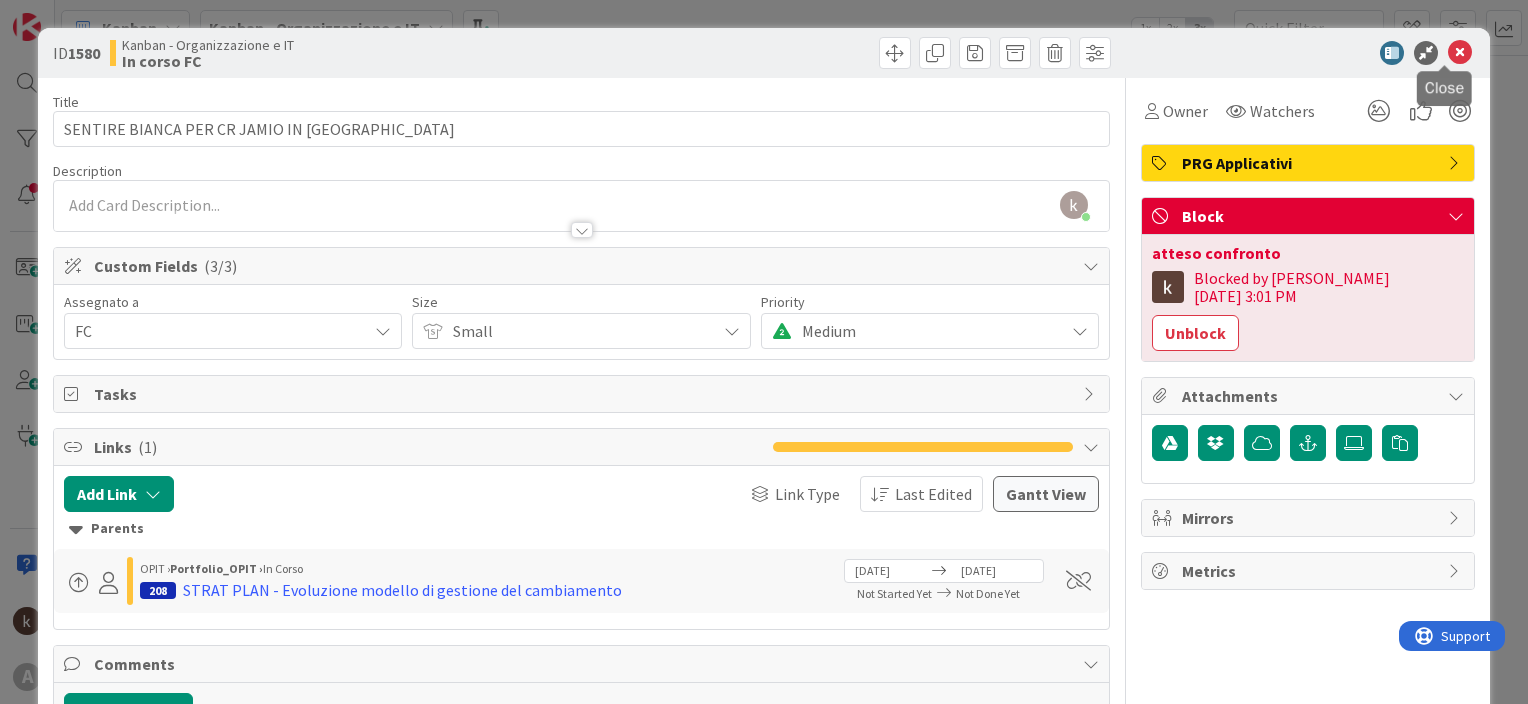 click at bounding box center [1460, 53] 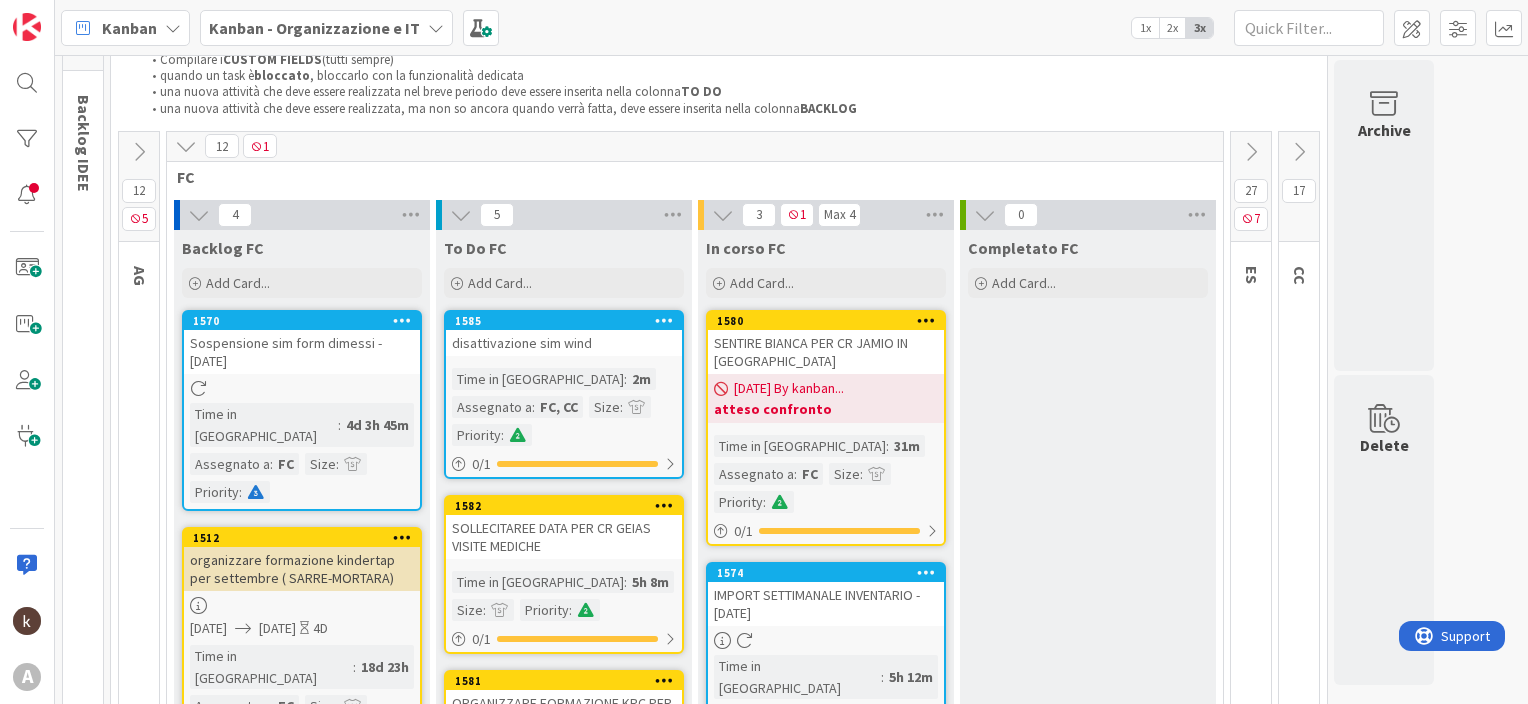 scroll, scrollTop: 0, scrollLeft: 0, axis: both 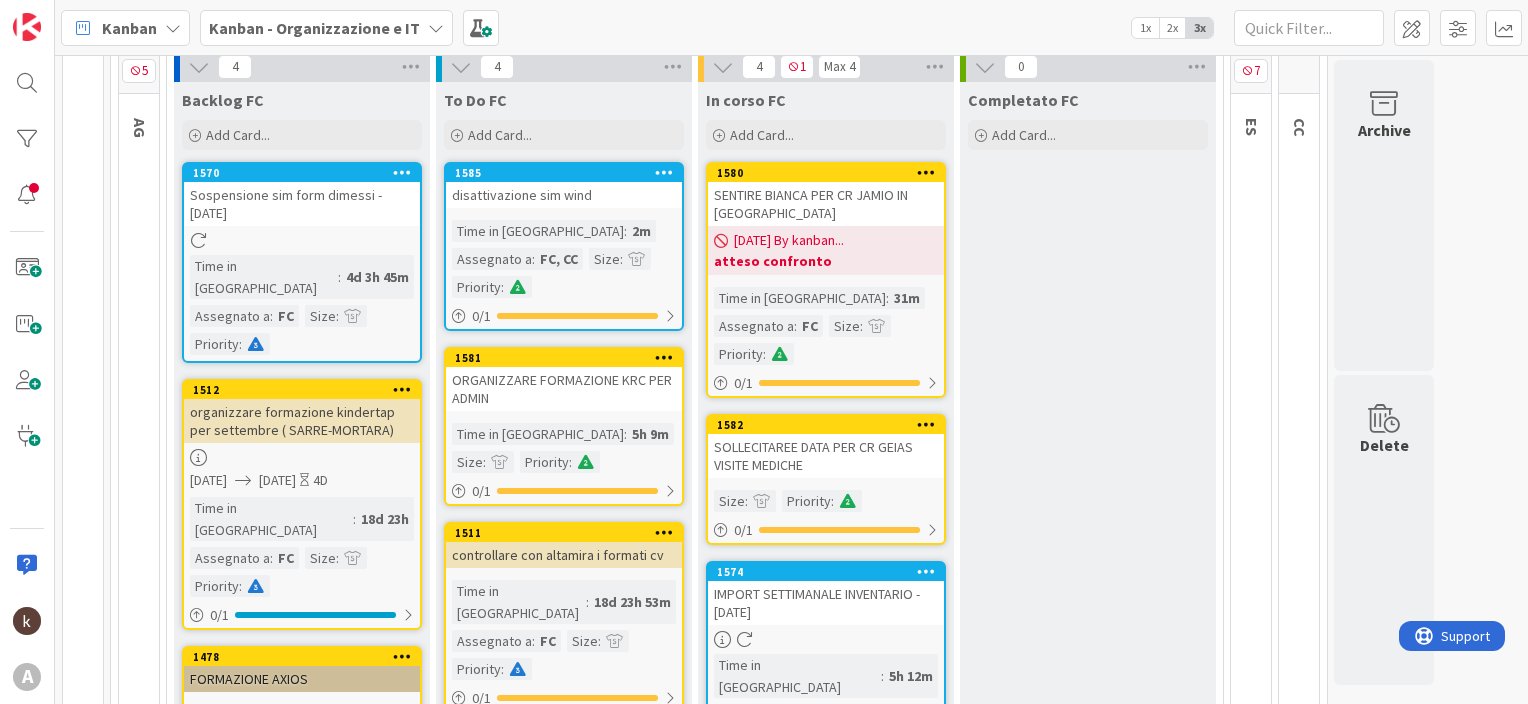 click on "SOLLECITAREE DATA PER CR GEIAS VISITE MEDICHE" at bounding box center (826, 456) 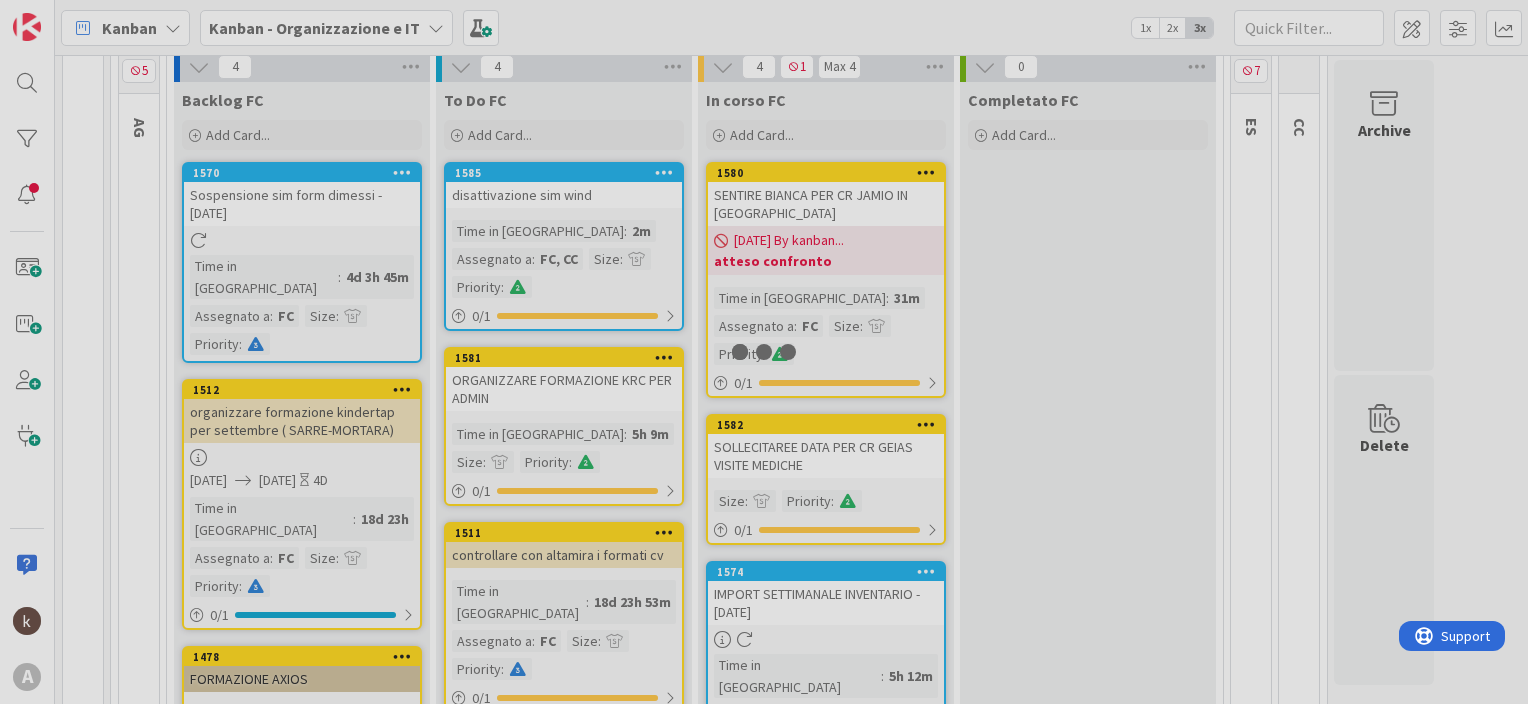 click at bounding box center [764, 352] 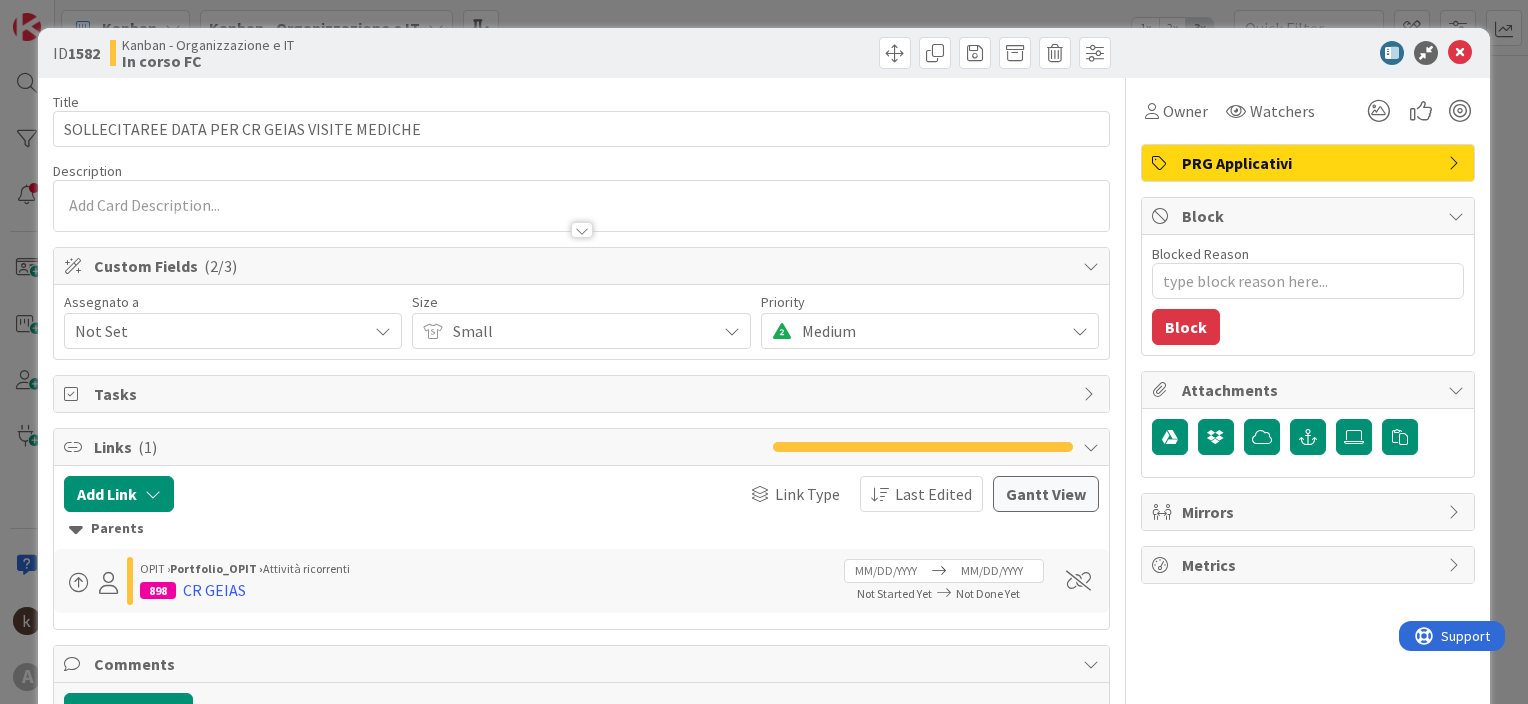 scroll, scrollTop: 0, scrollLeft: 0, axis: both 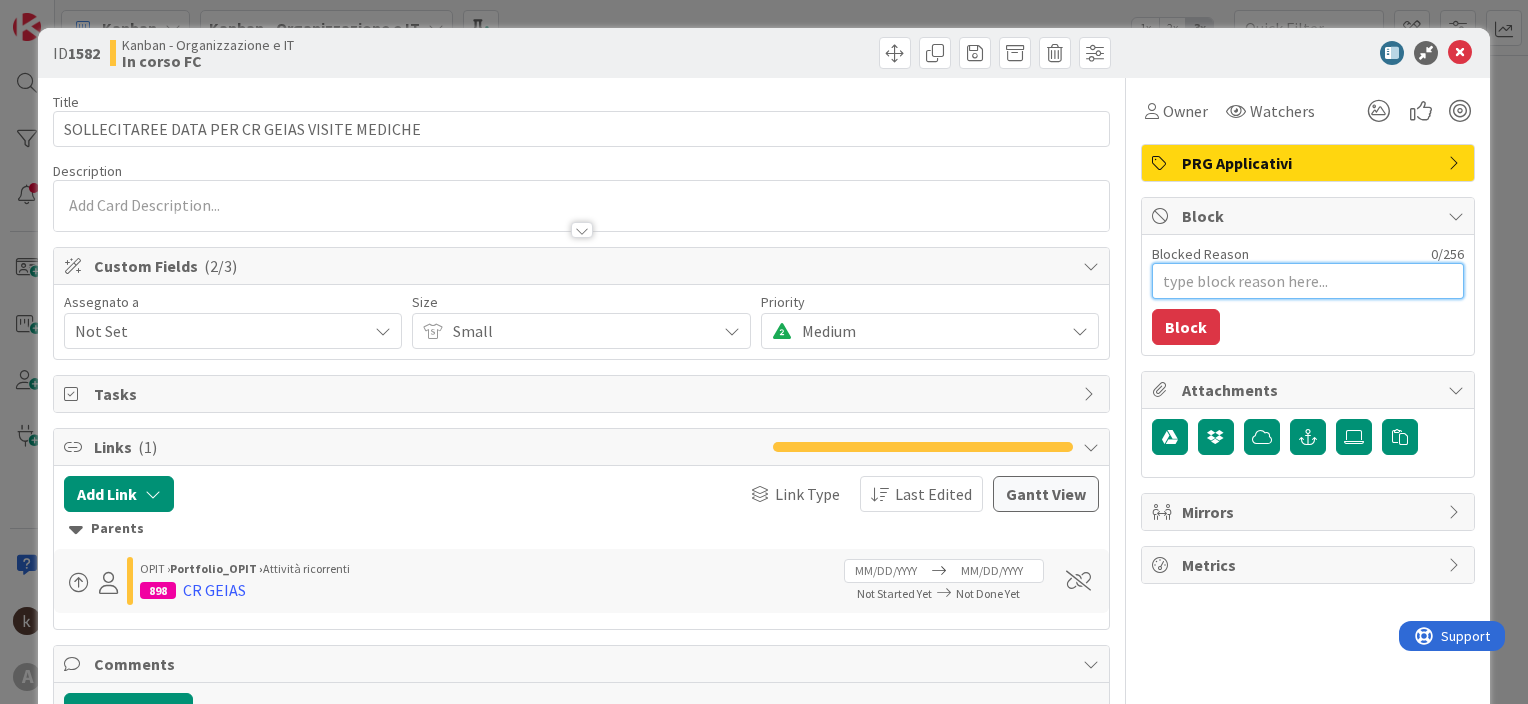 click on "Blocked Reason" at bounding box center [1308, 281] 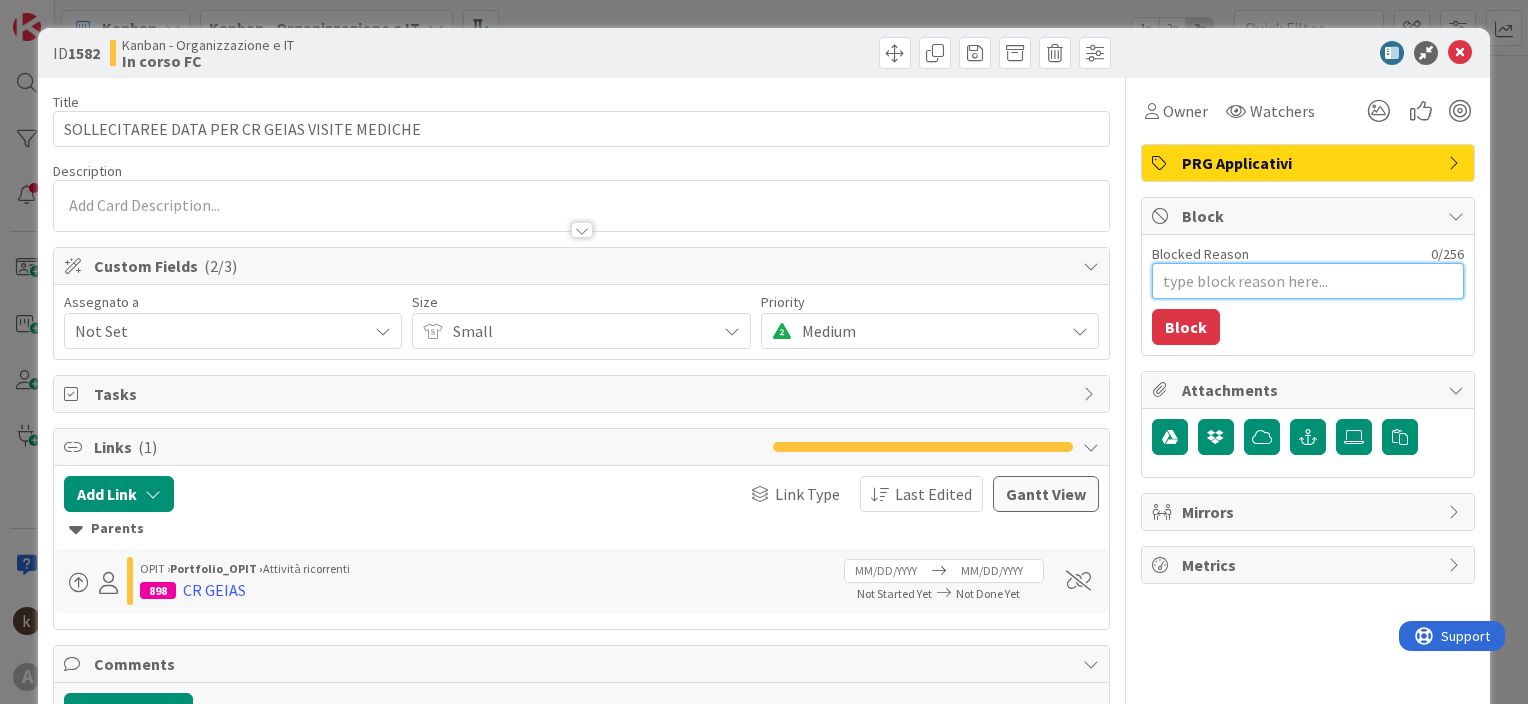 type on "x" 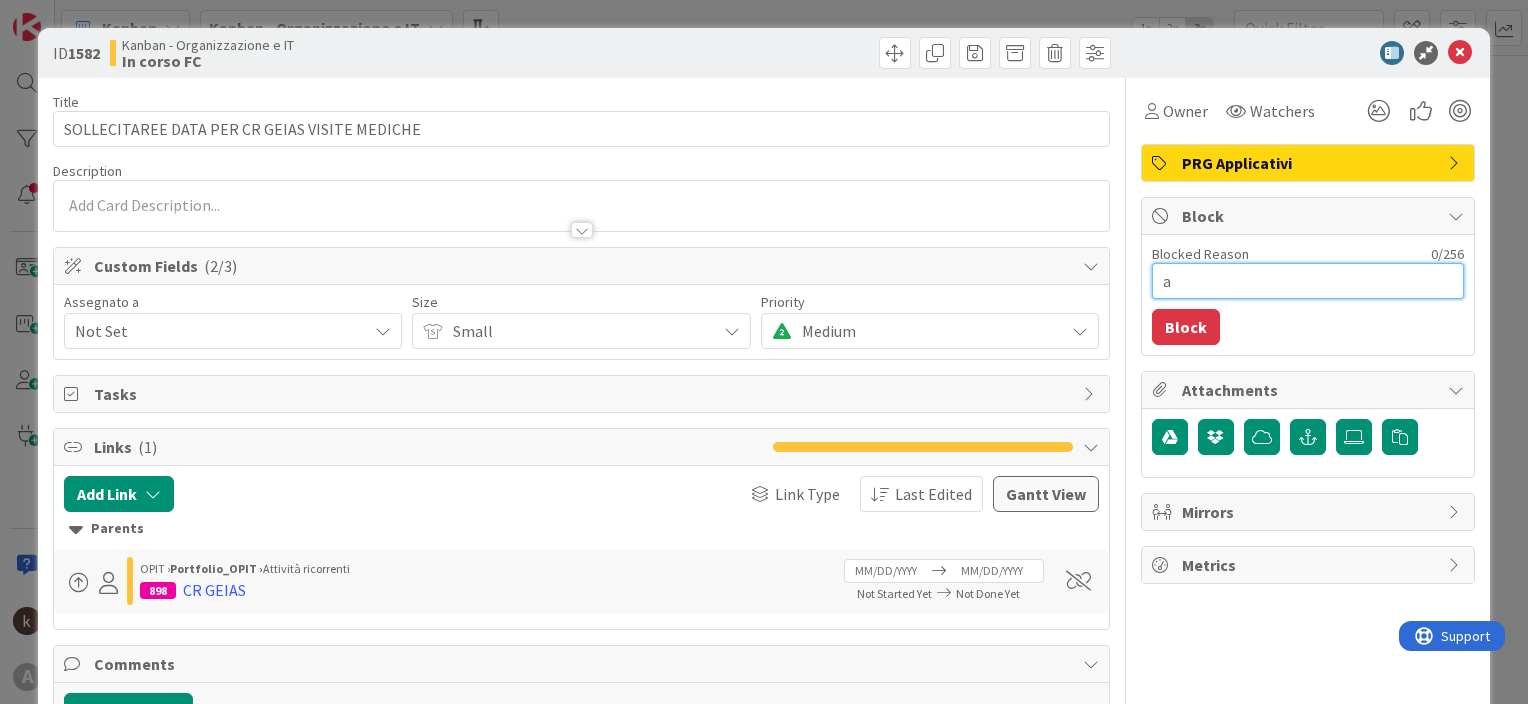 type on "x" 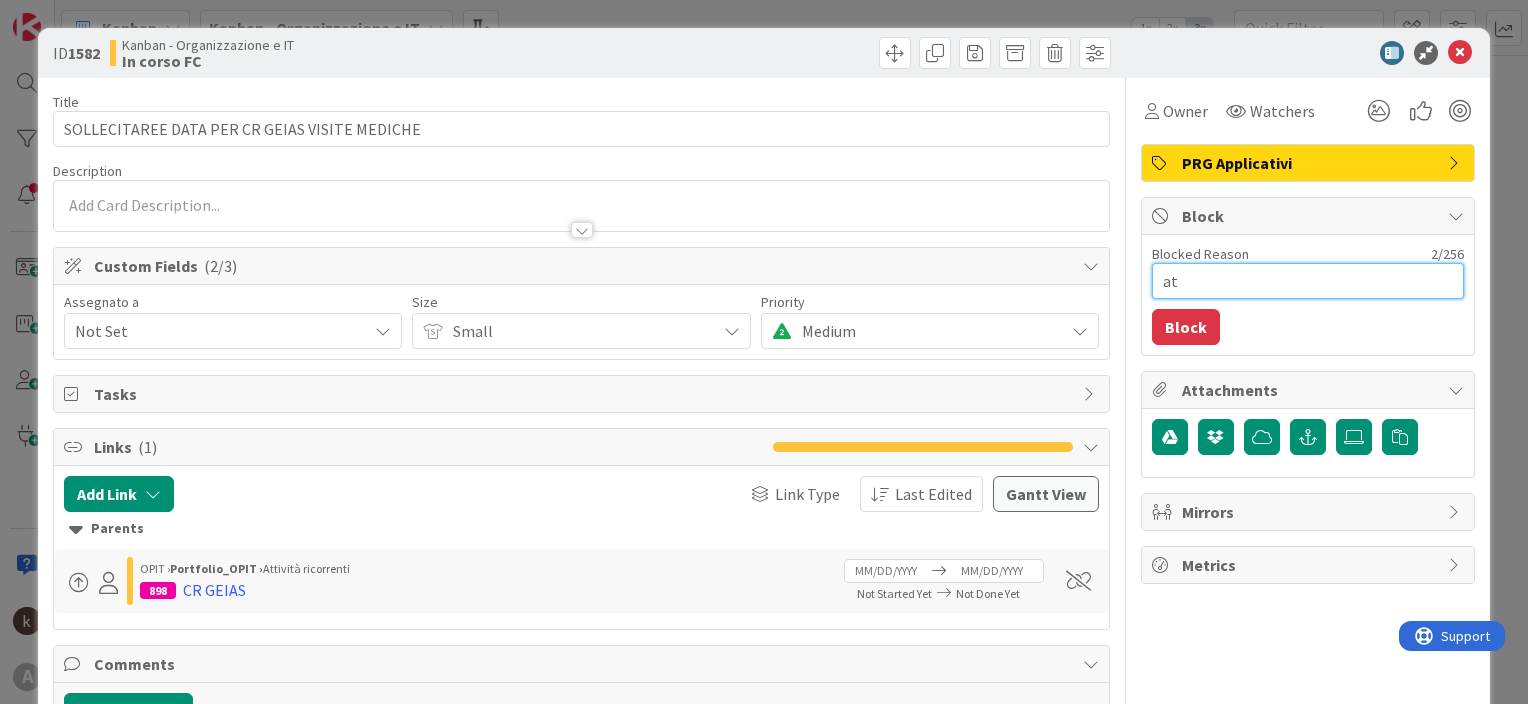 type on "x" 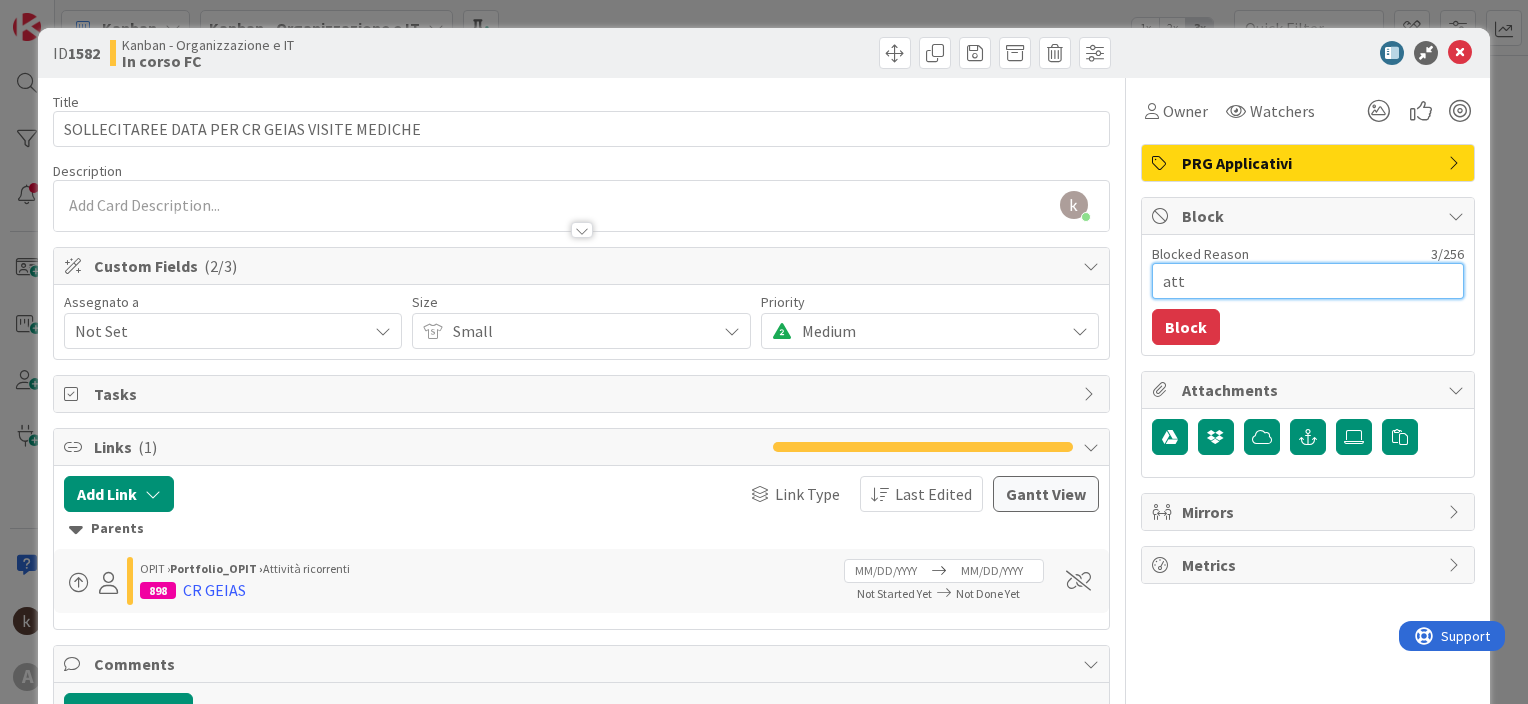 type on "x" 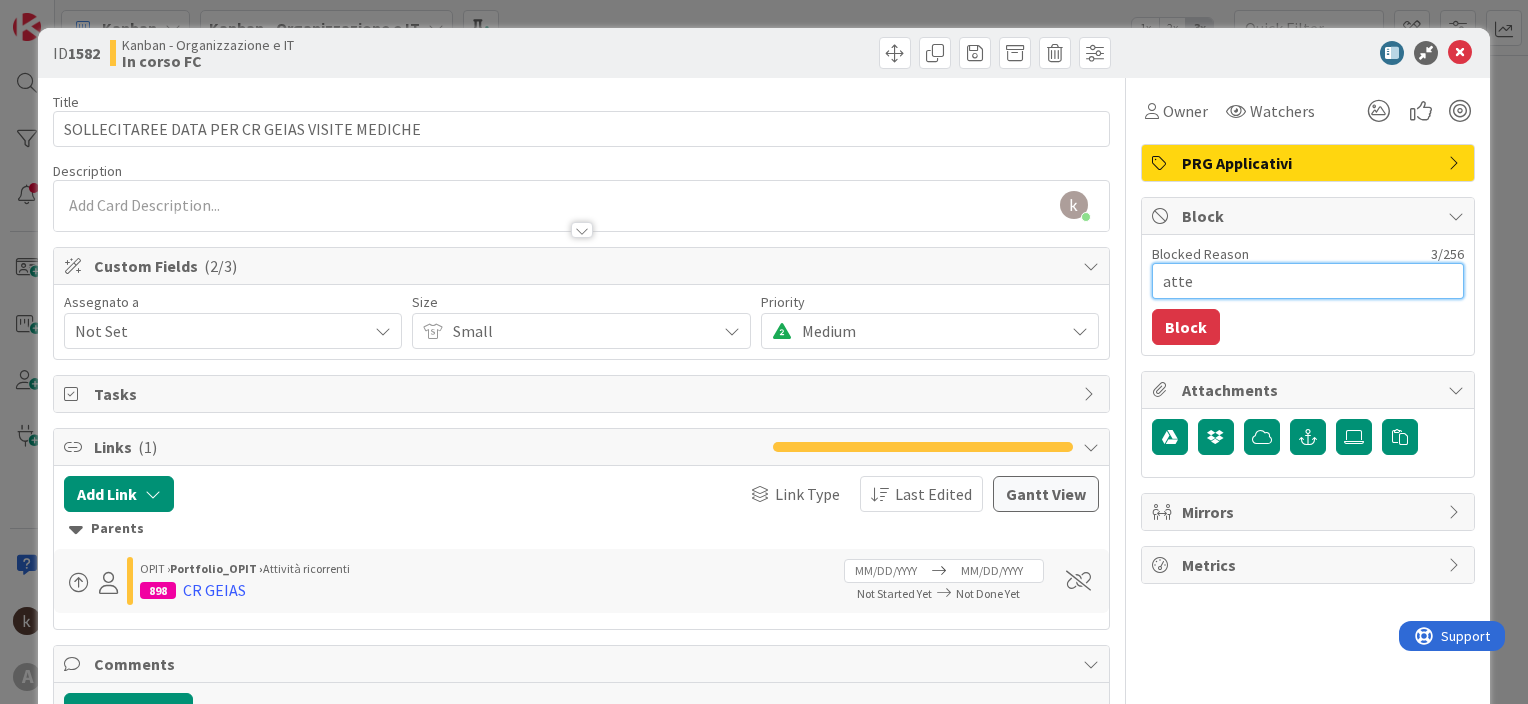 type on "x" 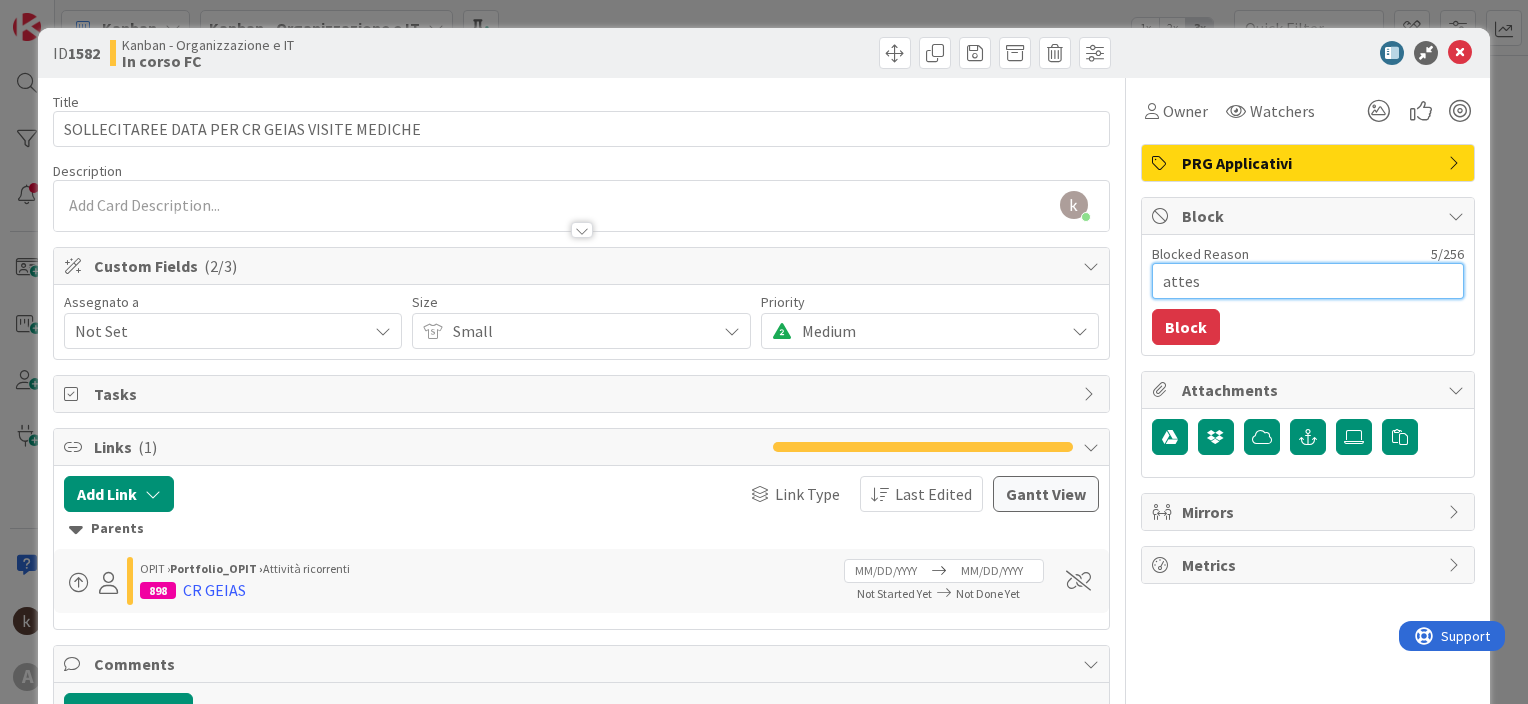 type on "x" 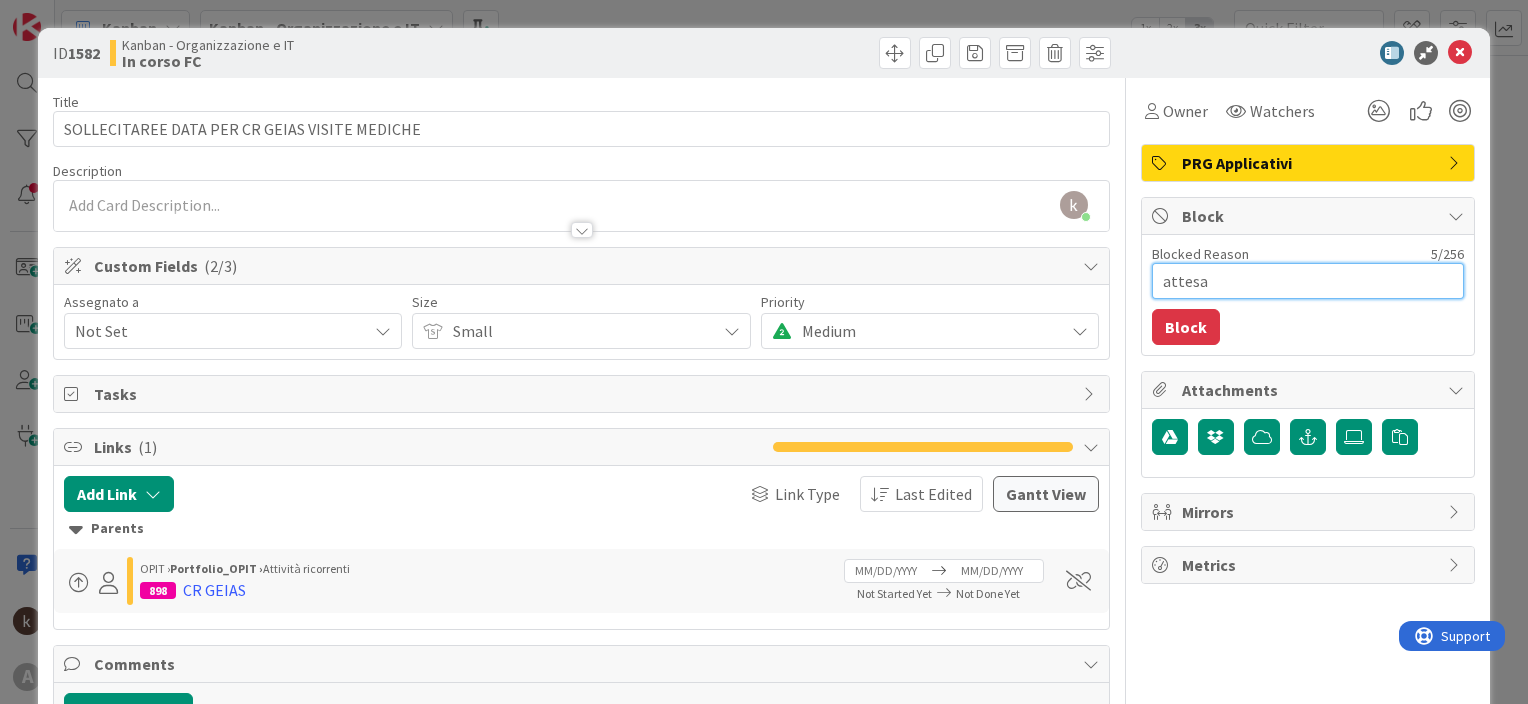 type on "x" 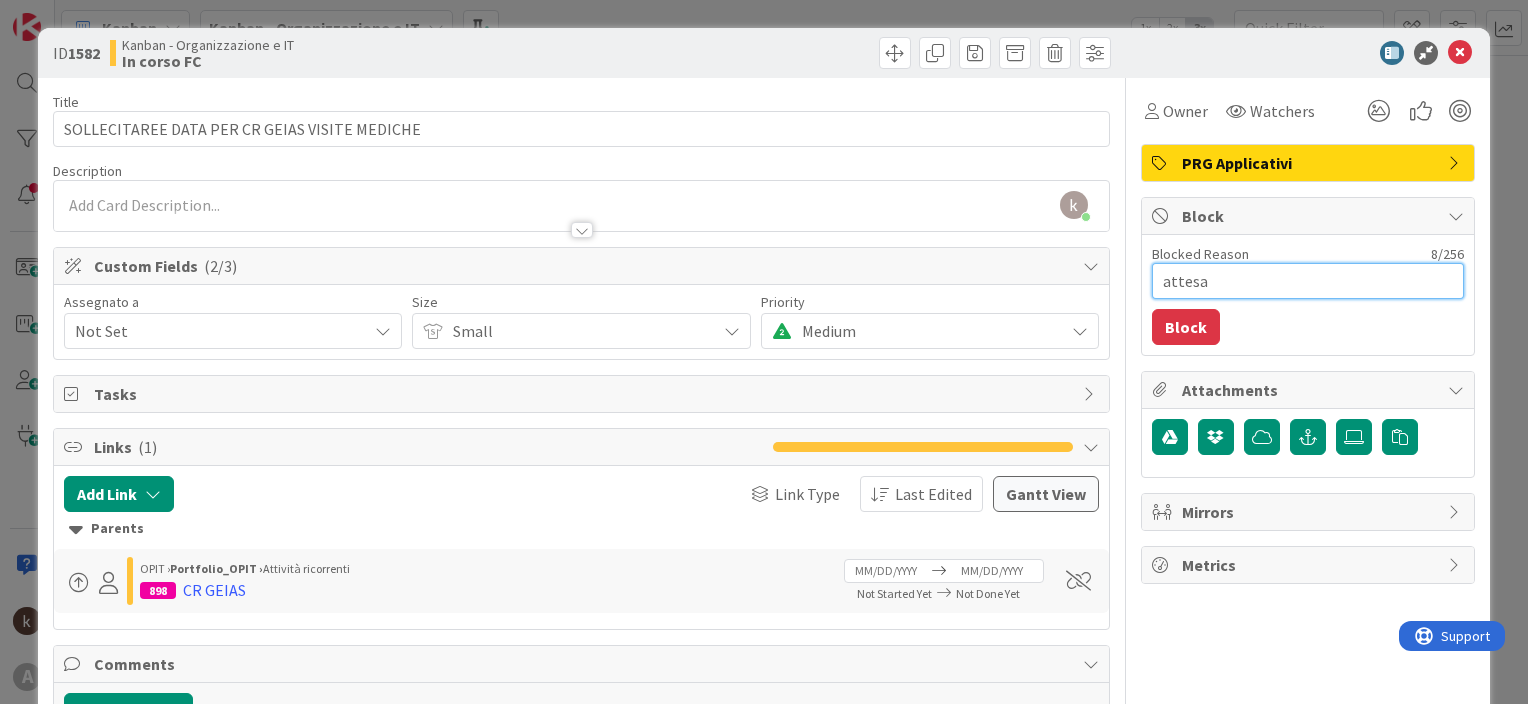 type on "x" 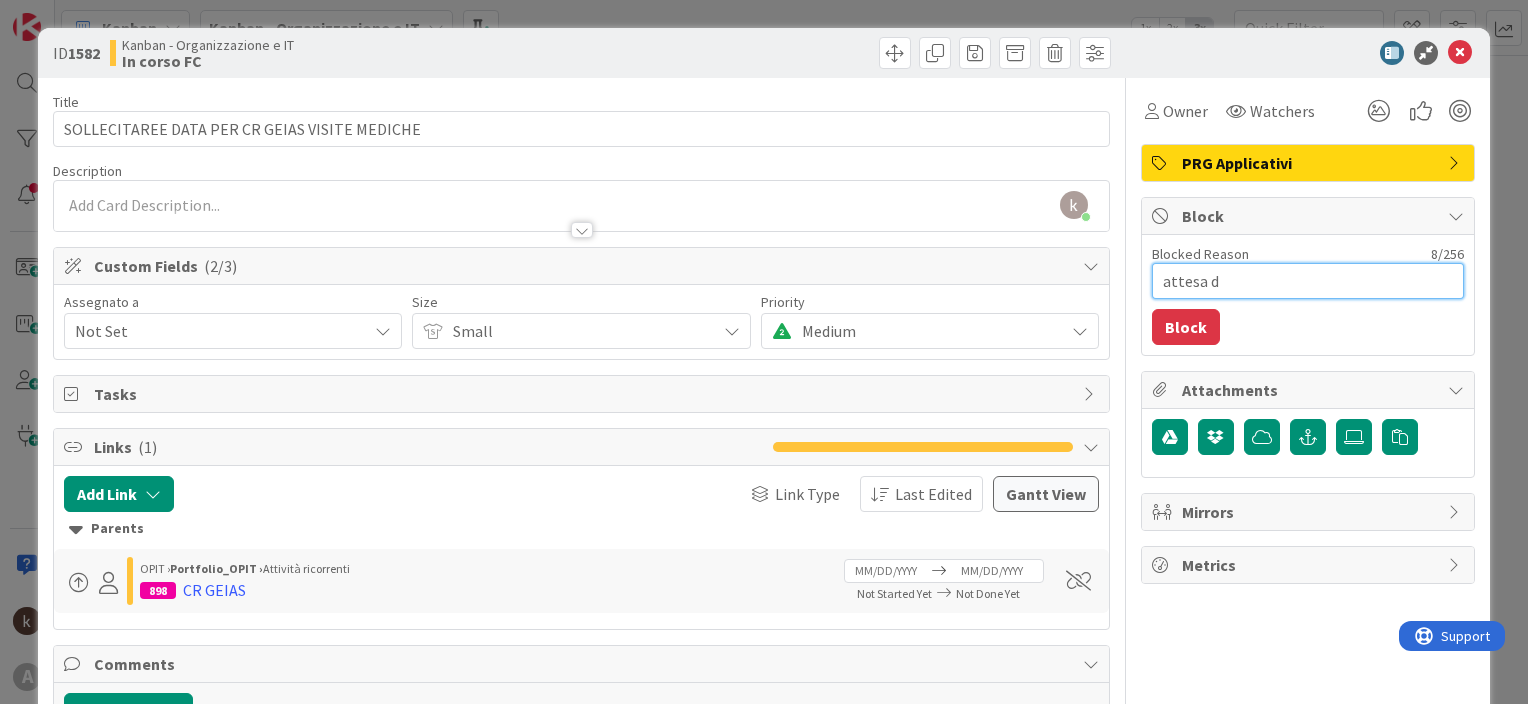 type on "x" 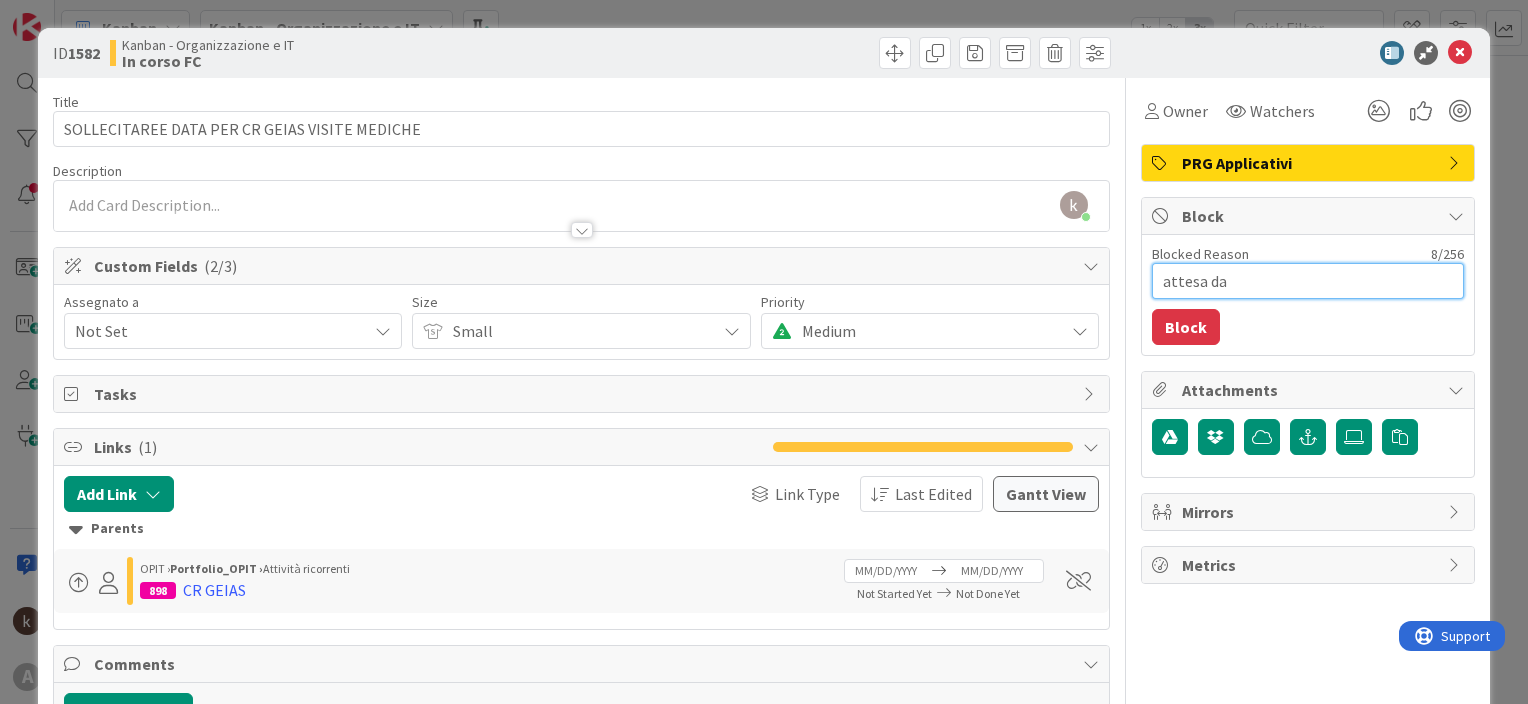 type on "x" 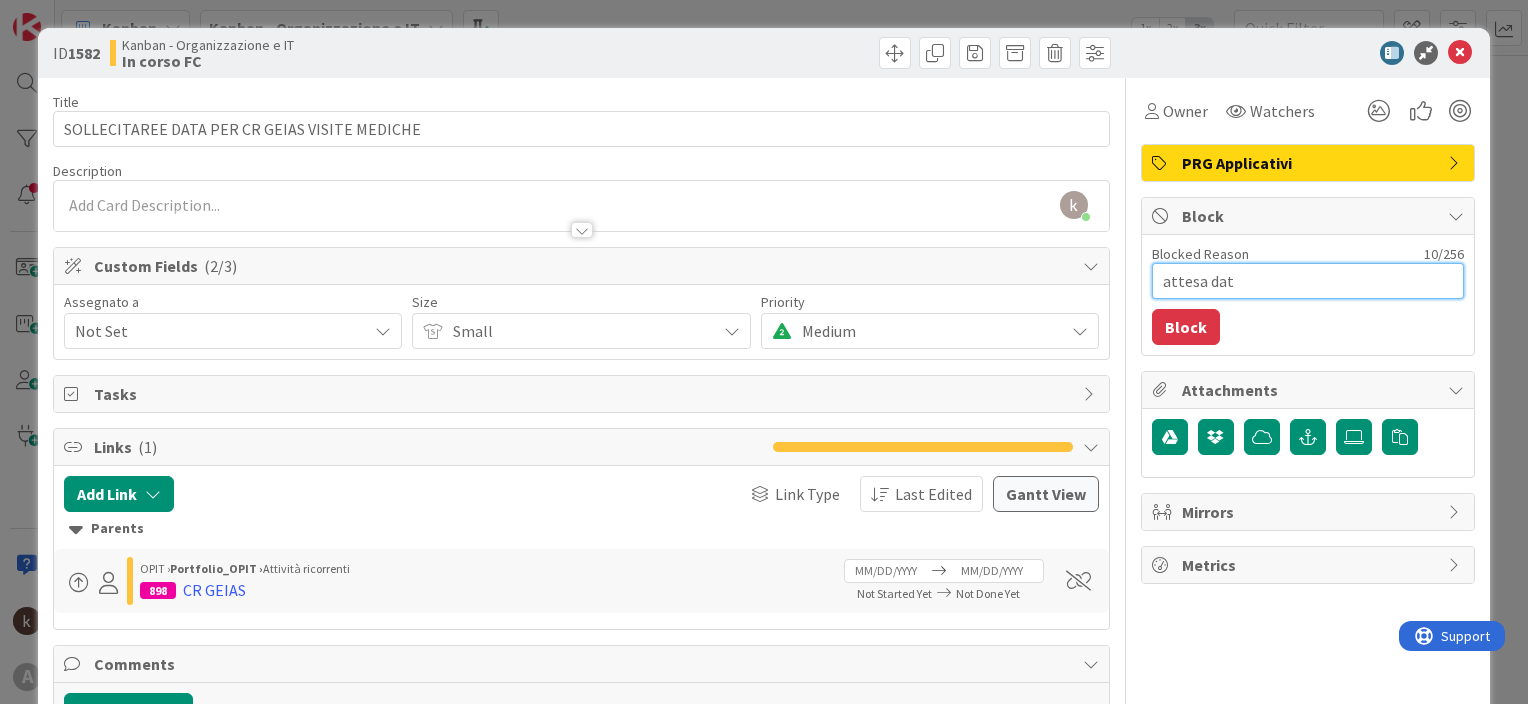 type on "x" 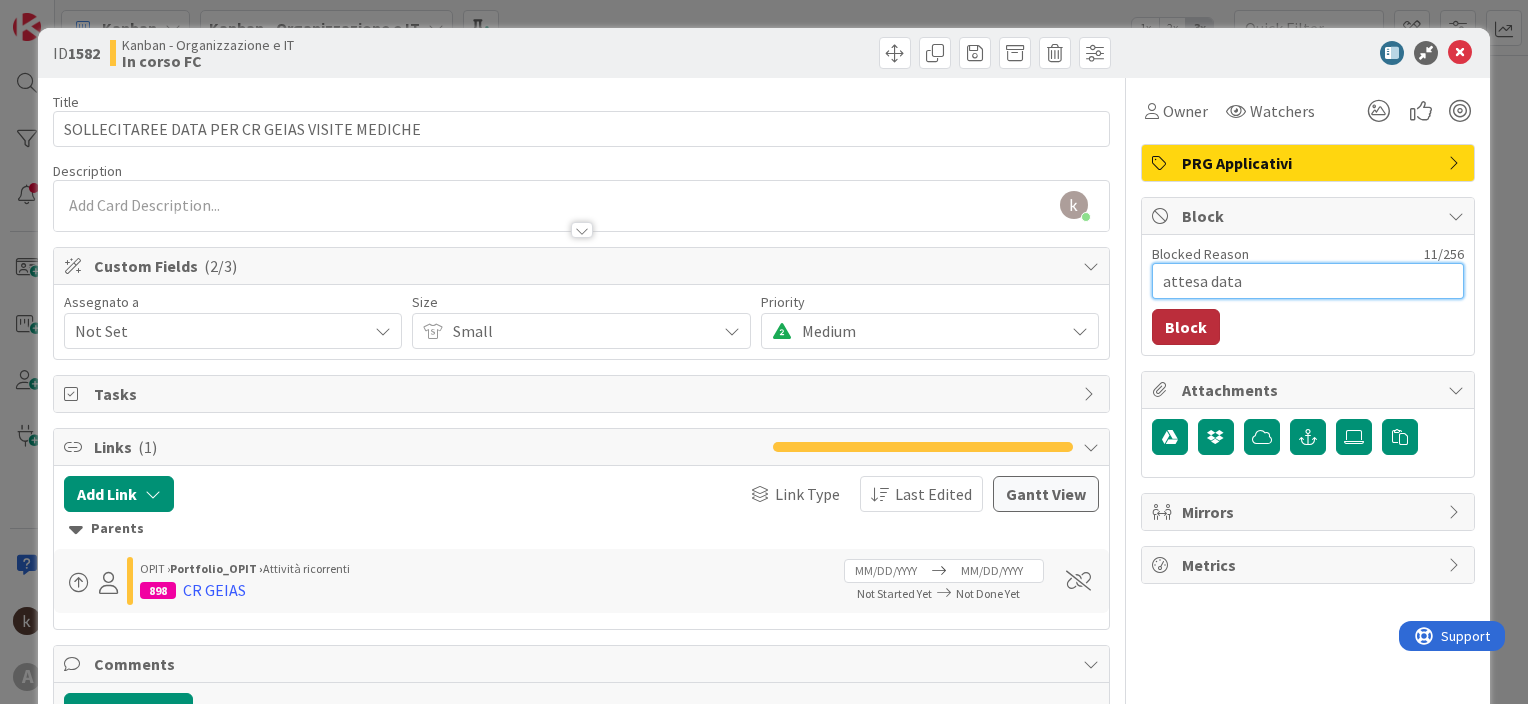 type on "attesa data" 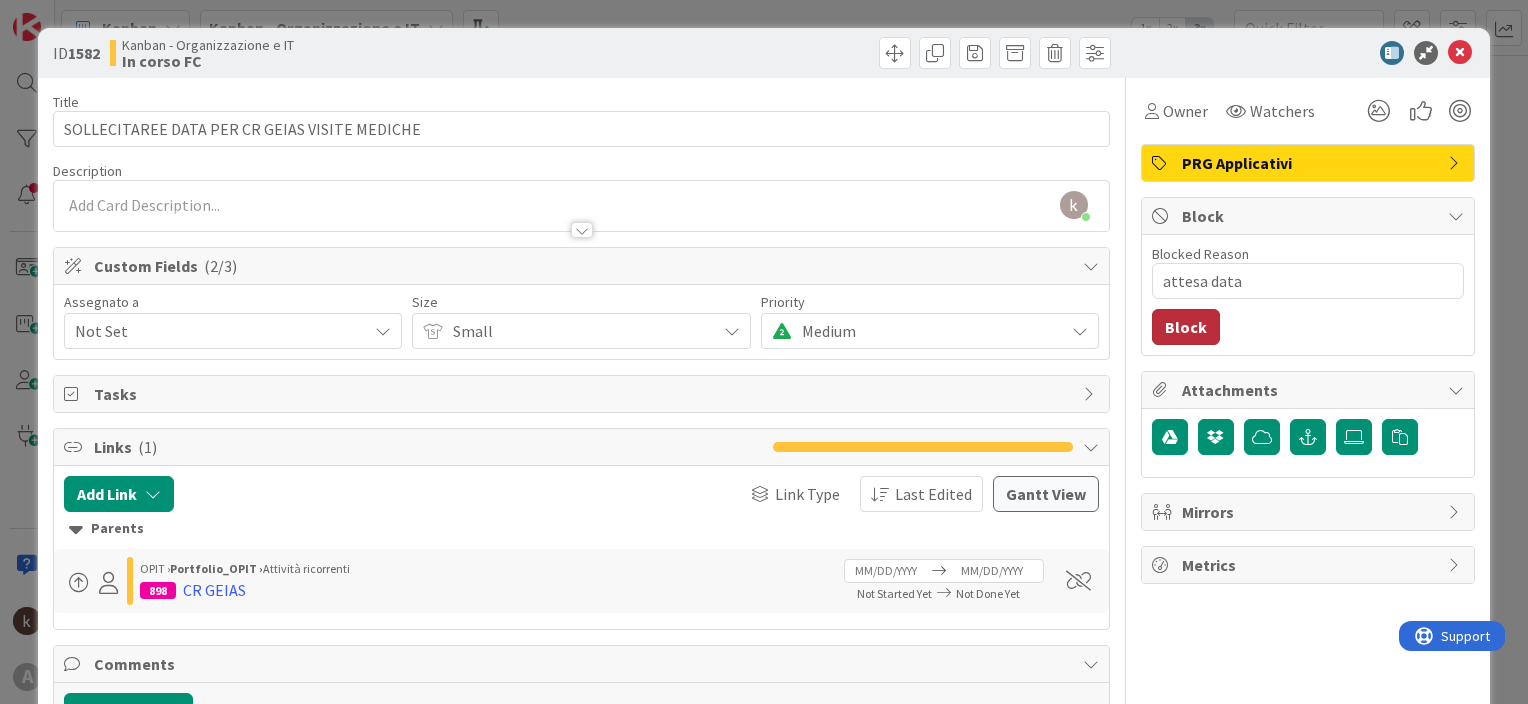click on "Block" at bounding box center (1186, 327) 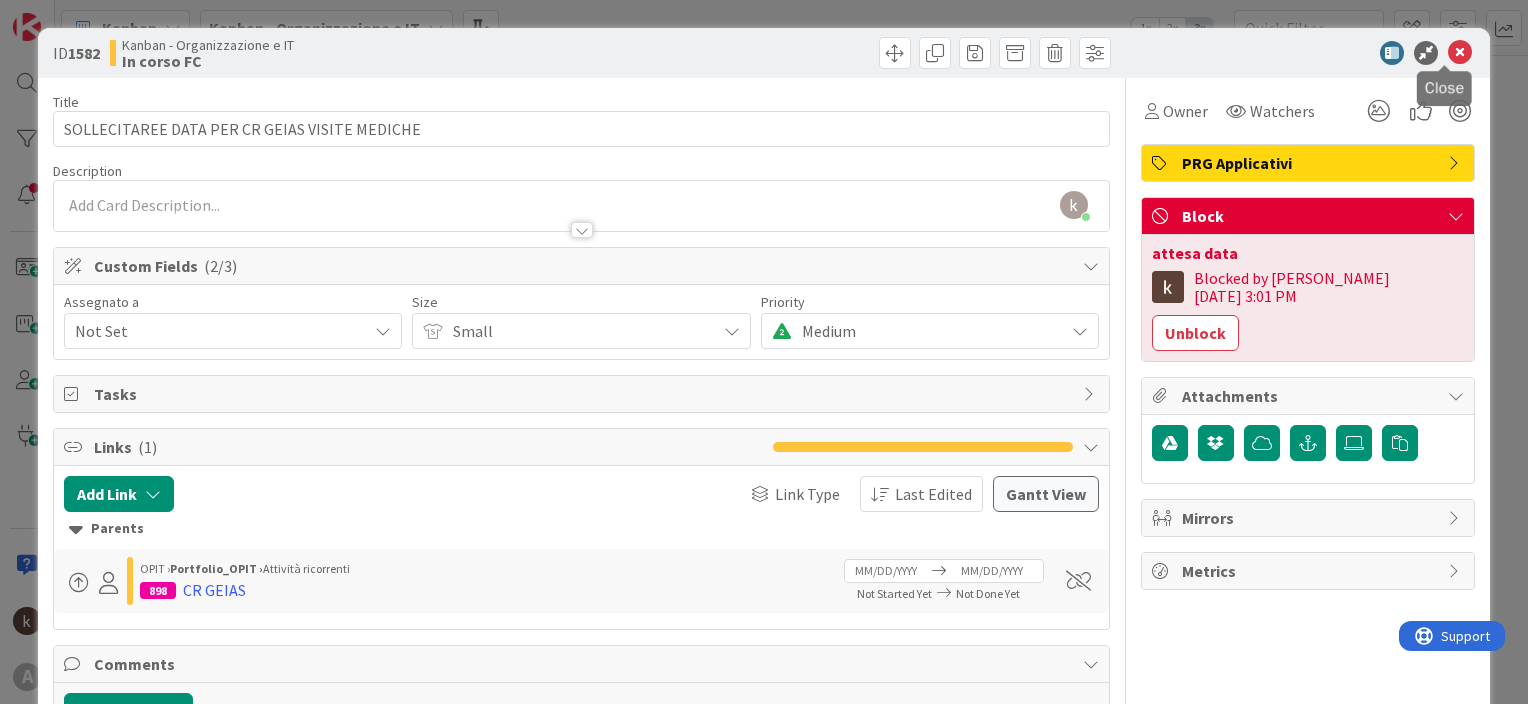 click at bounding box center [1460, 53] 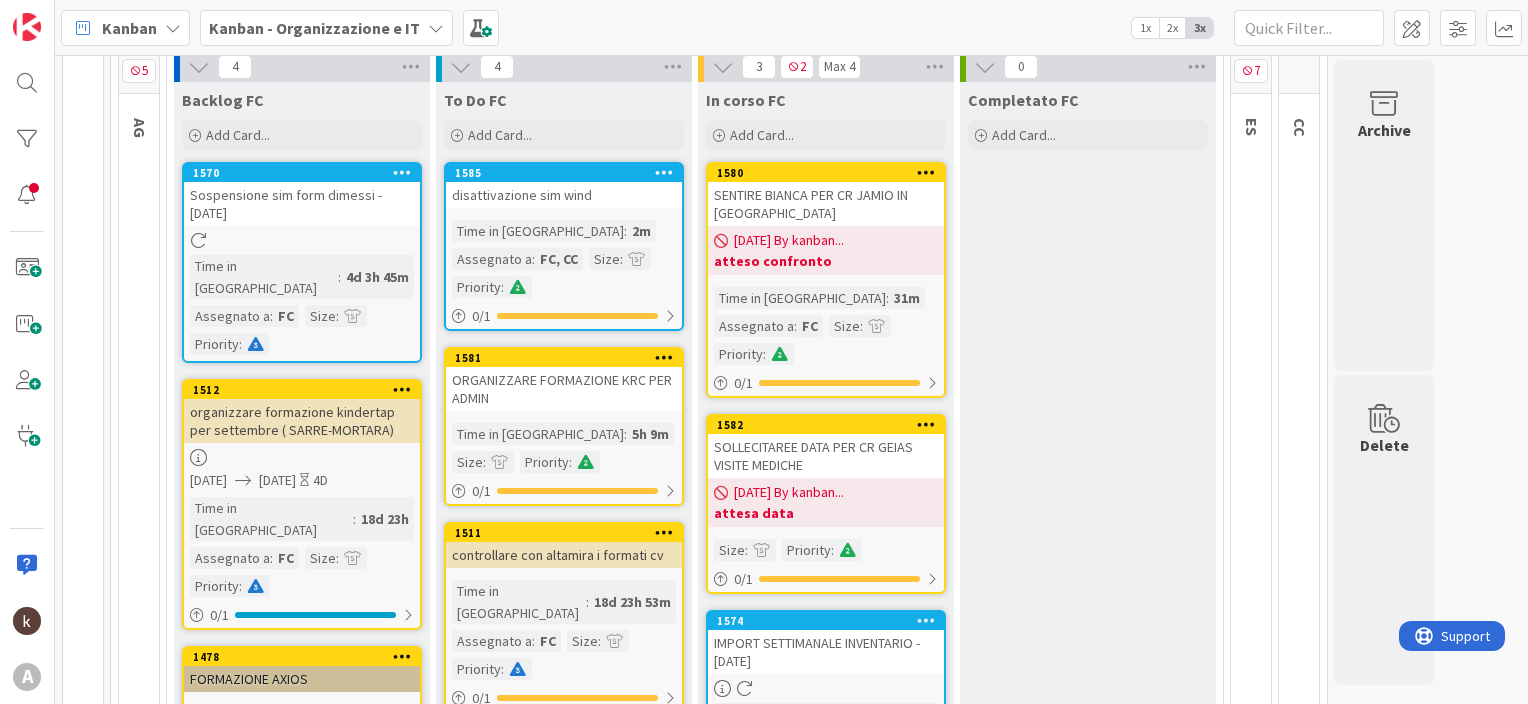 scroll, scrollTop: 0, scrollLeft: 0, axis: both 